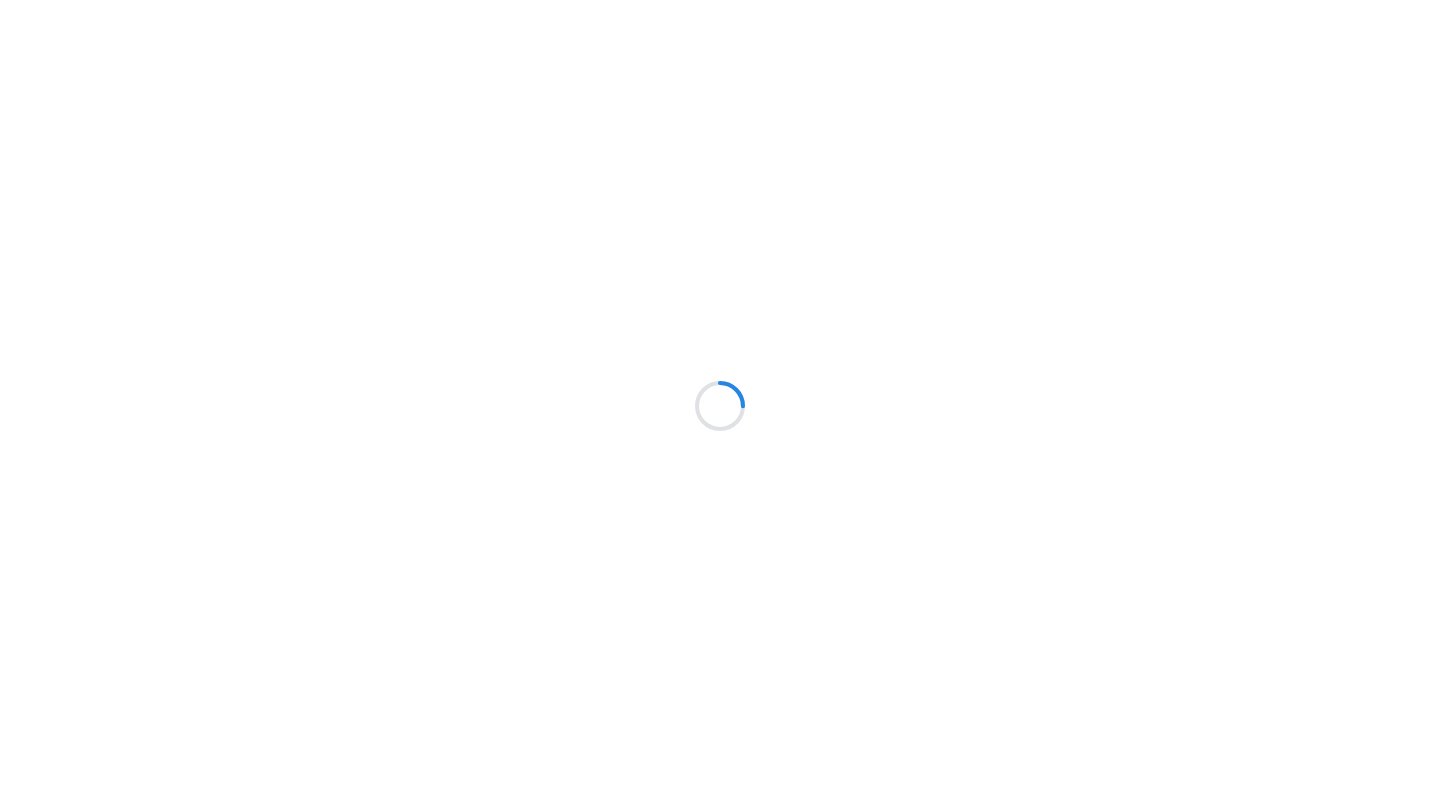 scroll, scrollTop: 0, scrollLeft: 0, axis: both 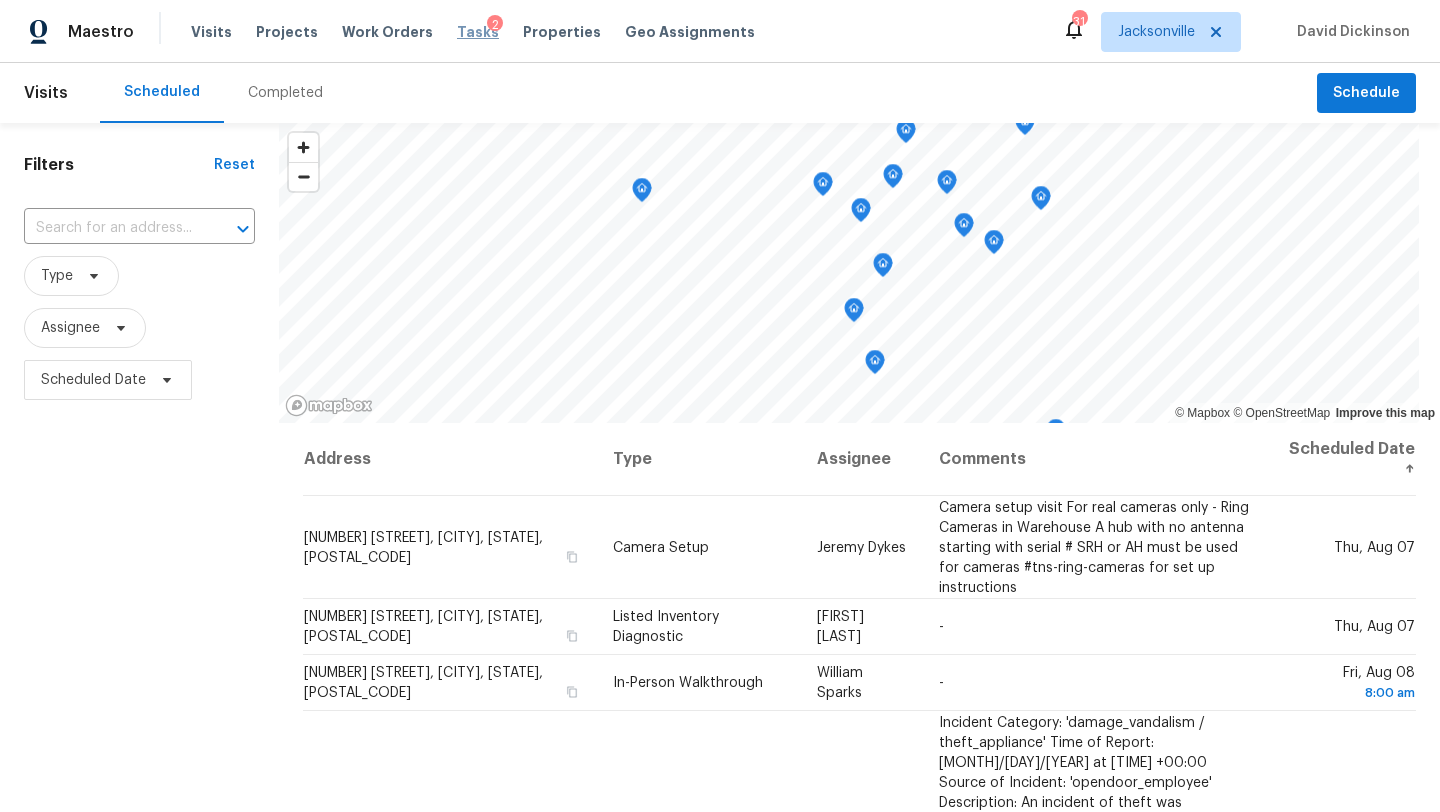 click on "Tasks" at bounding box center [478, 32] 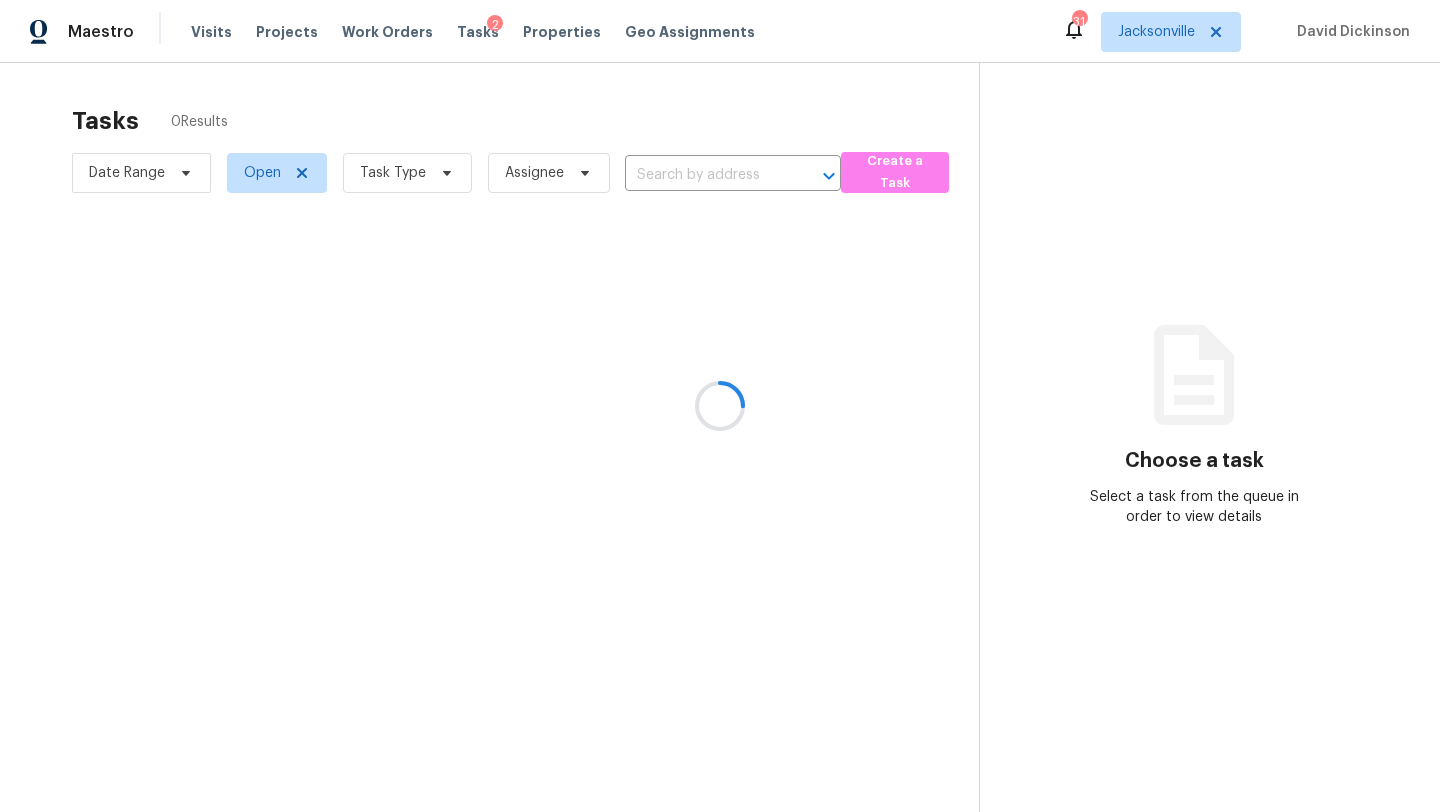 click at bounding box center [720, 406] 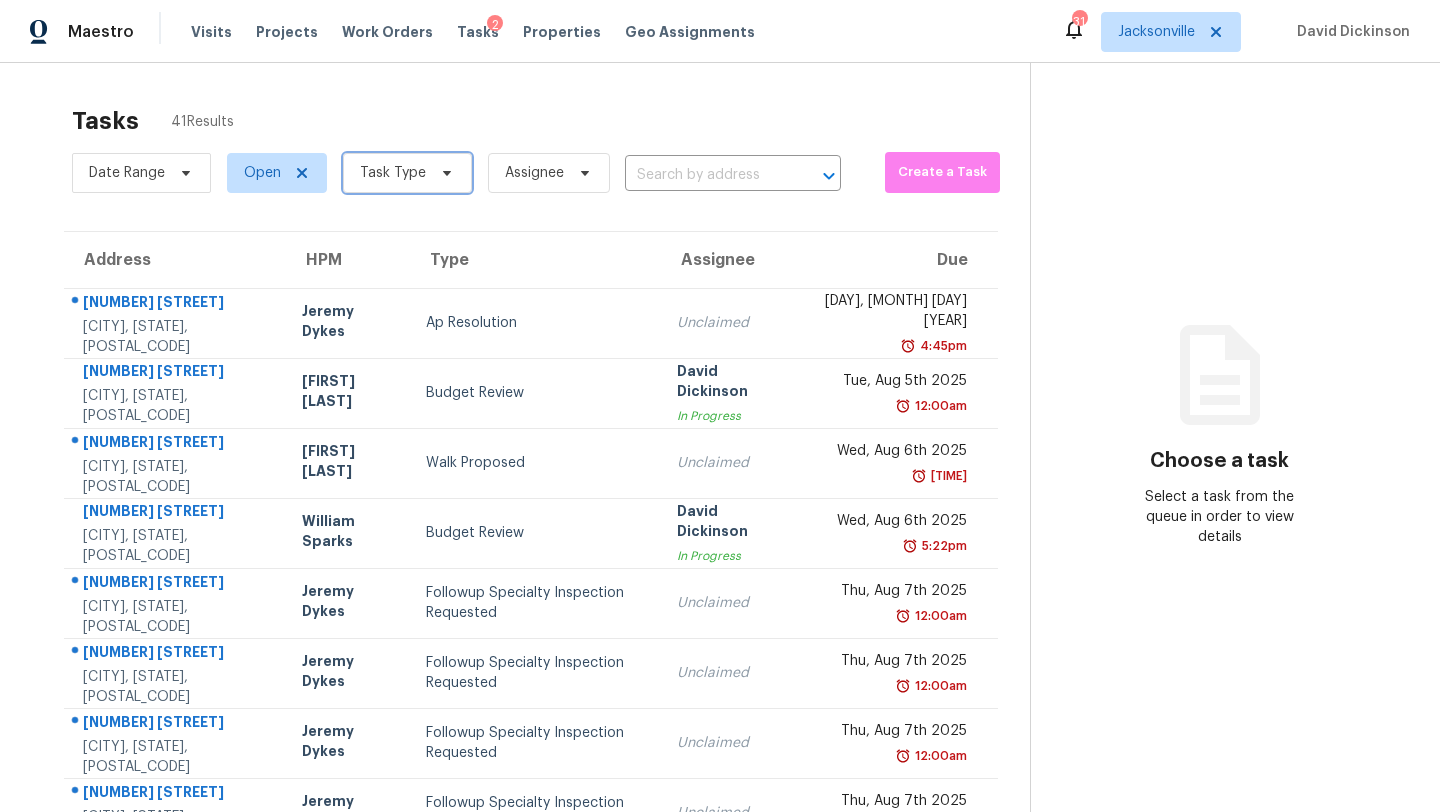 click on "Task Type" at bounding box center [393, 173] 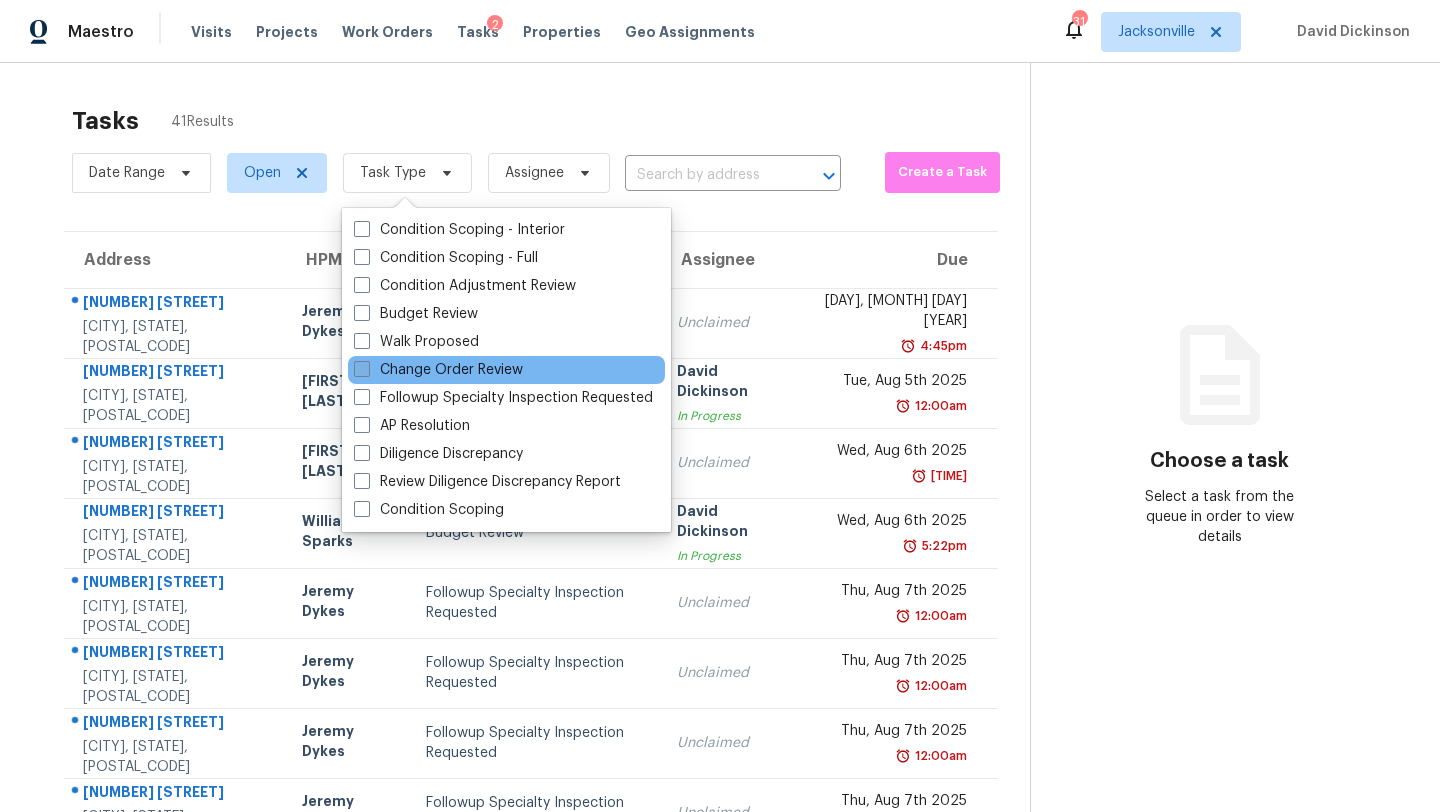 click on "Change Order Review" at bounding box center [438, 370] 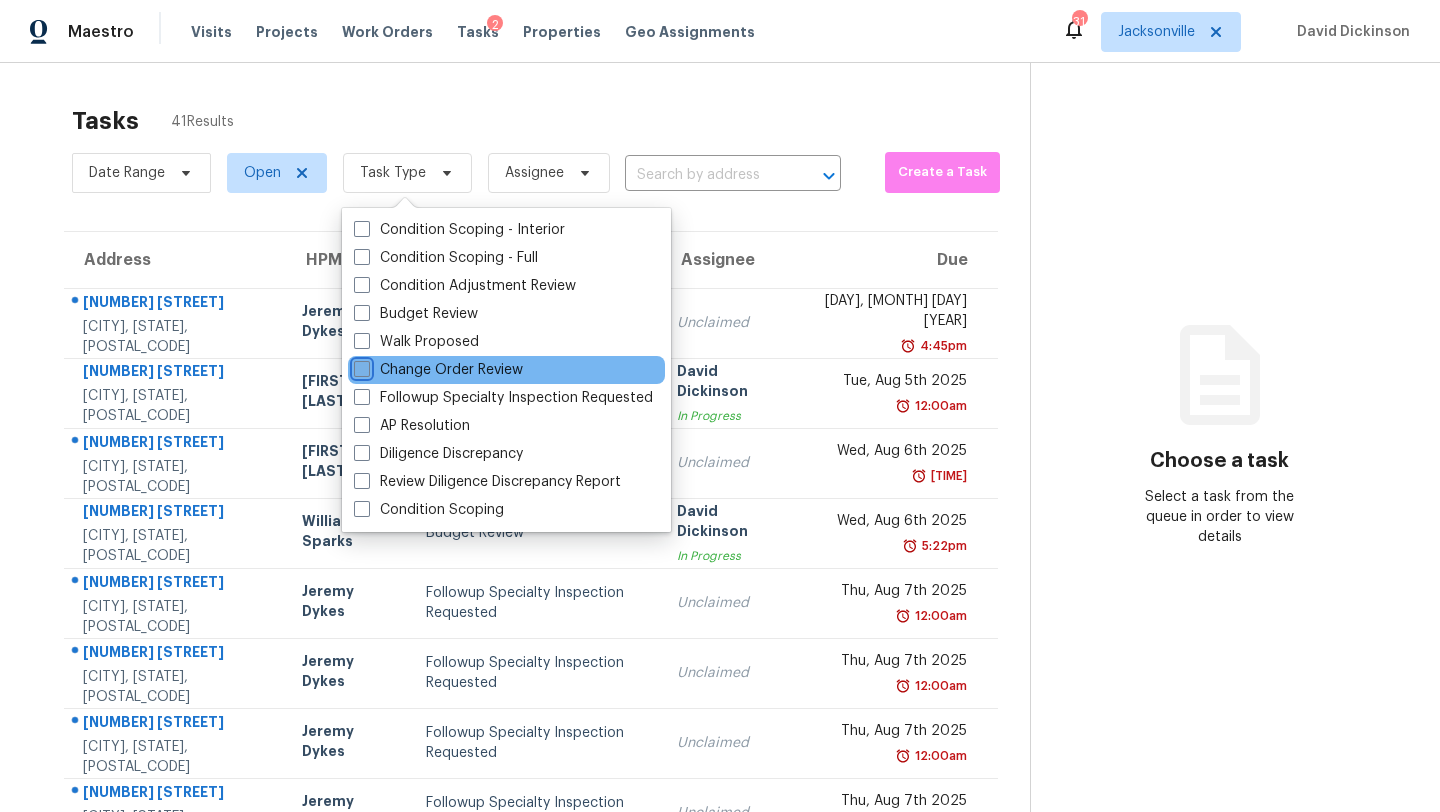 click on "Change Order Review" at bounding box center (360, 366) 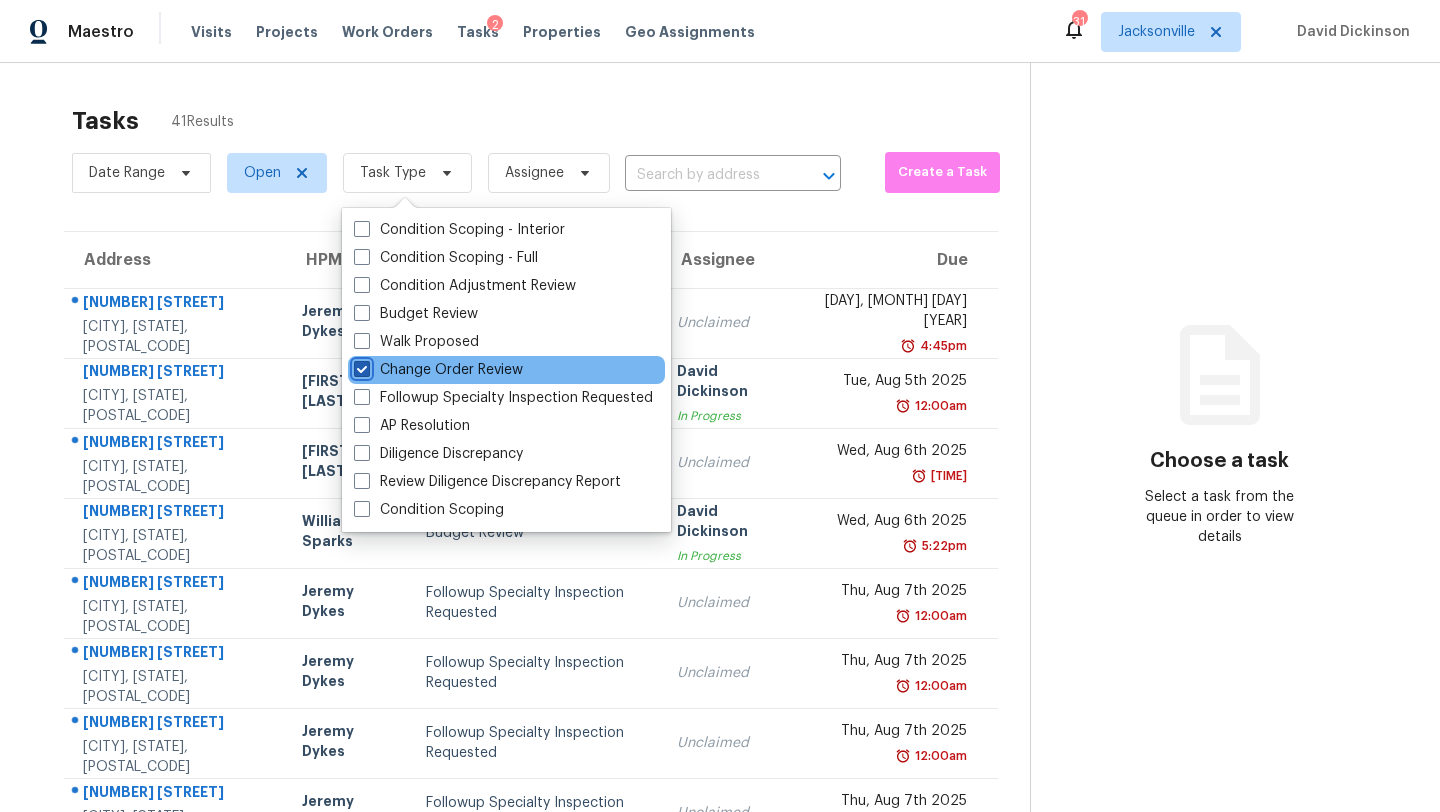 checkbox on "true" 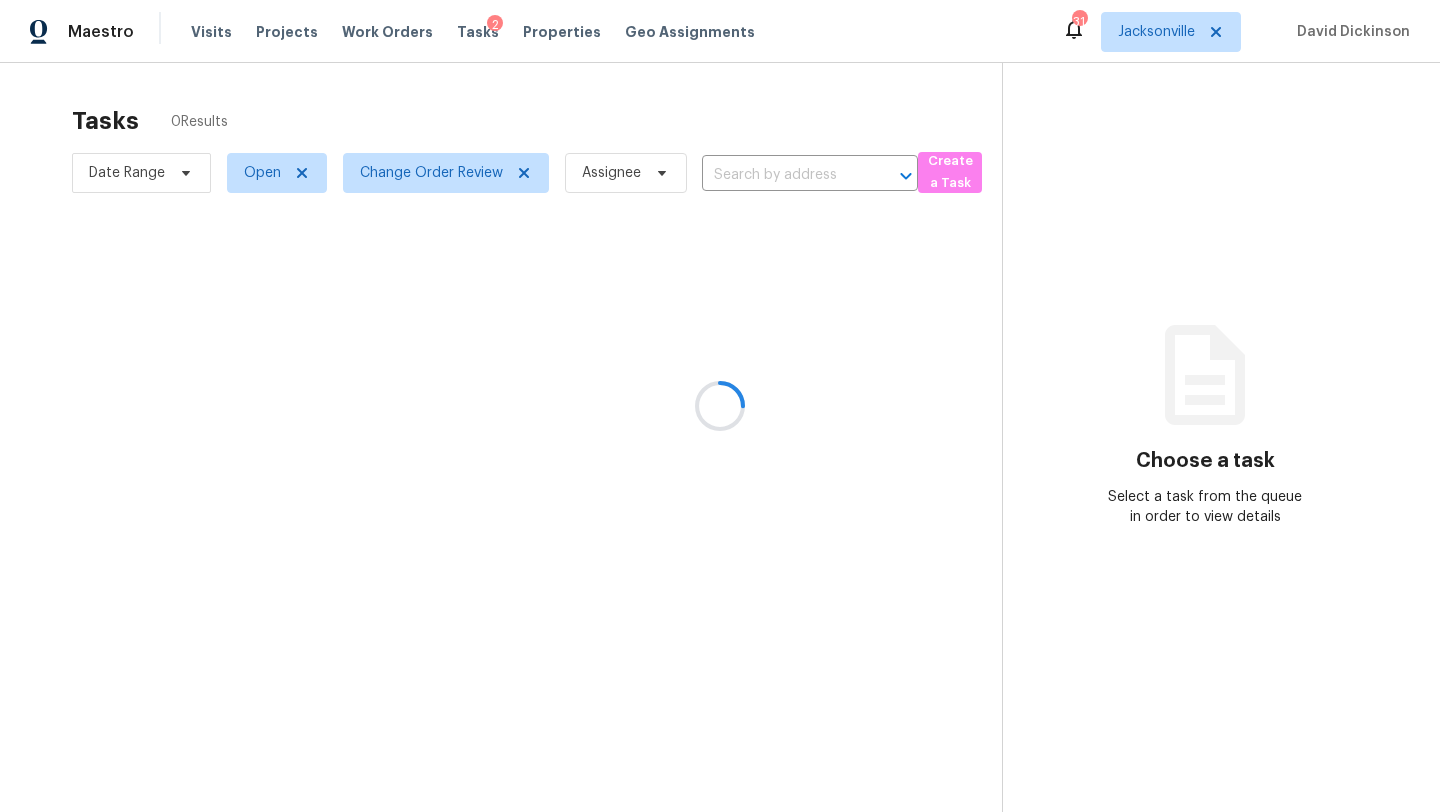 click at bounding box center (720, 406) 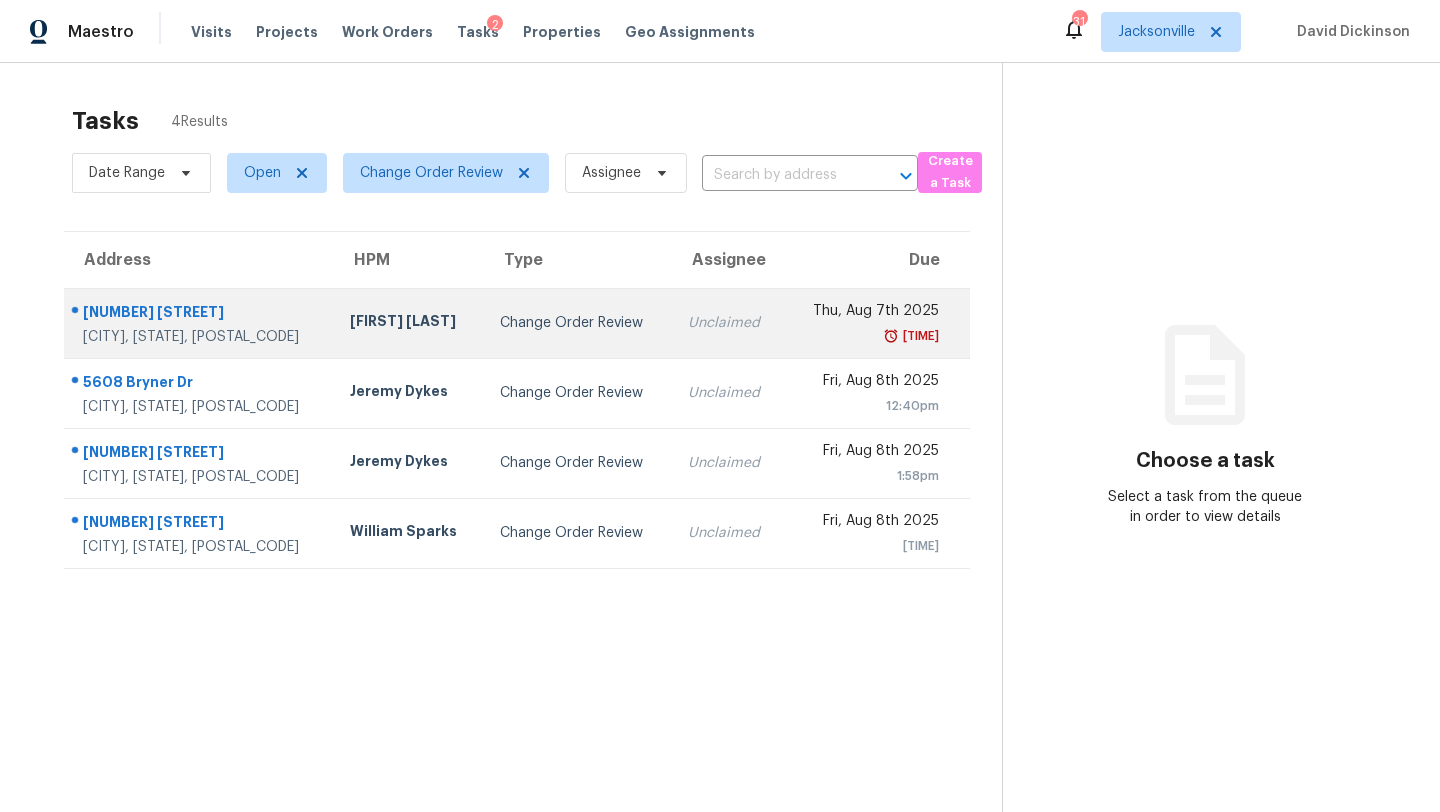 click on "Change Order Review" at bounding box center (578, 323) 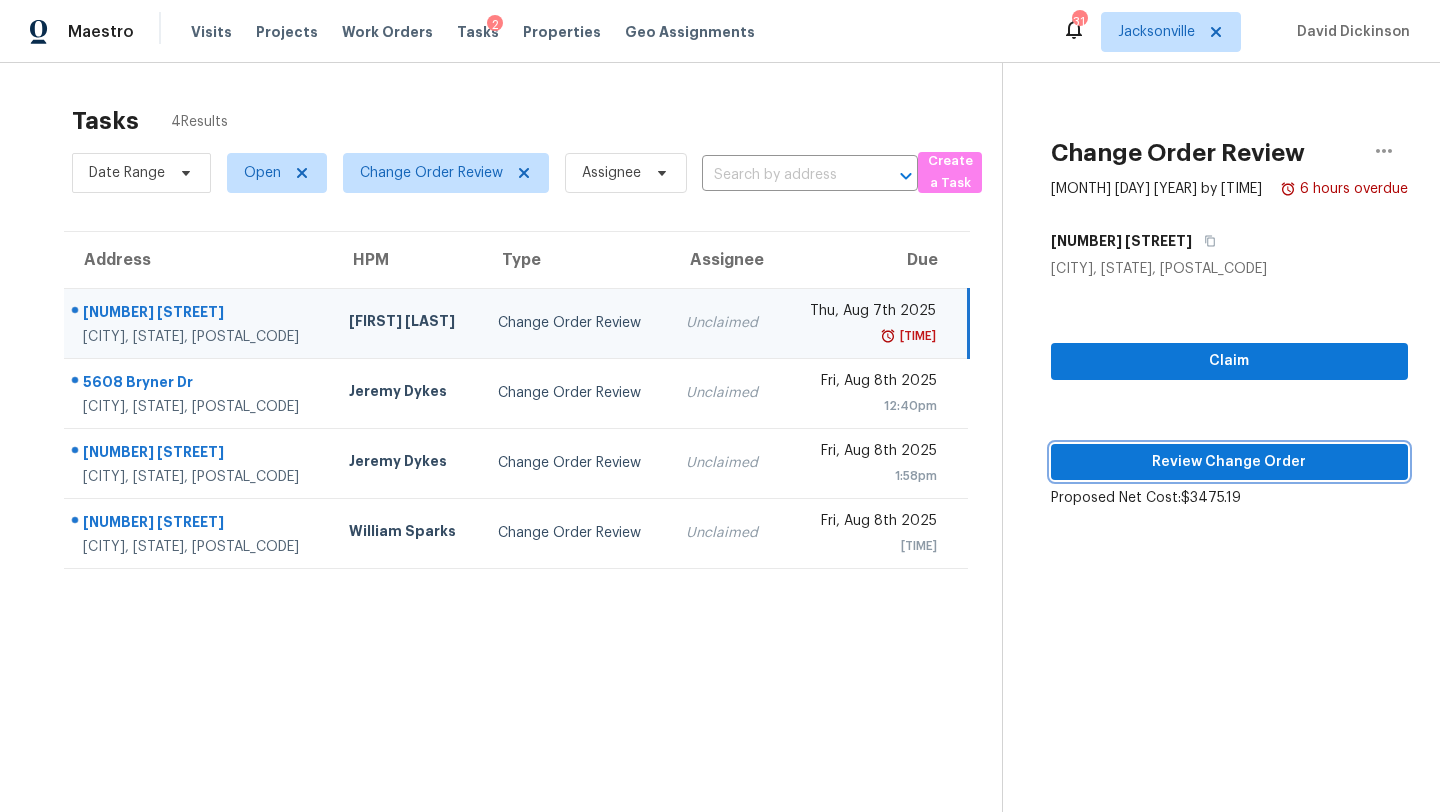 click on "Review Change Order" at bounding box center [1229, 462] 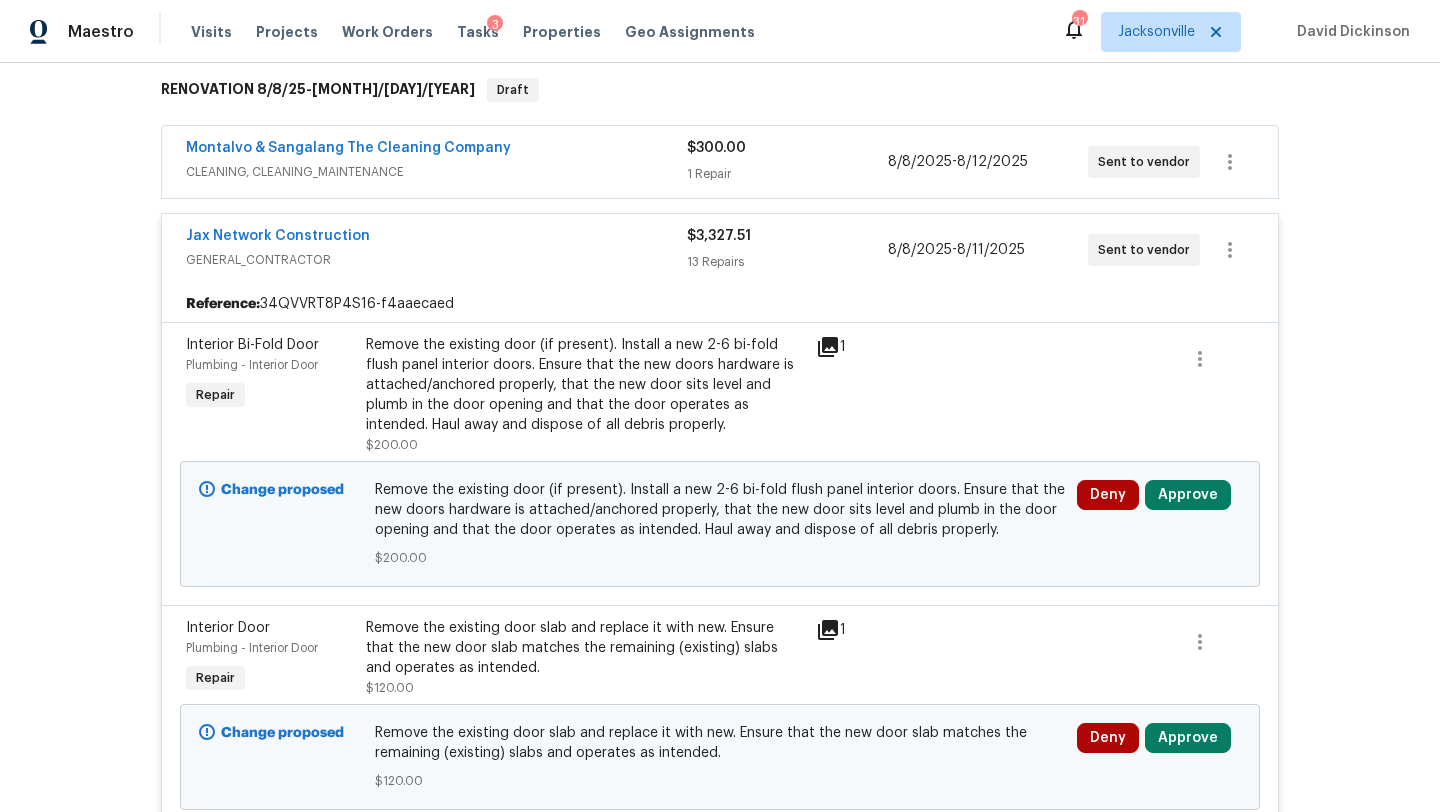 scroll, scrollTop: 344, scrollLeft: 0, axis: vertical 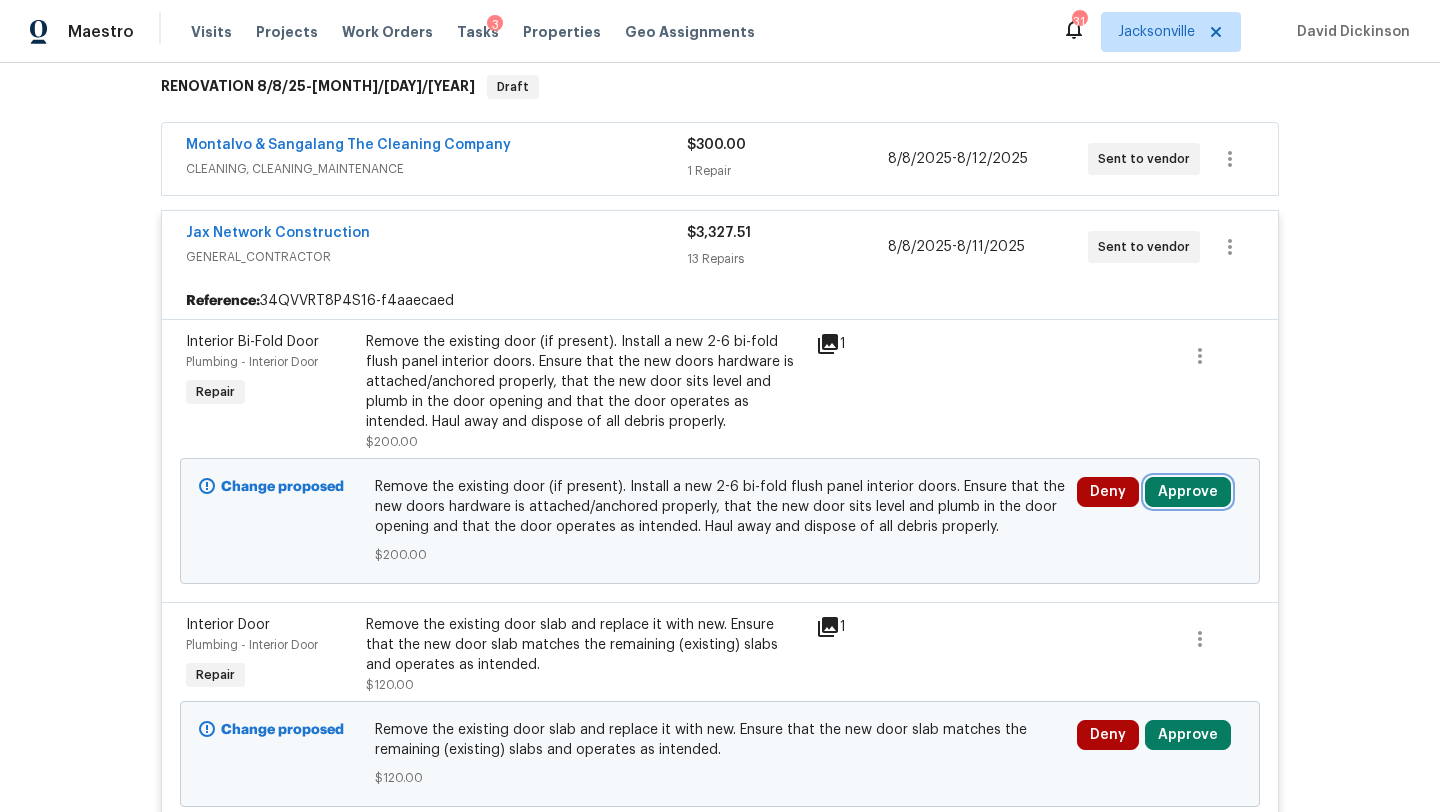 click on "Approve" at bounding box center (1188, 492) 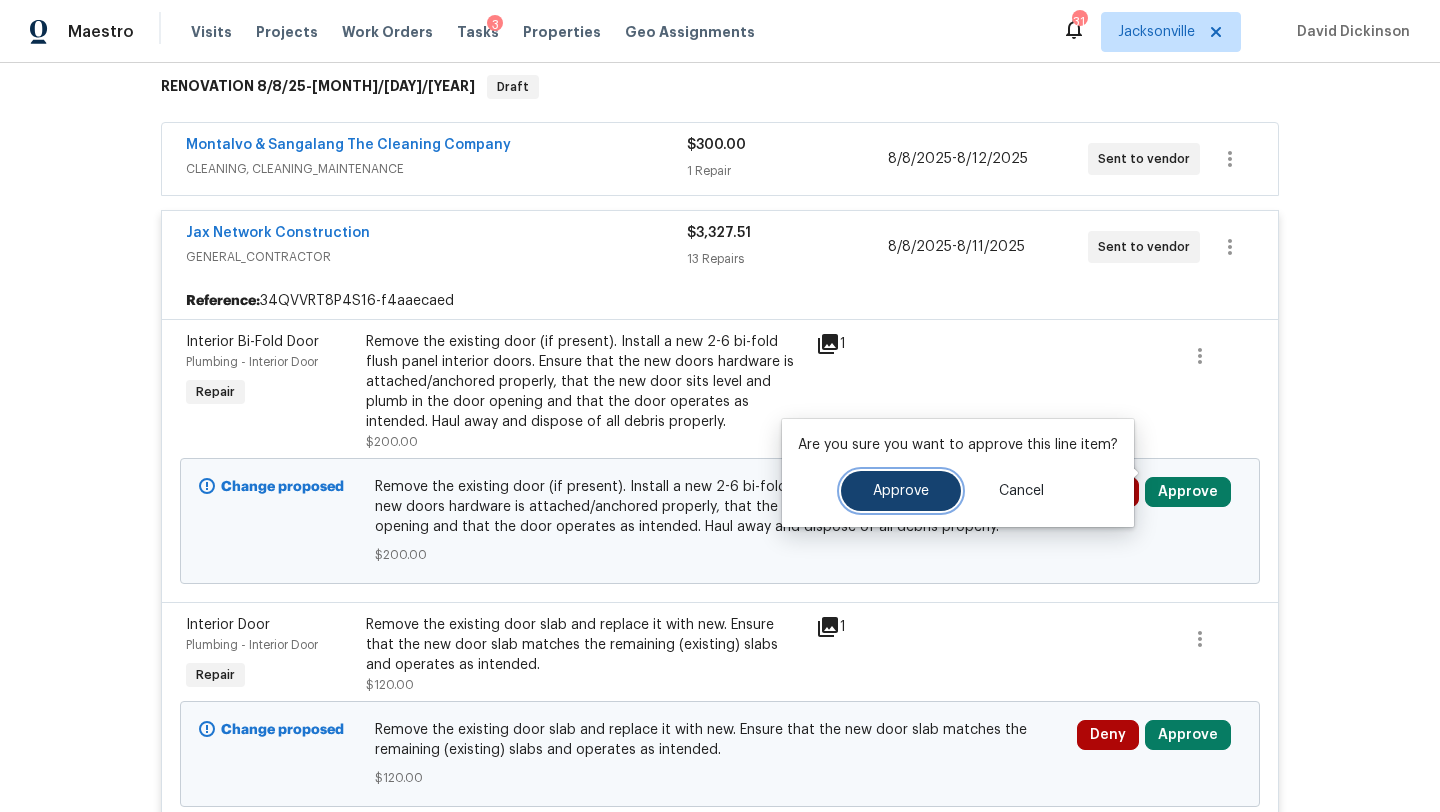 click on "Approve" at bounding box center (901, 491) 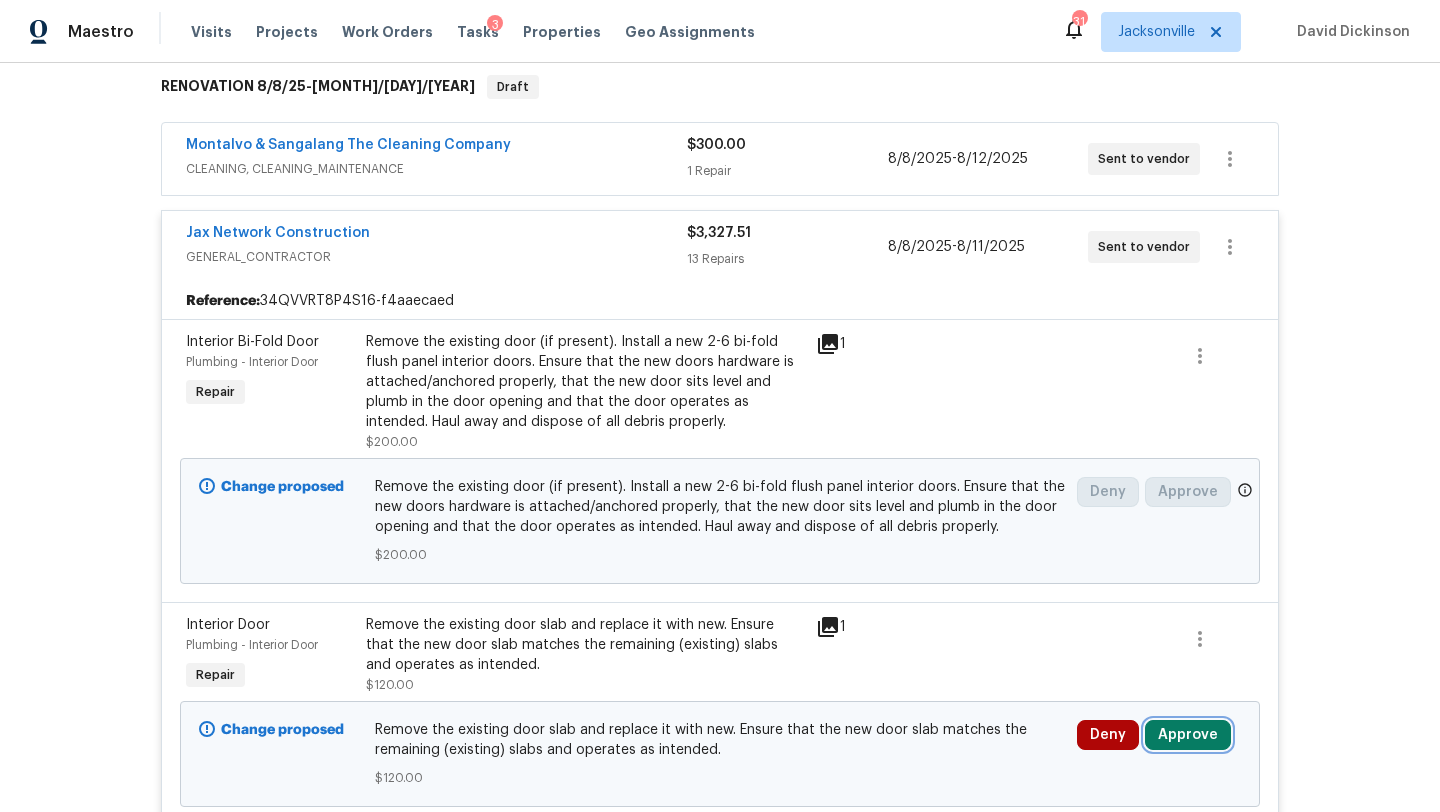 click on "Approve" at bounding box center (1188, 735) 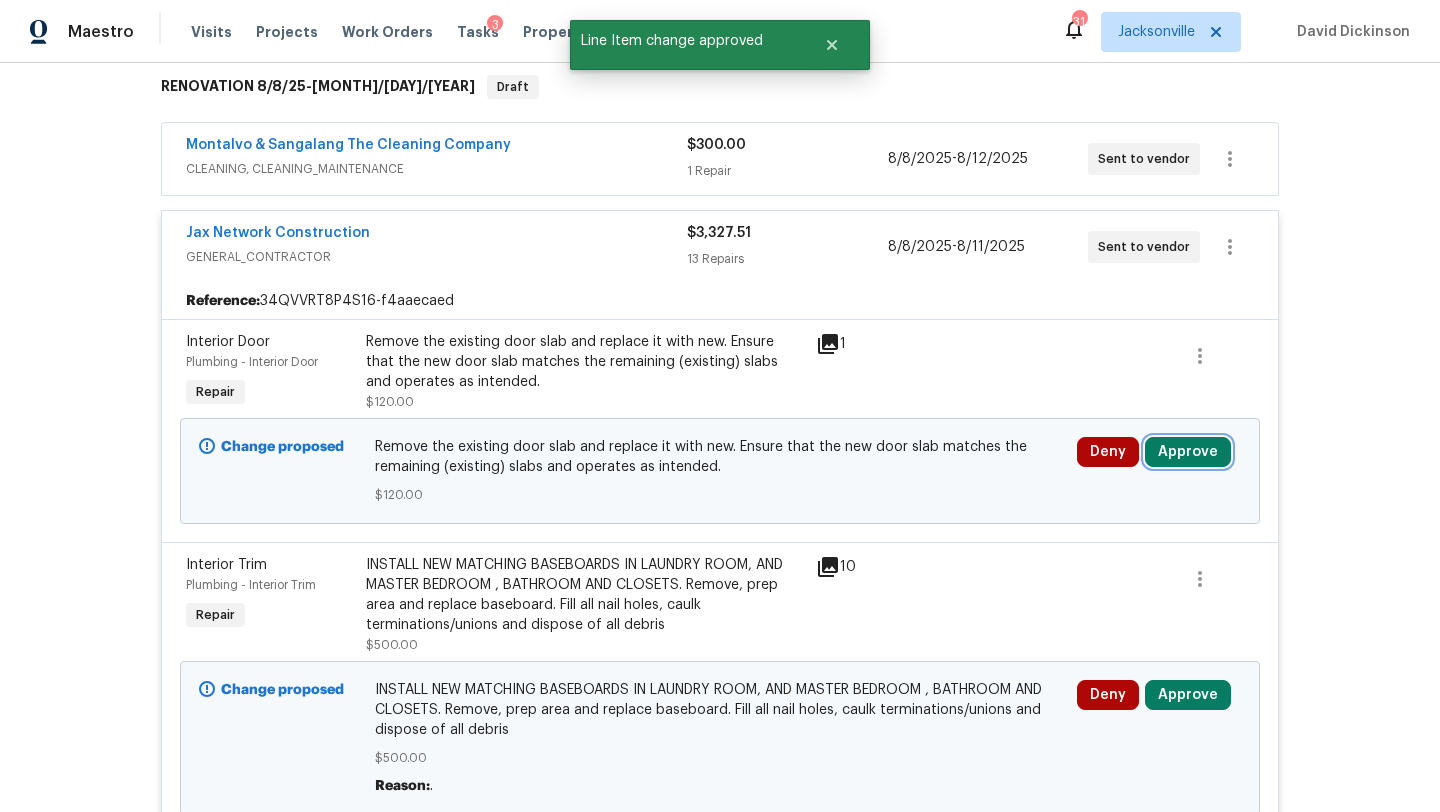 click on "Approve" at bounding box center [1188, 452] 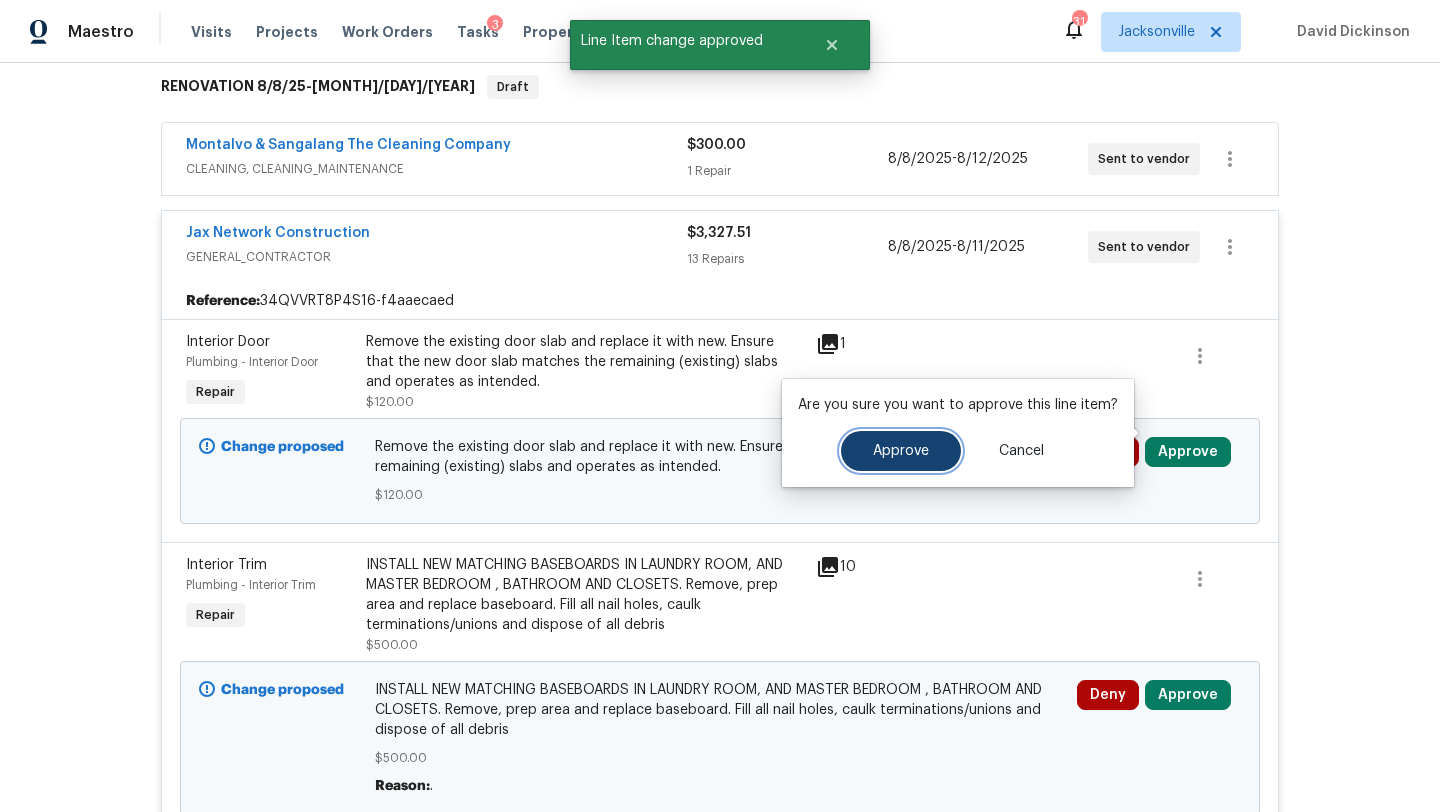 click on "Approve" at bounding box center [901, 451] 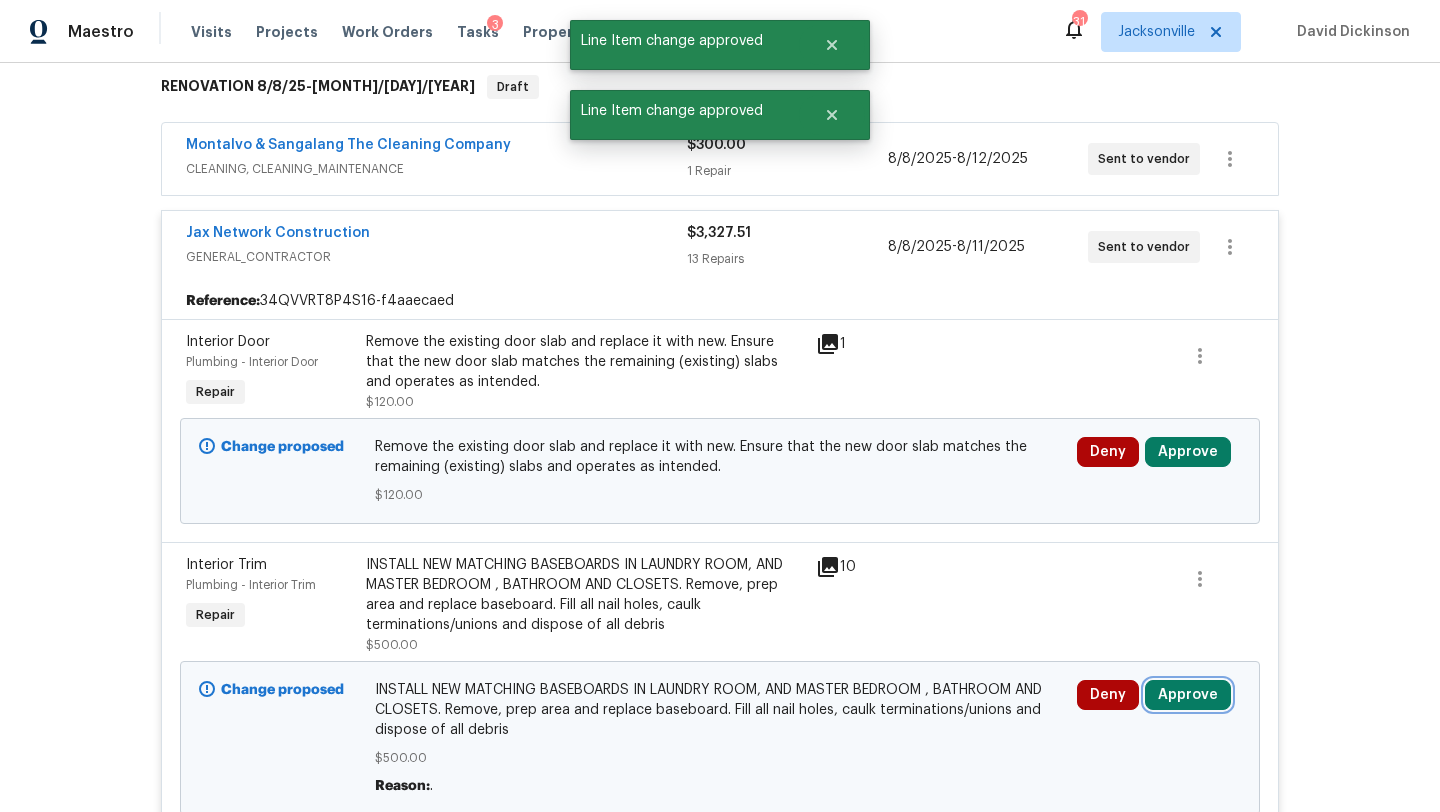 click on "Approve" at bounding box center (1188, 695) 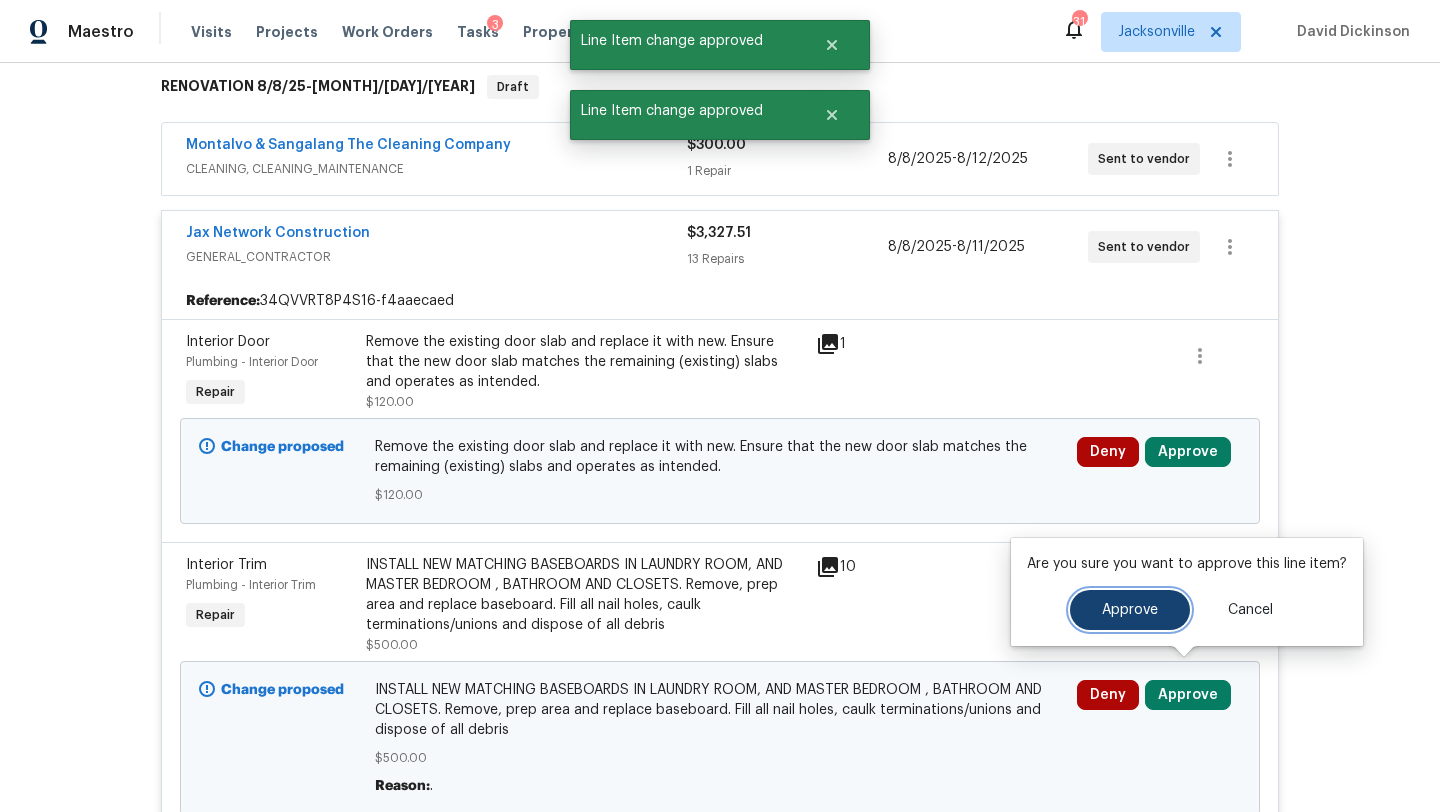 click on "Approve" at bounding box center (1130, 610) 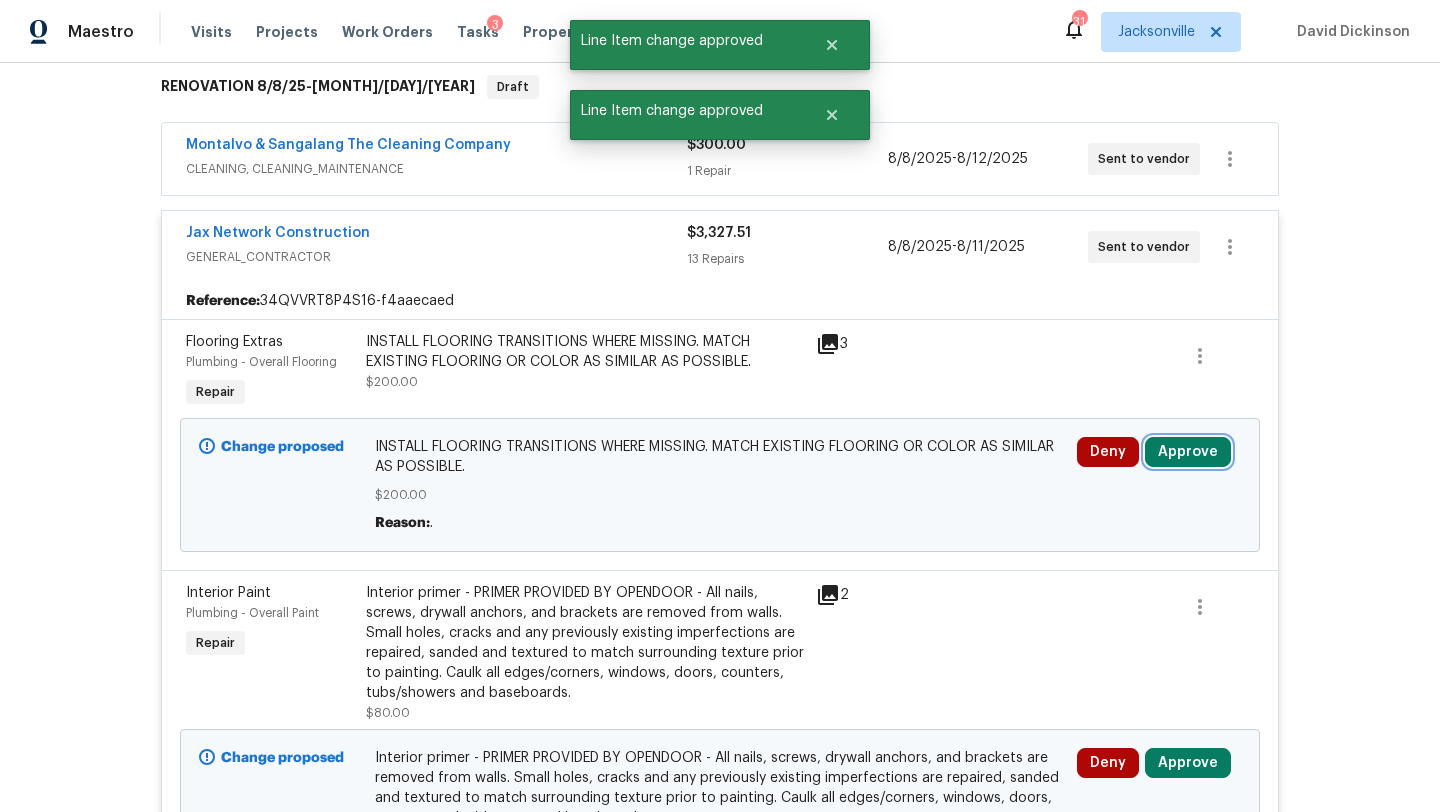 click on "Approve" at bounding box center (1188, 452) 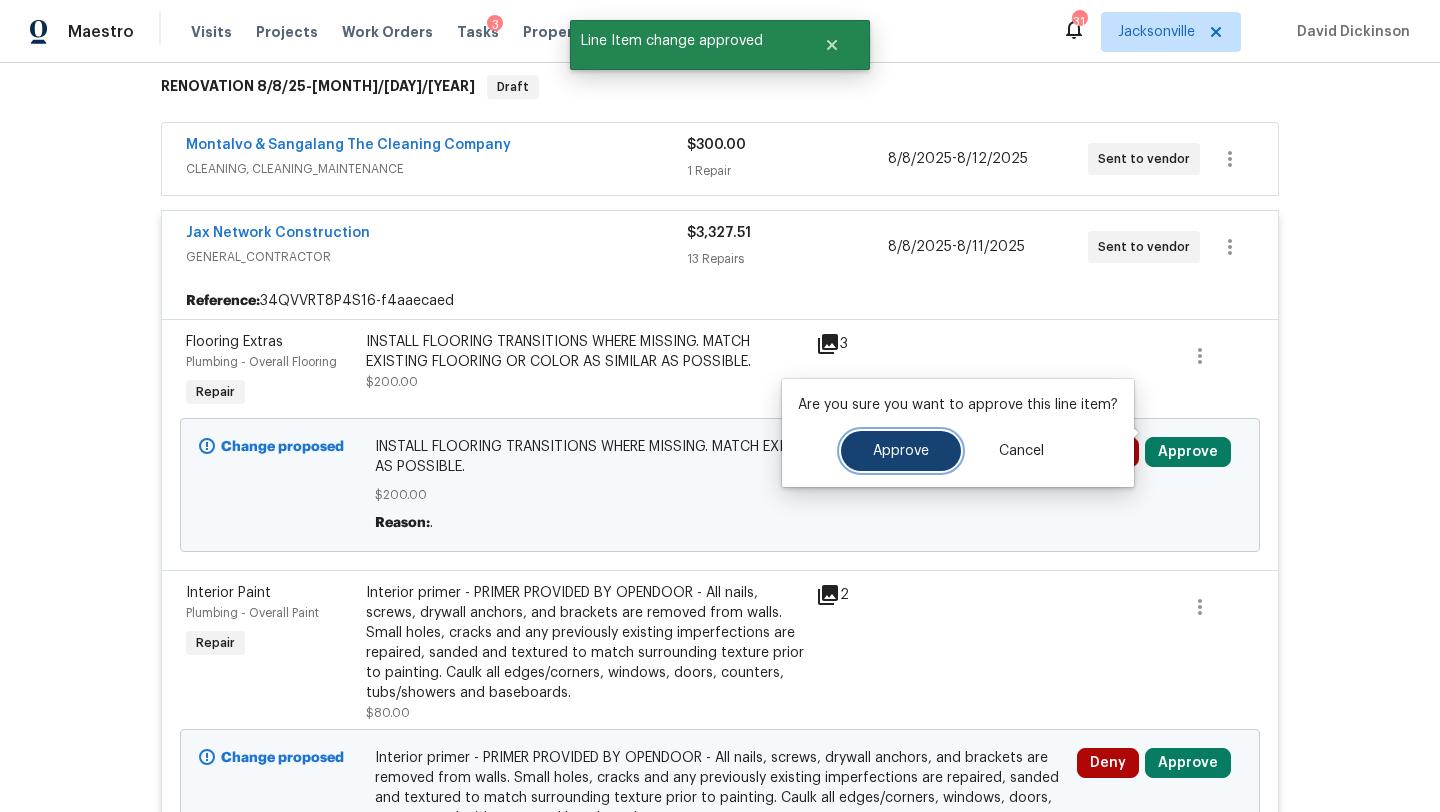 click on "Approve" at bounding box center (901, 451) 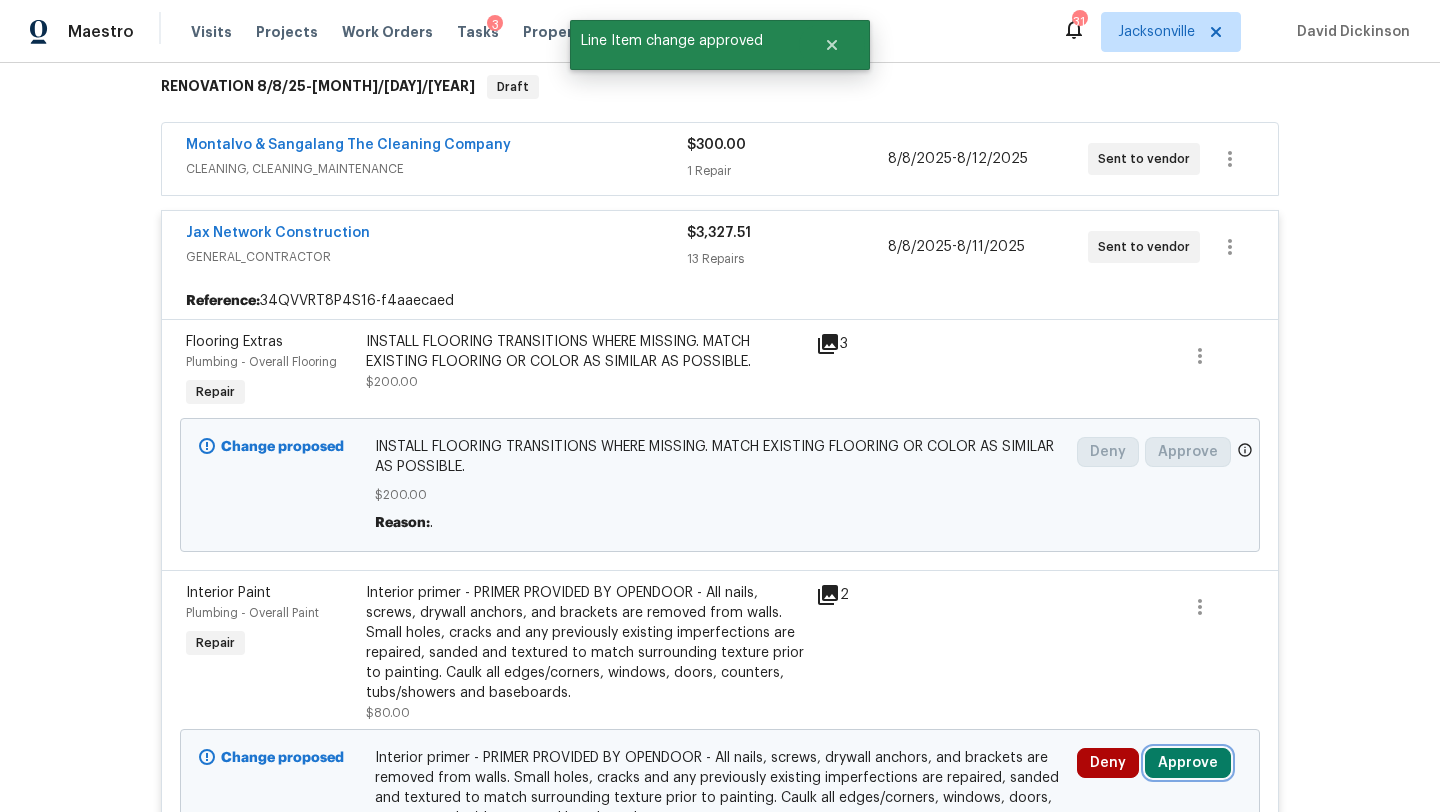 click on "Approve" at bounding box center (1188, 763) 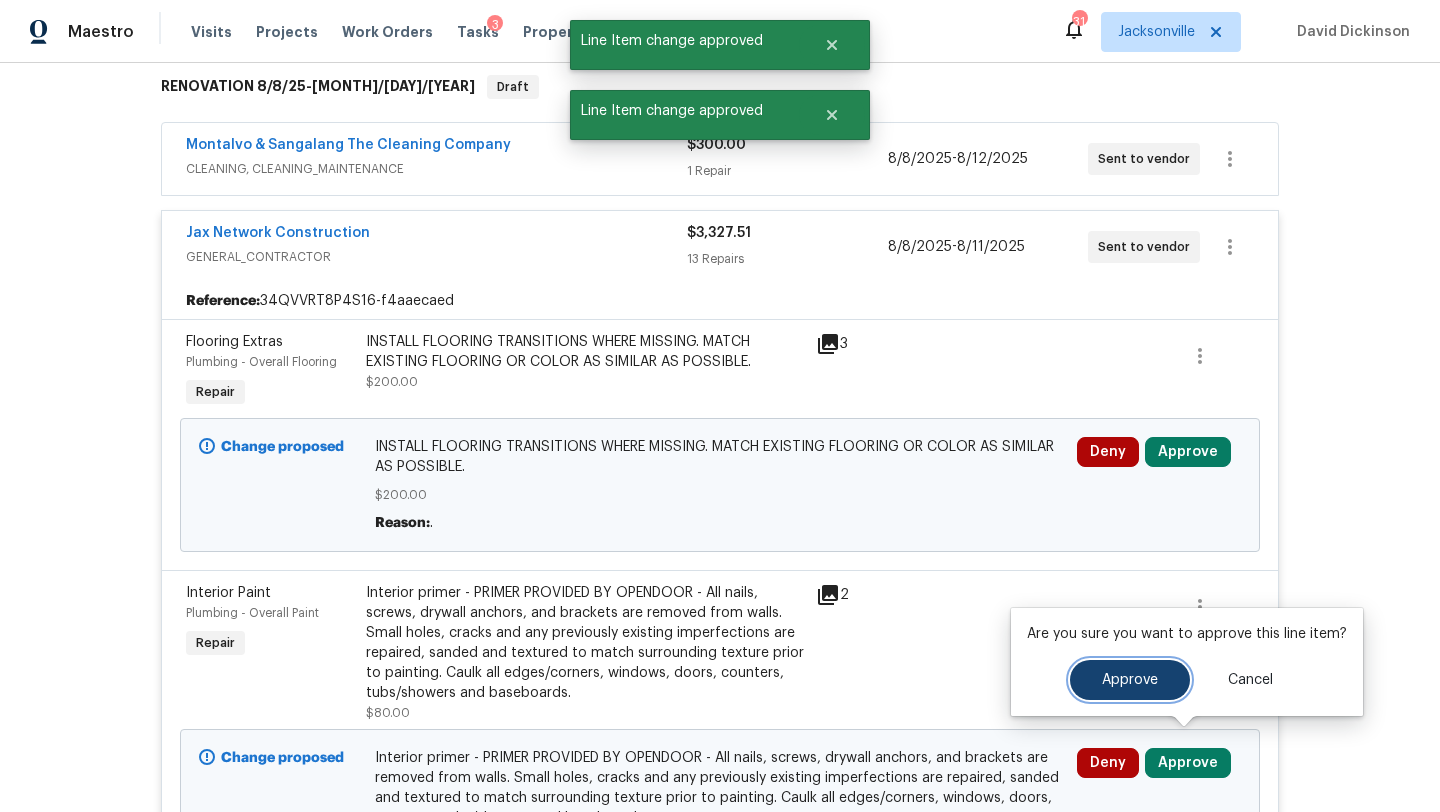 click on "Approve" at bounding box center [1130, 680] 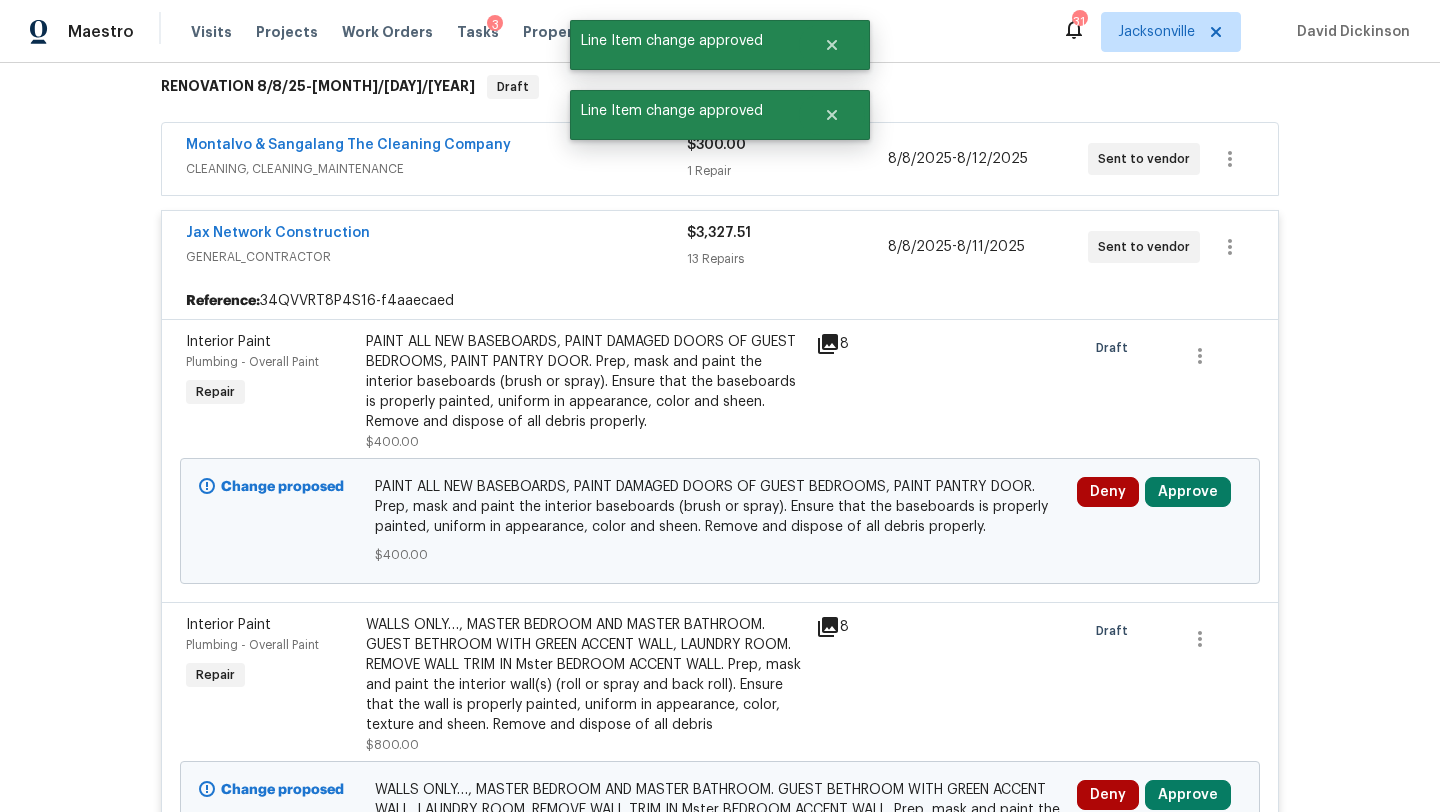 drag, startPoint x: 1167, startPoint y: 422, endPoint x: 1159, endPoint y: 576, distance: 154.20766 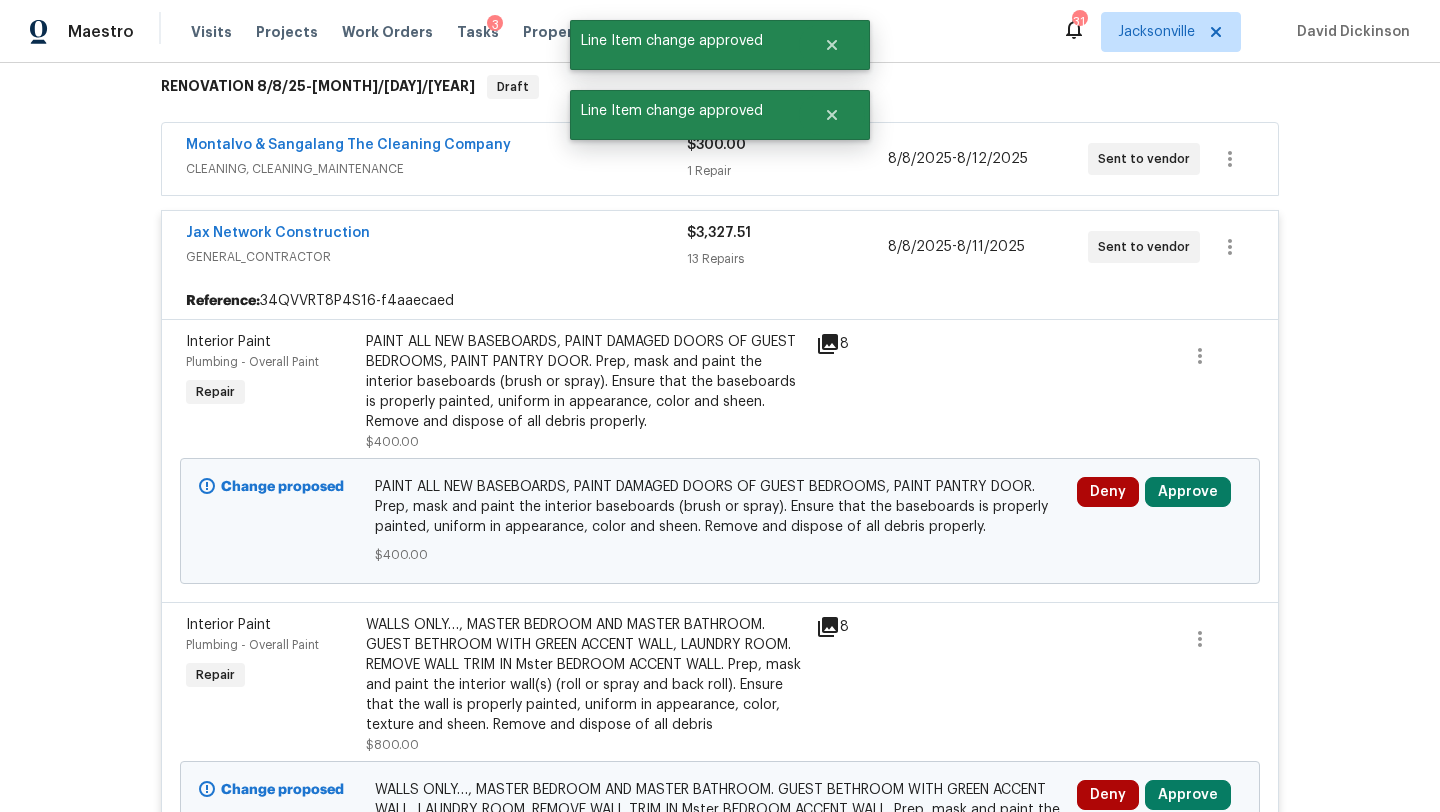 click on "Deny Approve" at bounding box center [1159, 521] 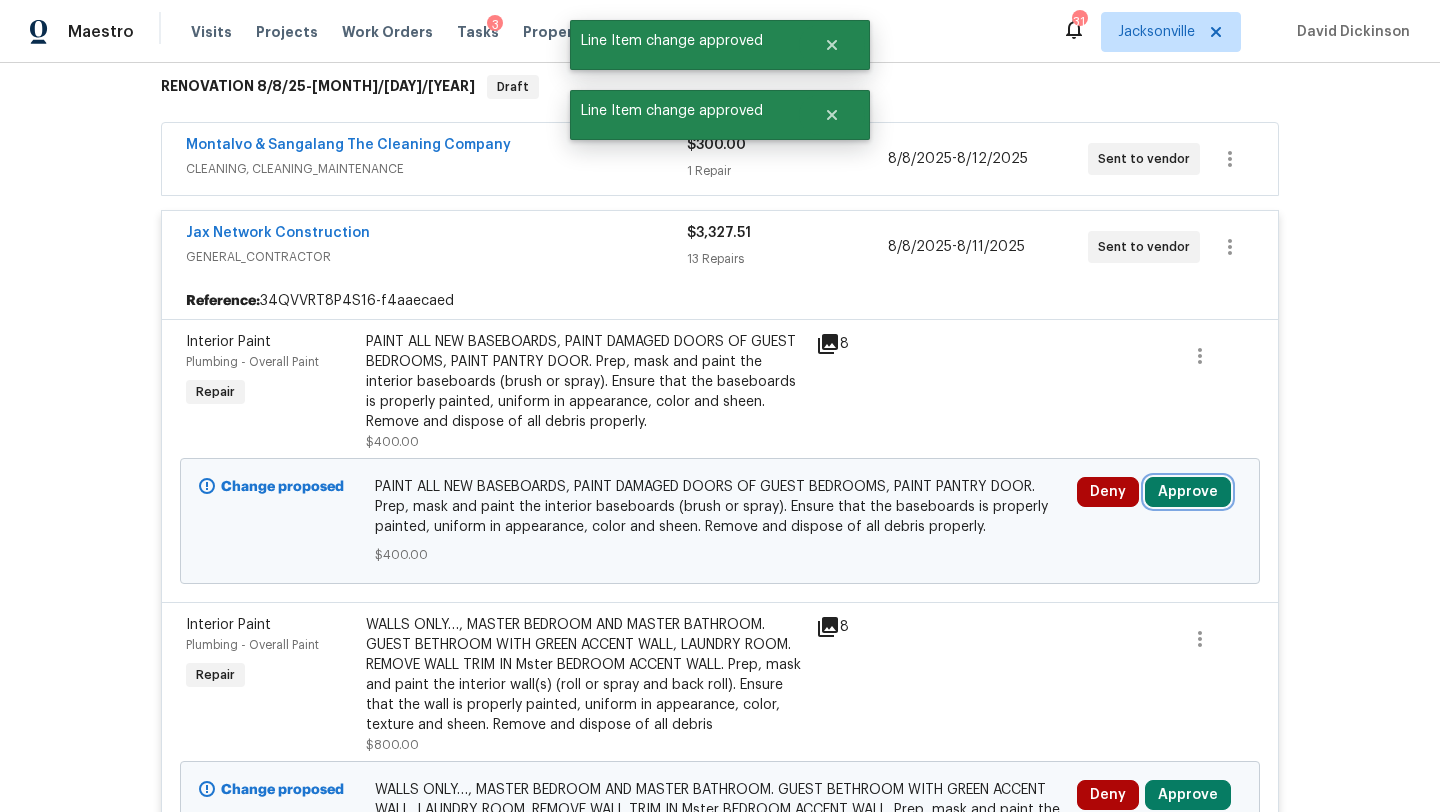 click on "Approve" at bounding box center (1188, 492) 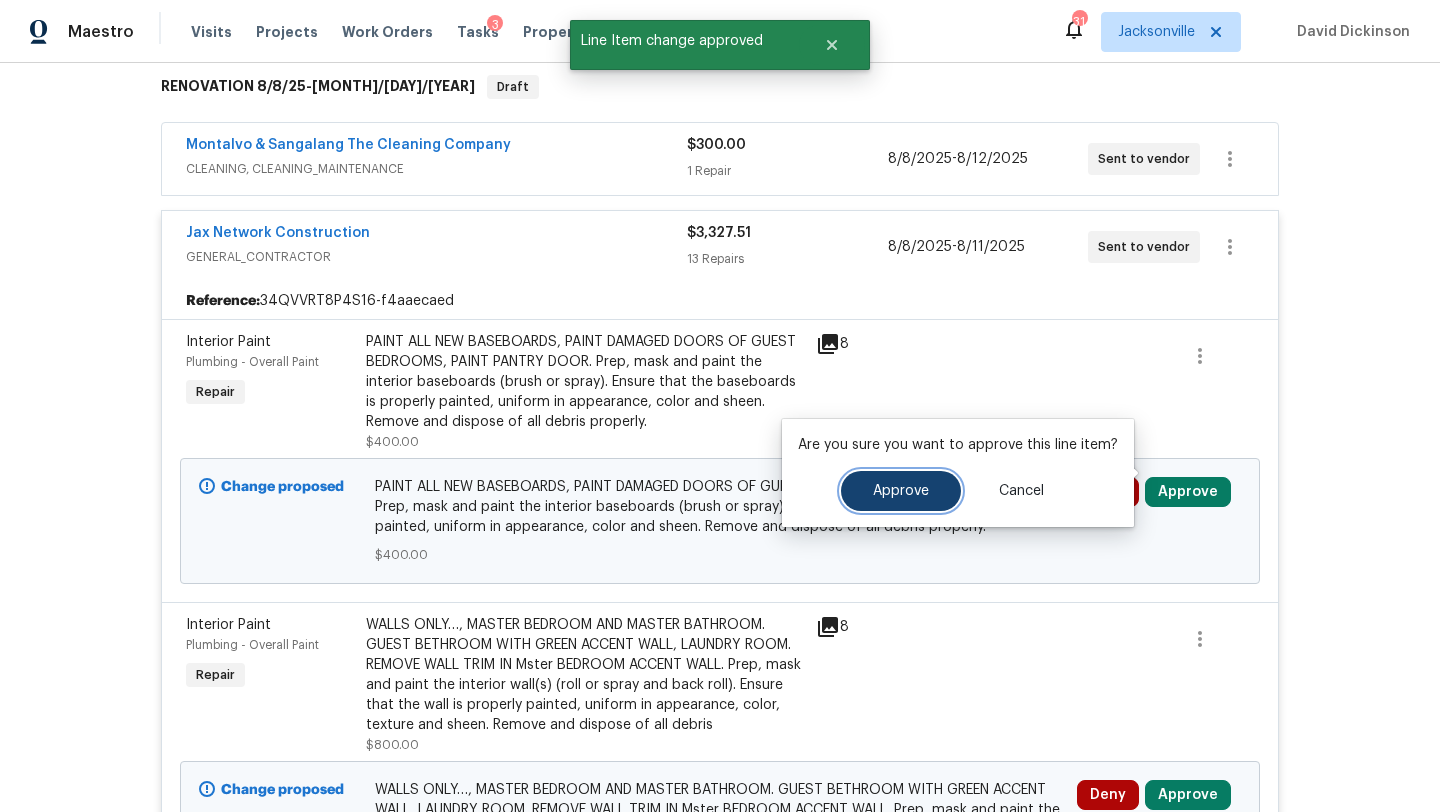 click on "Approve" at bounding box center (901, 491) 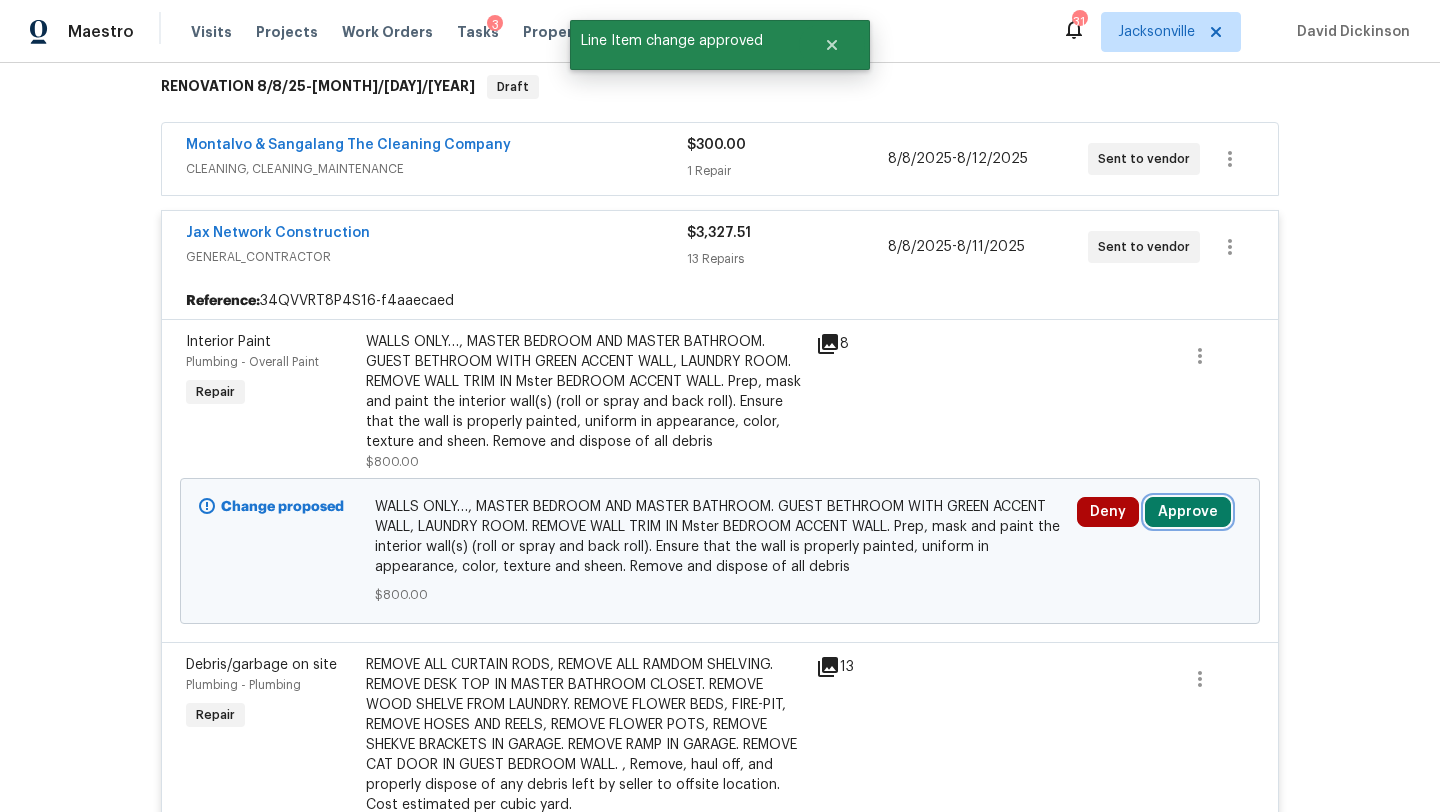 click on "Approve" at bounding box center (1188, 512) 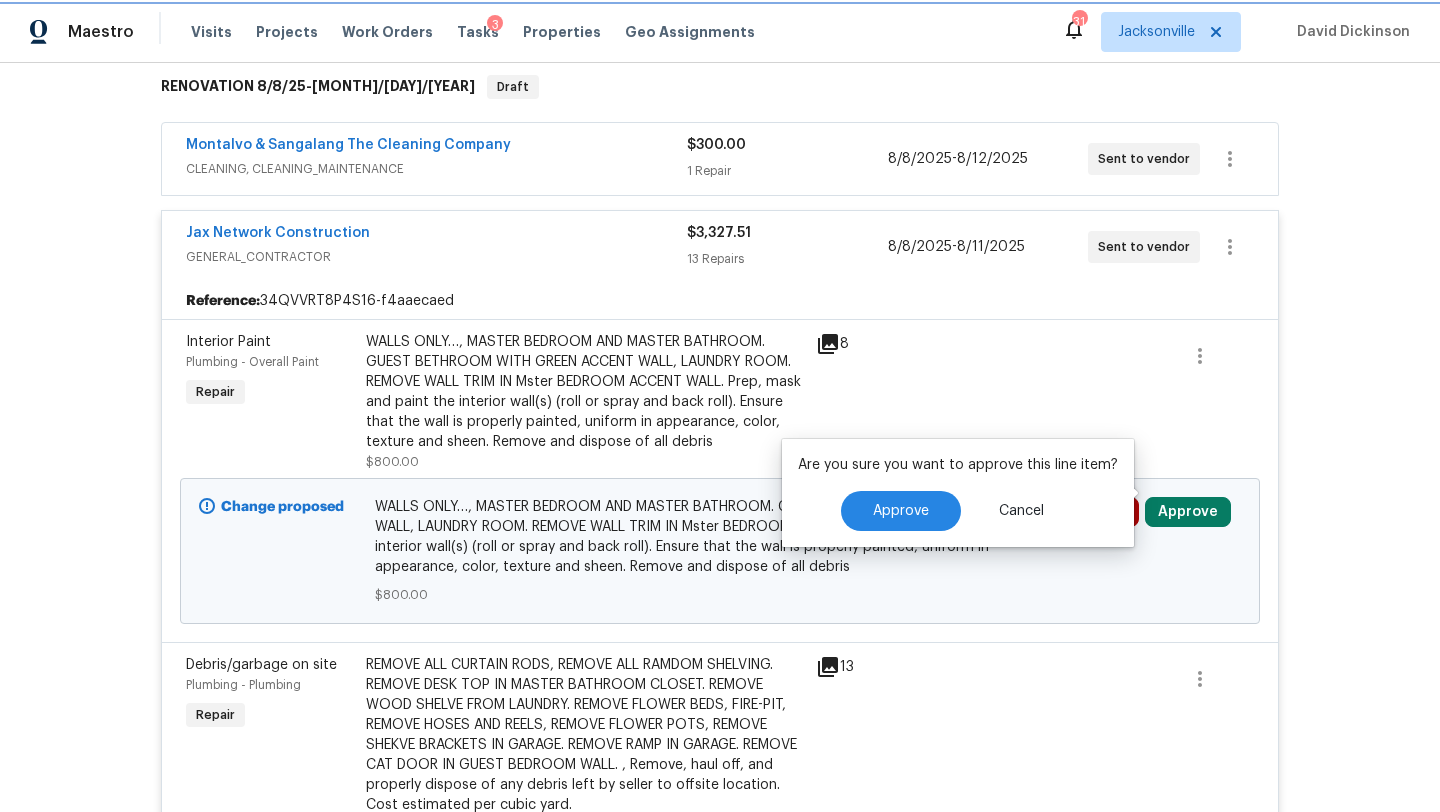 click on "Approve" at bounding box center (1188, 512) 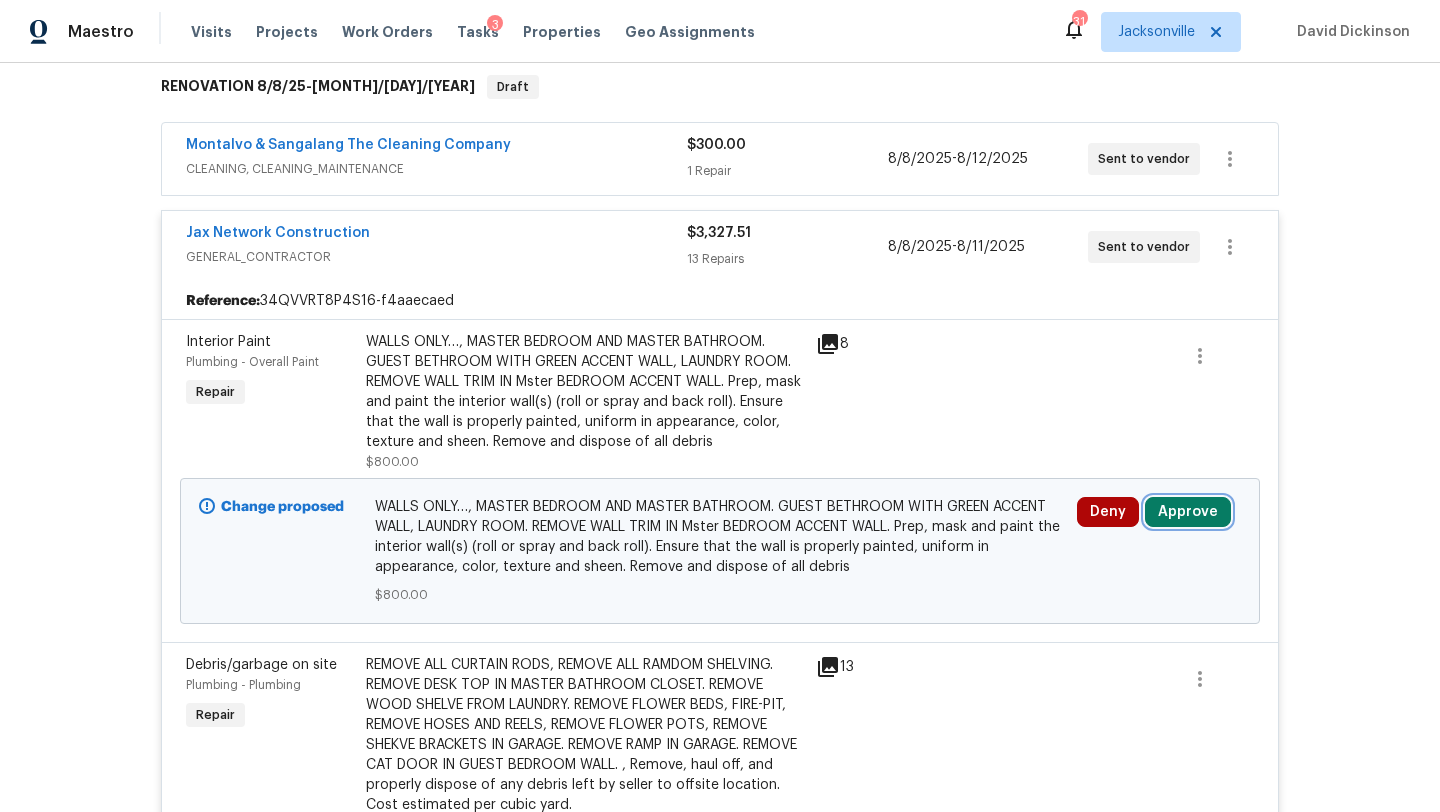 click on "Approve" at bounding box center (1188, 512) 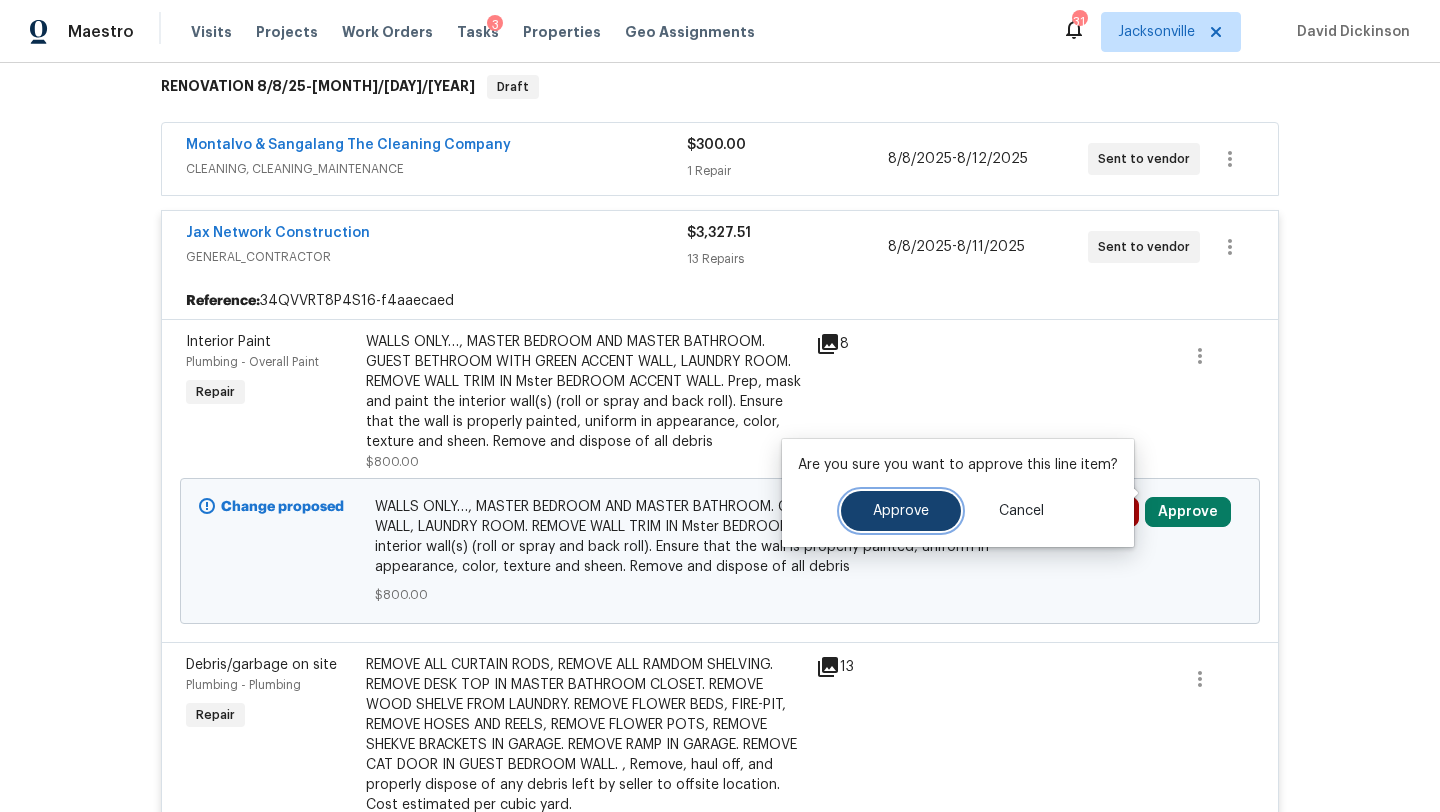 click on "Approve" at bounding box center [901, 511] 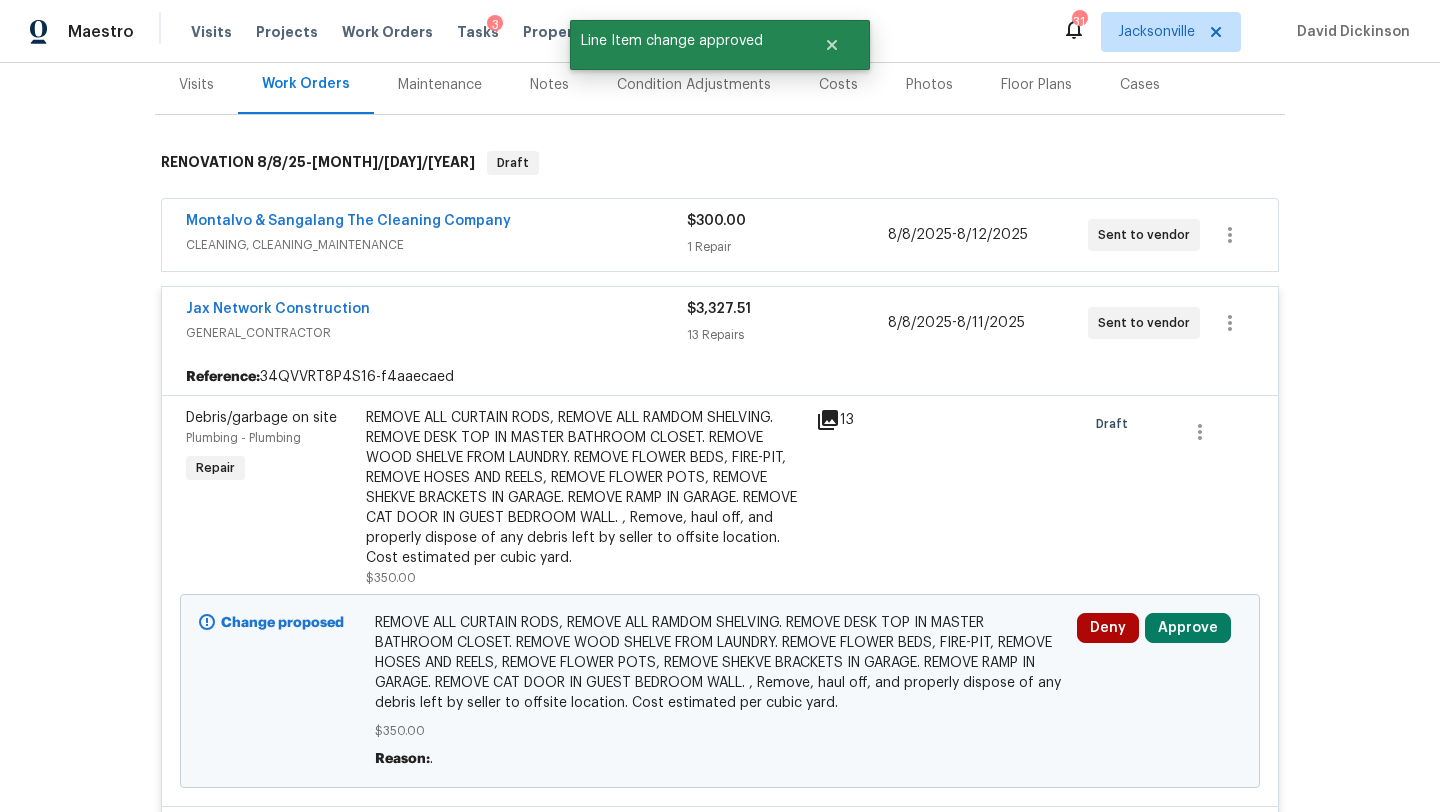 scroll, scrollTop: 261, scrollLeft: 0, axis: vertical 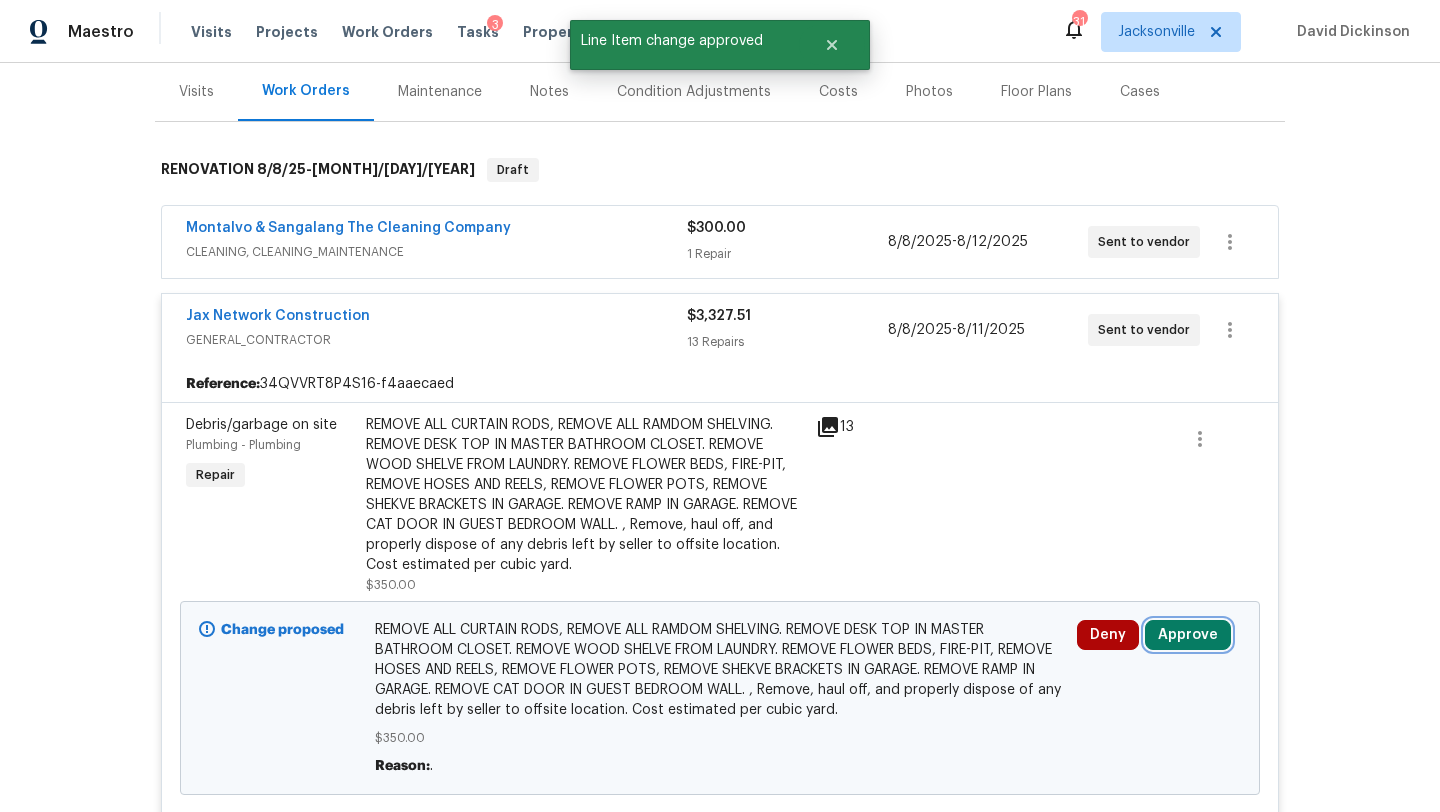 click on "Approve" at bounding box center [1188, 635] 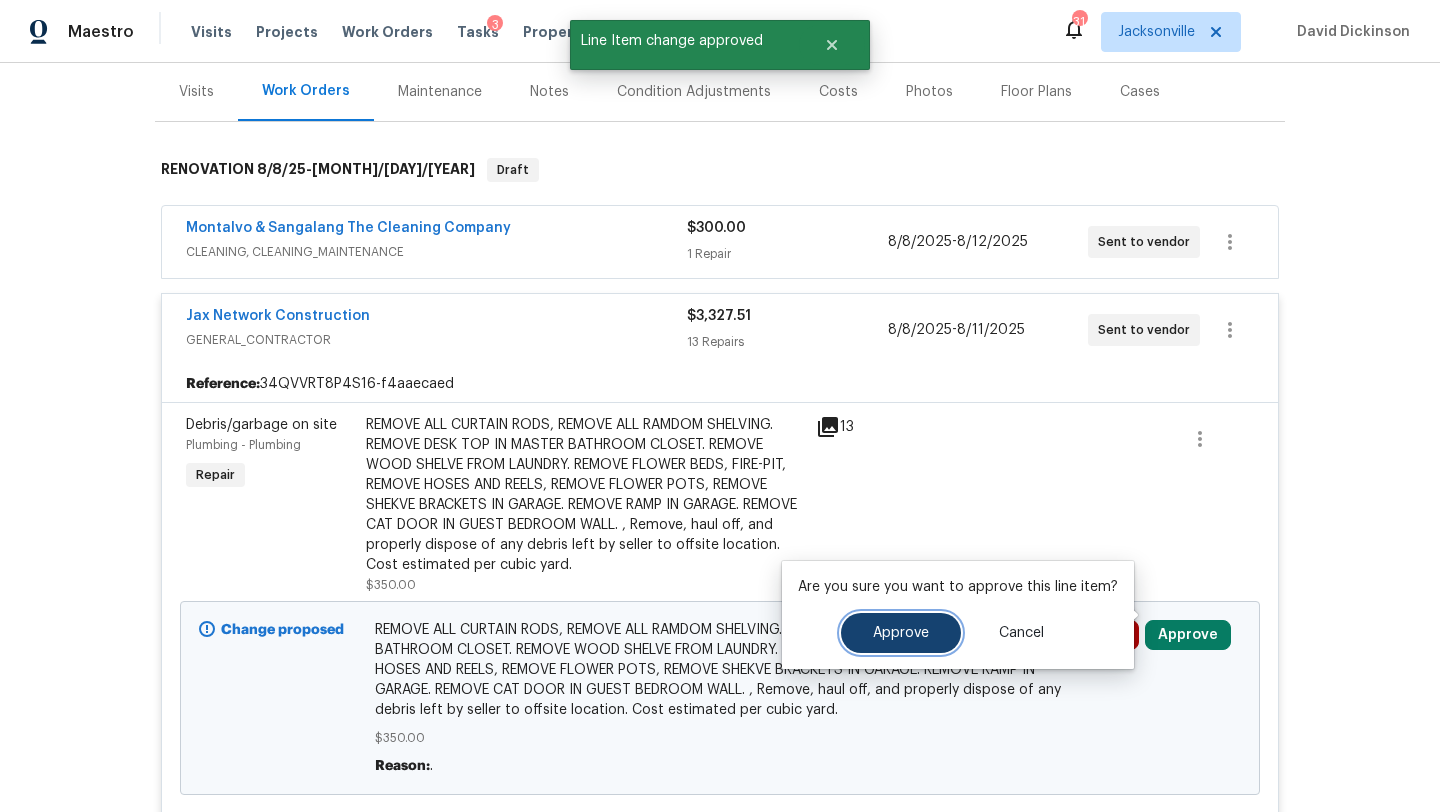 click on "Approve" at bounding box center (901, 633) 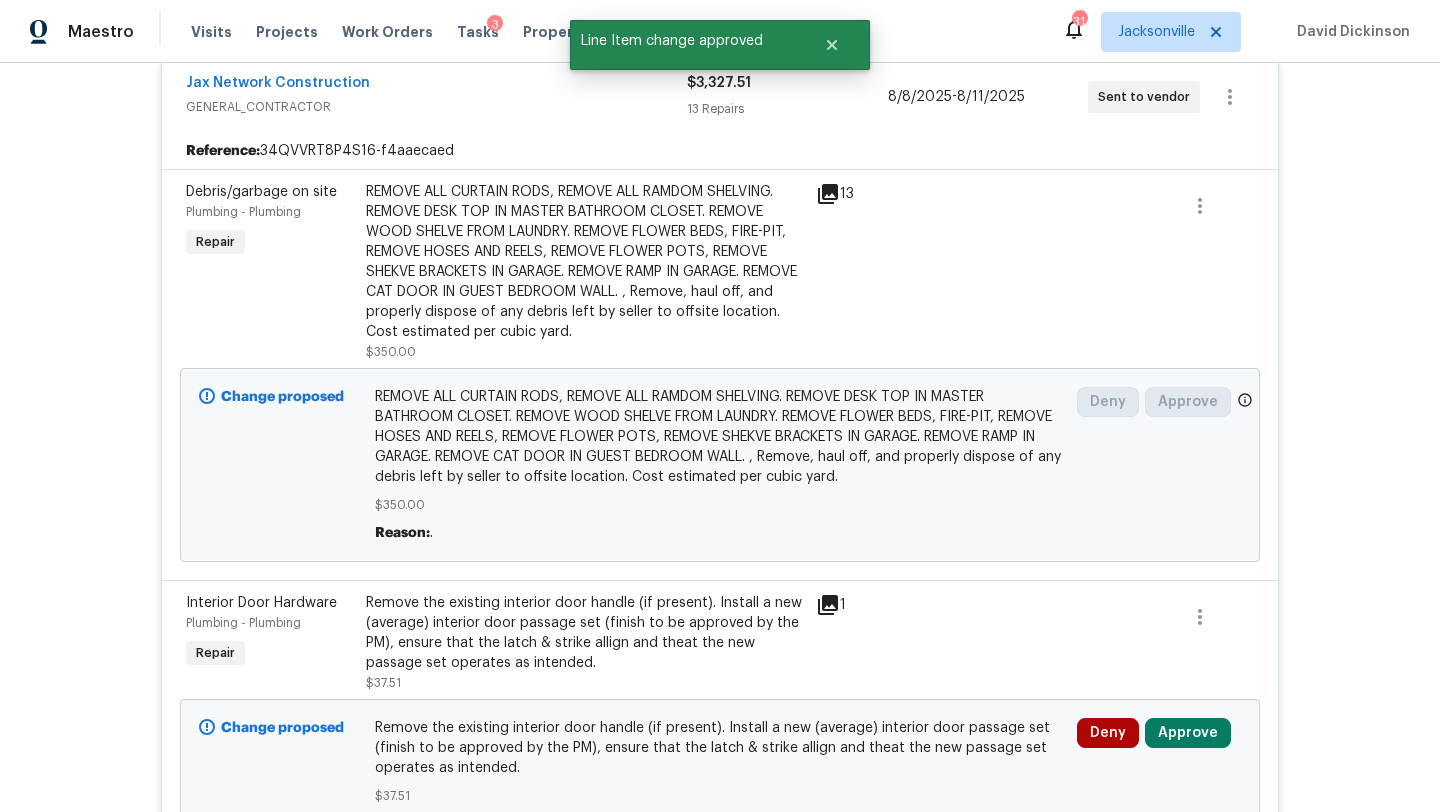 scroll, scrollTop: 501, scrollLeft: 0, axis: vertical 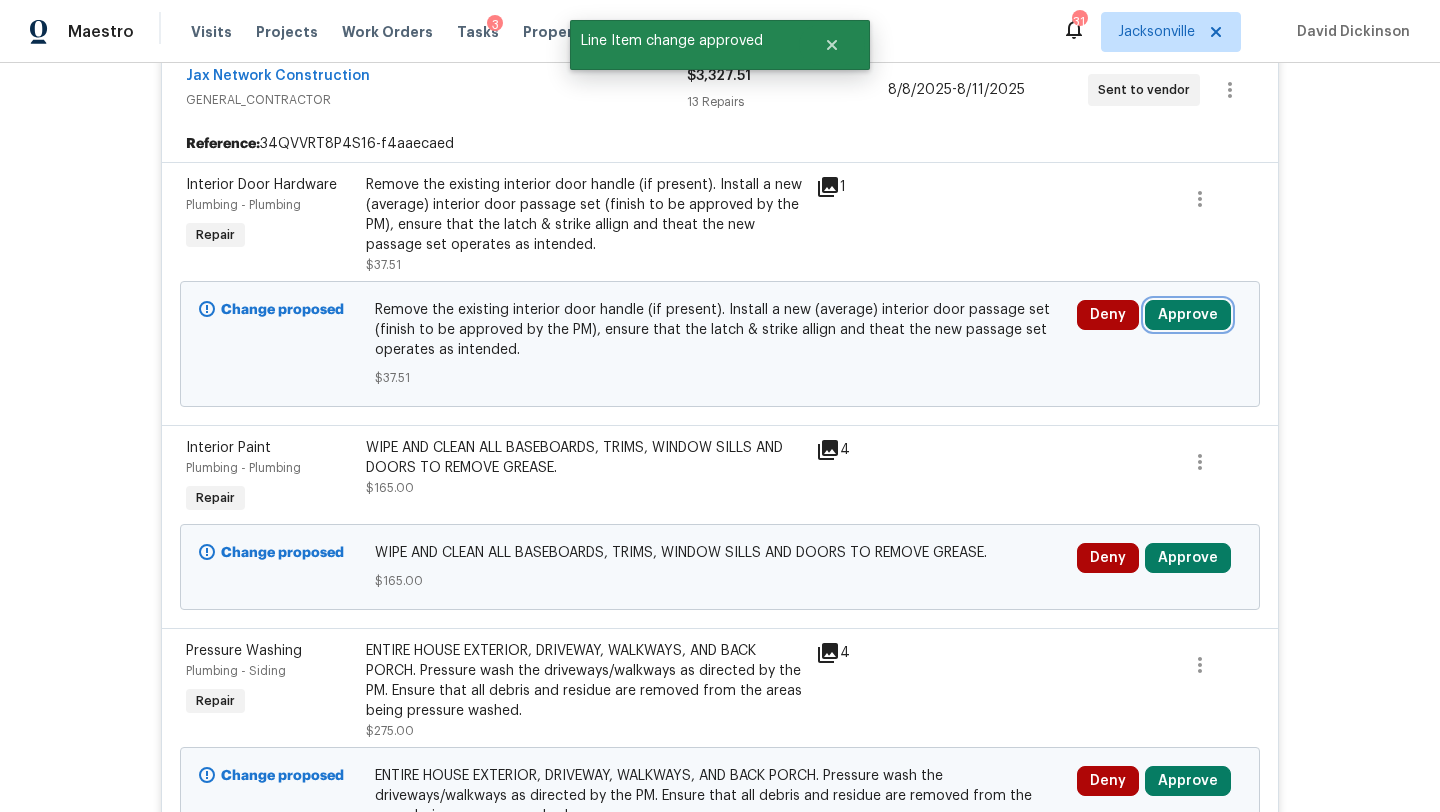 click on "Approve" at bounding box center (1188, 315) 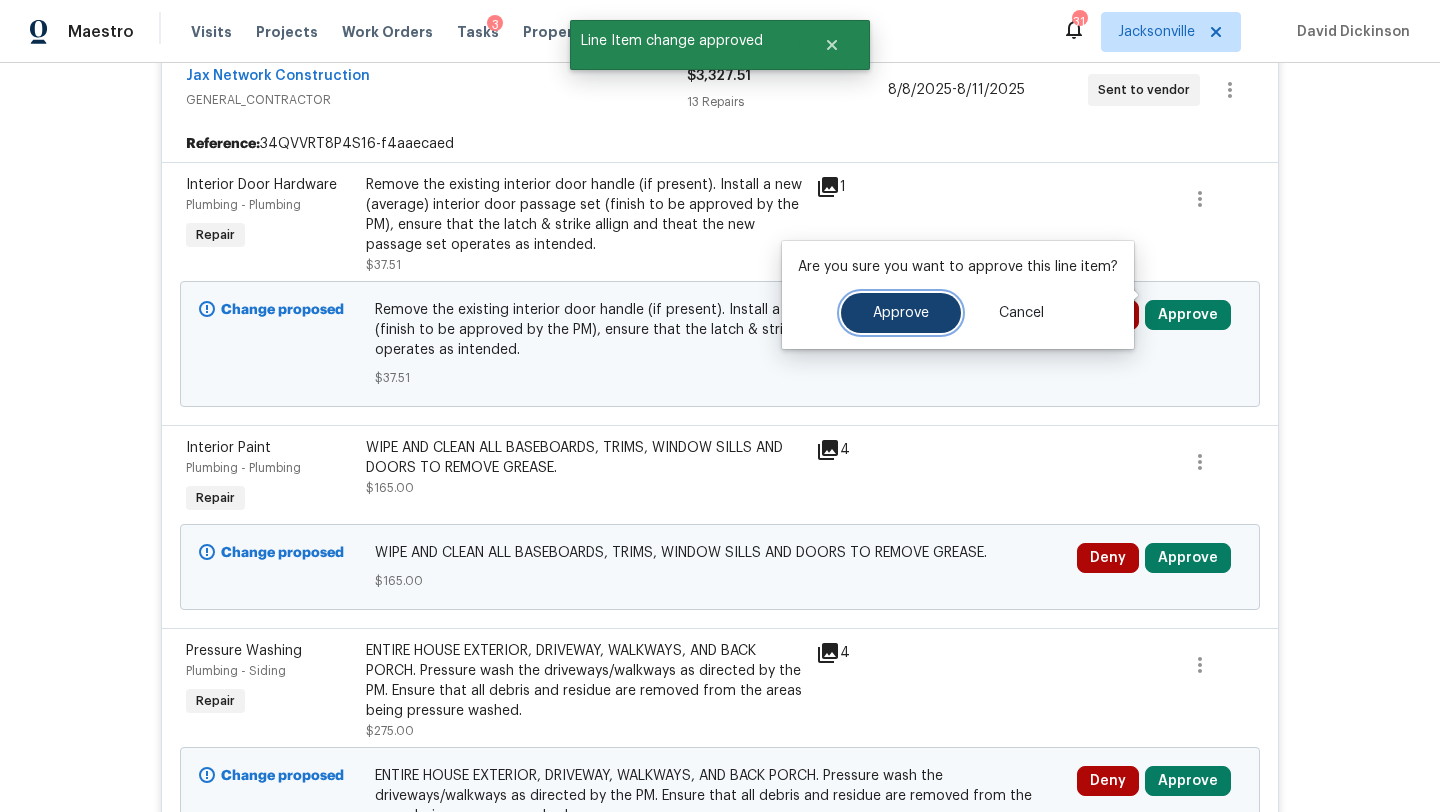 click on "Approve" at bounding box center (901, 313) 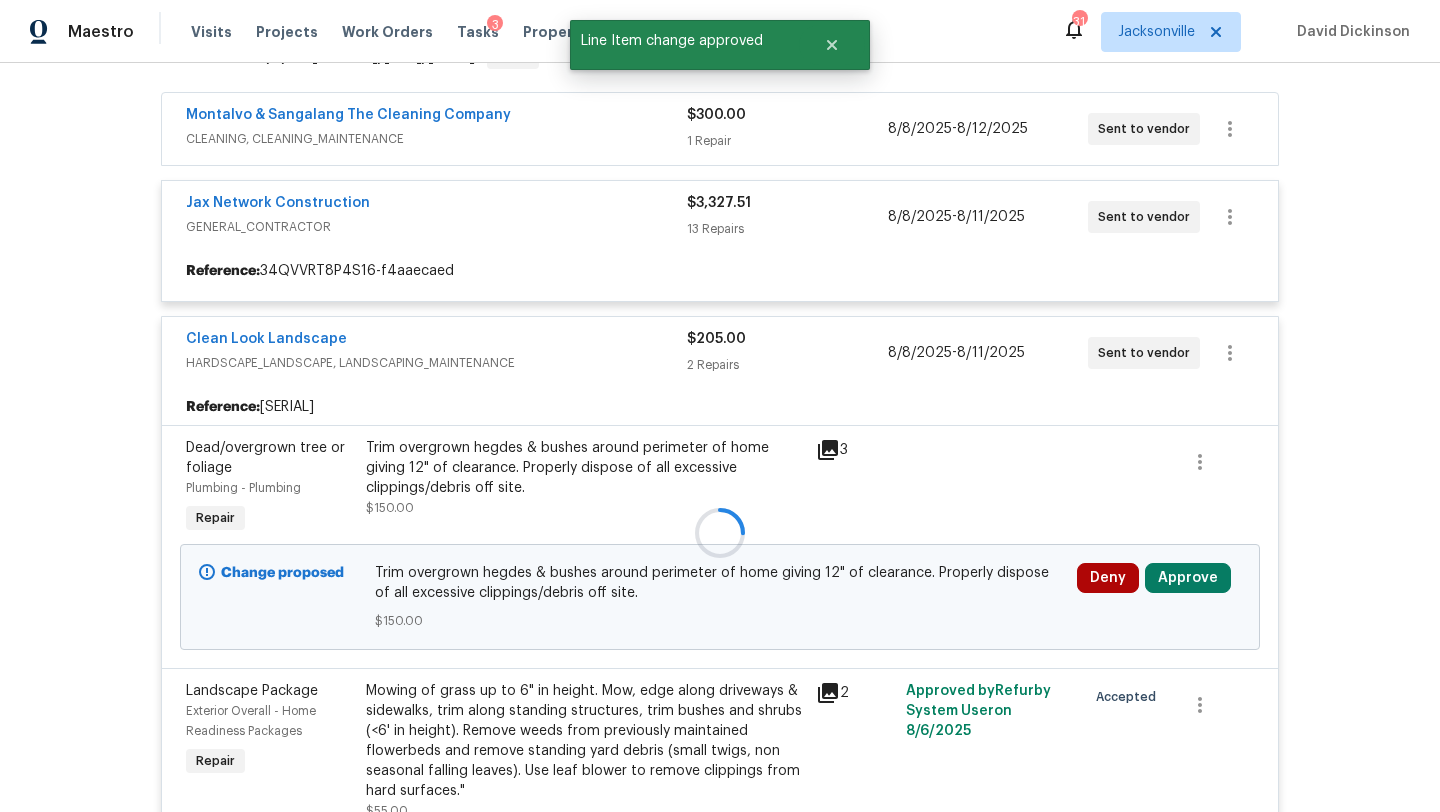 scroll, scrollTop: 0, scrollLeft: 0, axis: both 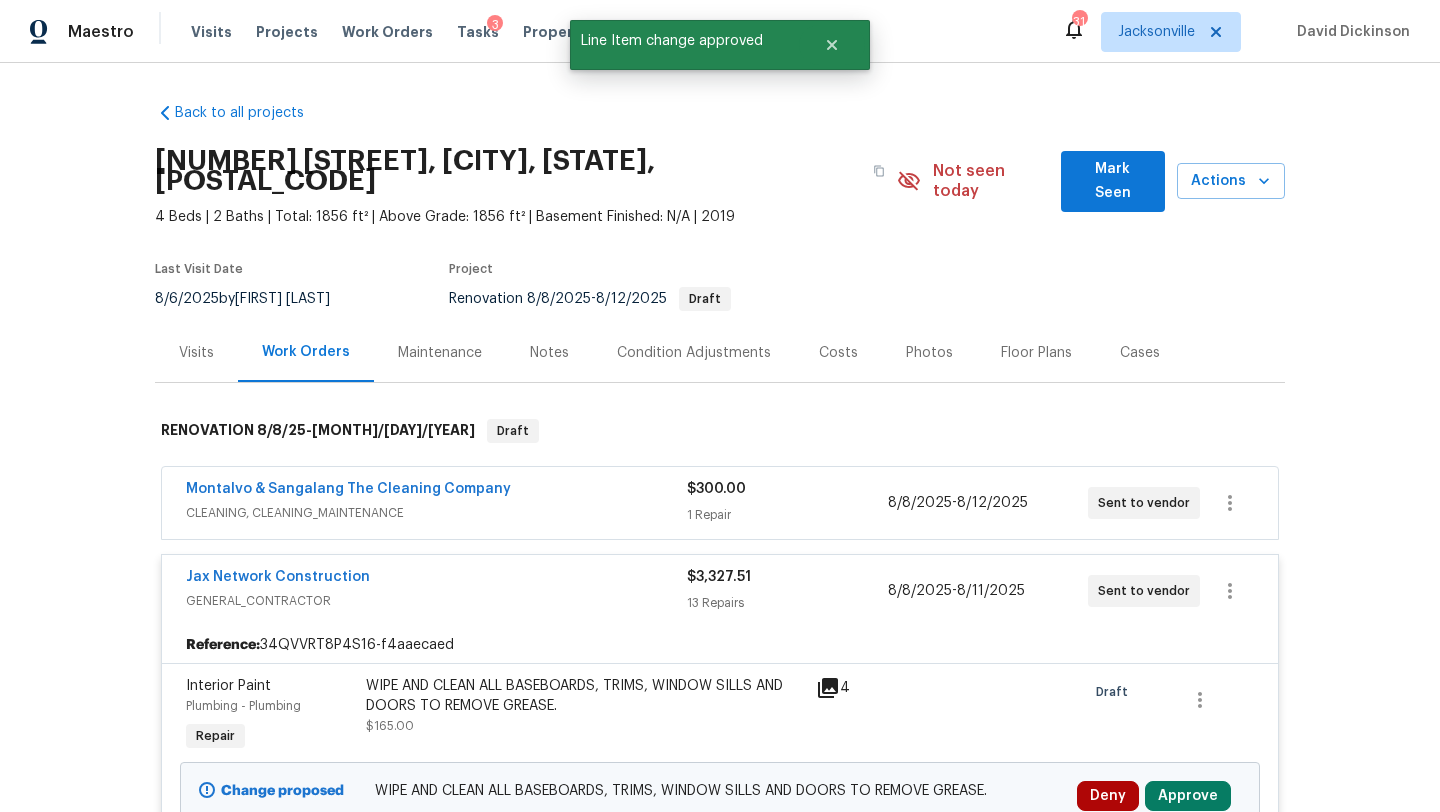 click on "Costs" at bounding box center [838, 353] 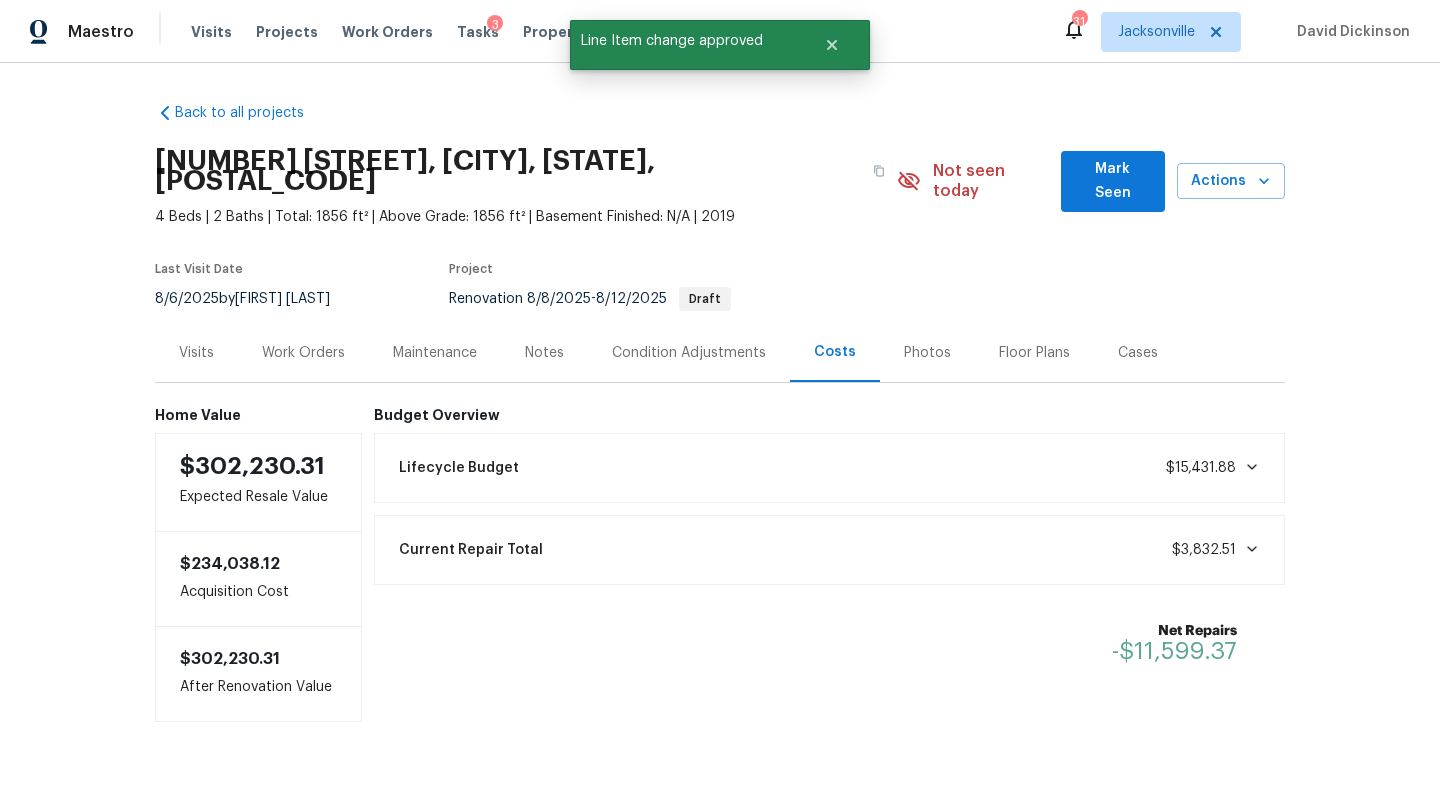 click on "Work Orders" at bounding box center (303, 353) 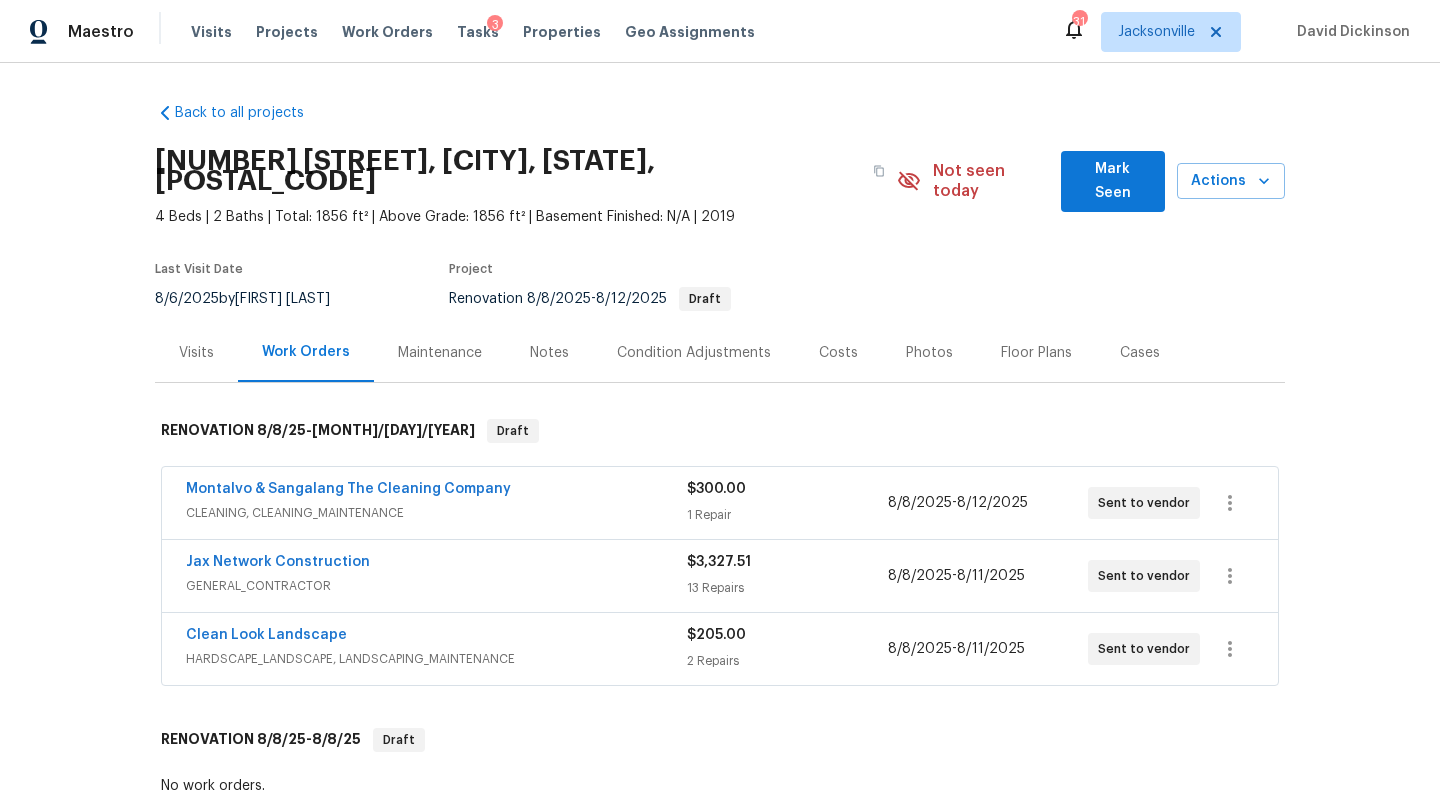 click on "Condition Adjustments" at bounding box center (694, 353) 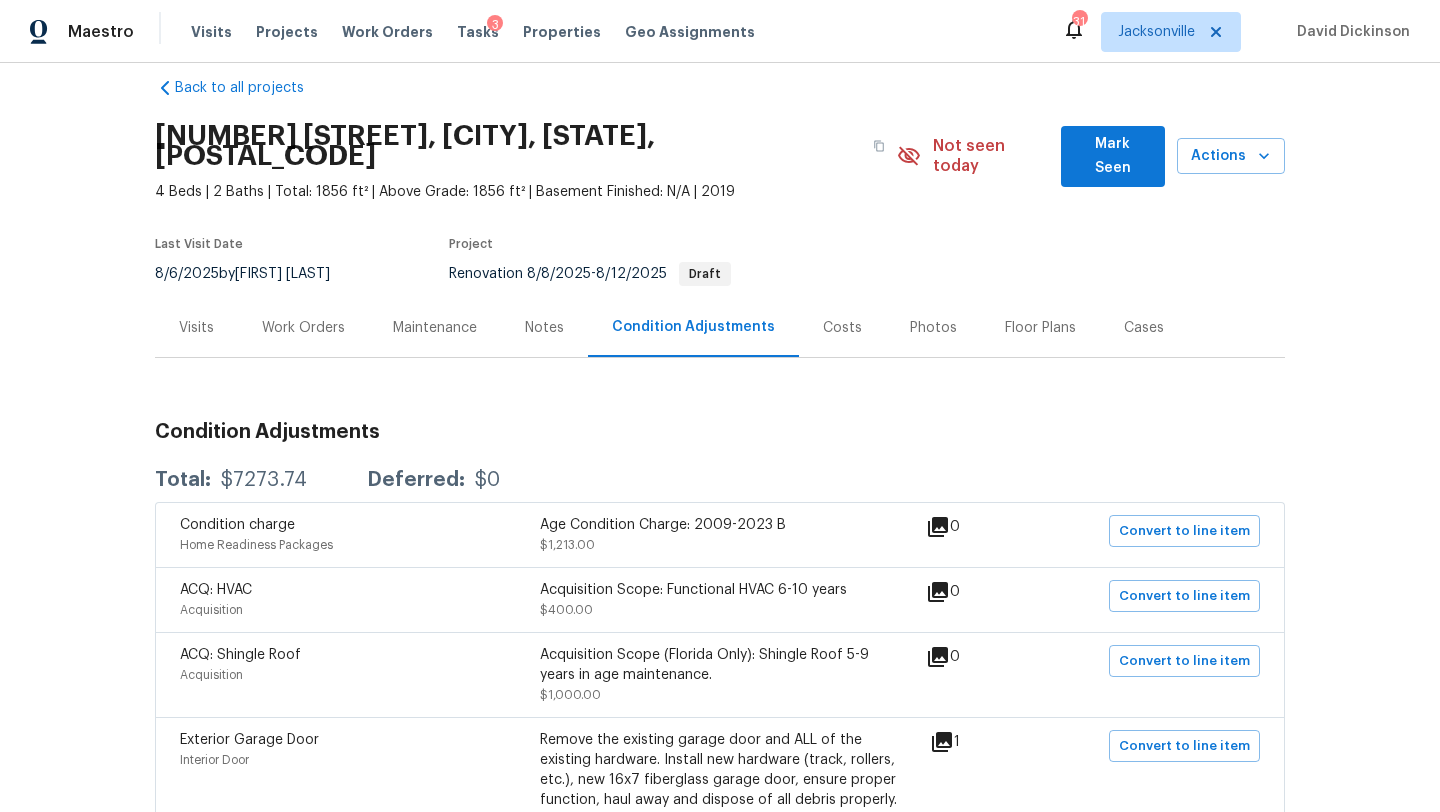 scroll, scrollTop: 16, scrollLeft: 0, axis: vertical 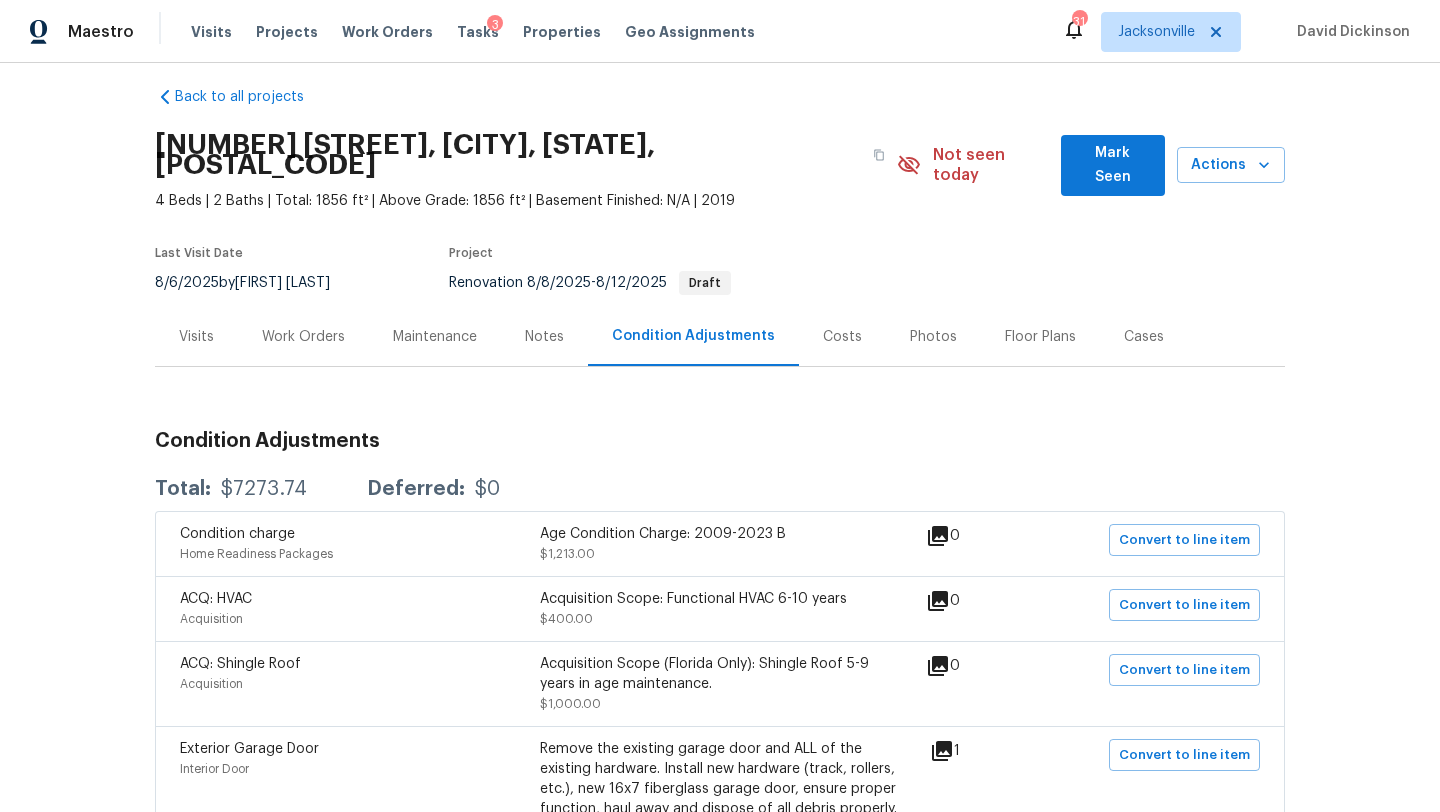 click on "Work Orders" at bounding box center [303, 337] 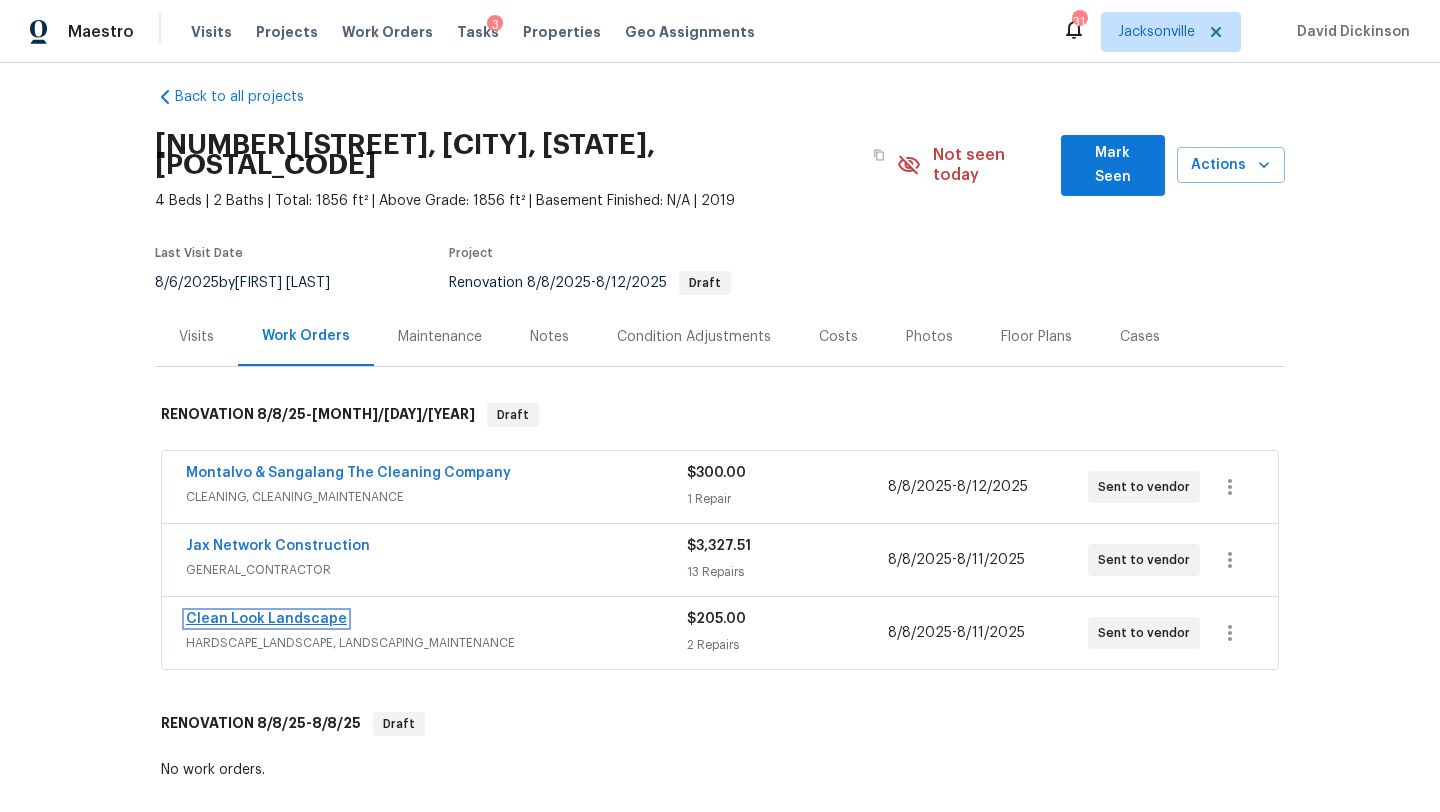 click on "Clean Look Landscape" at bounding box center (266, 619) 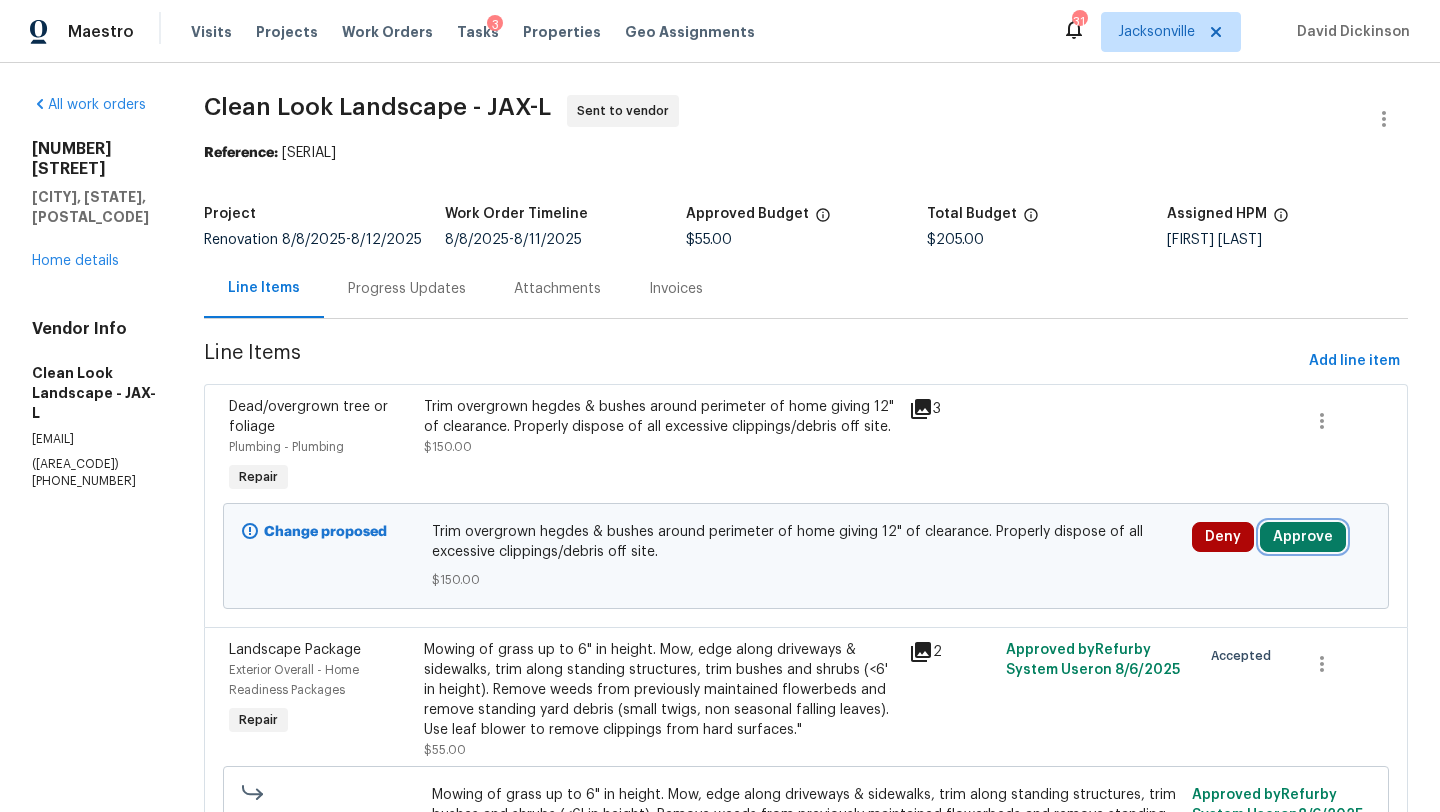 click on "Approve" at bounding box center [1303, 537] 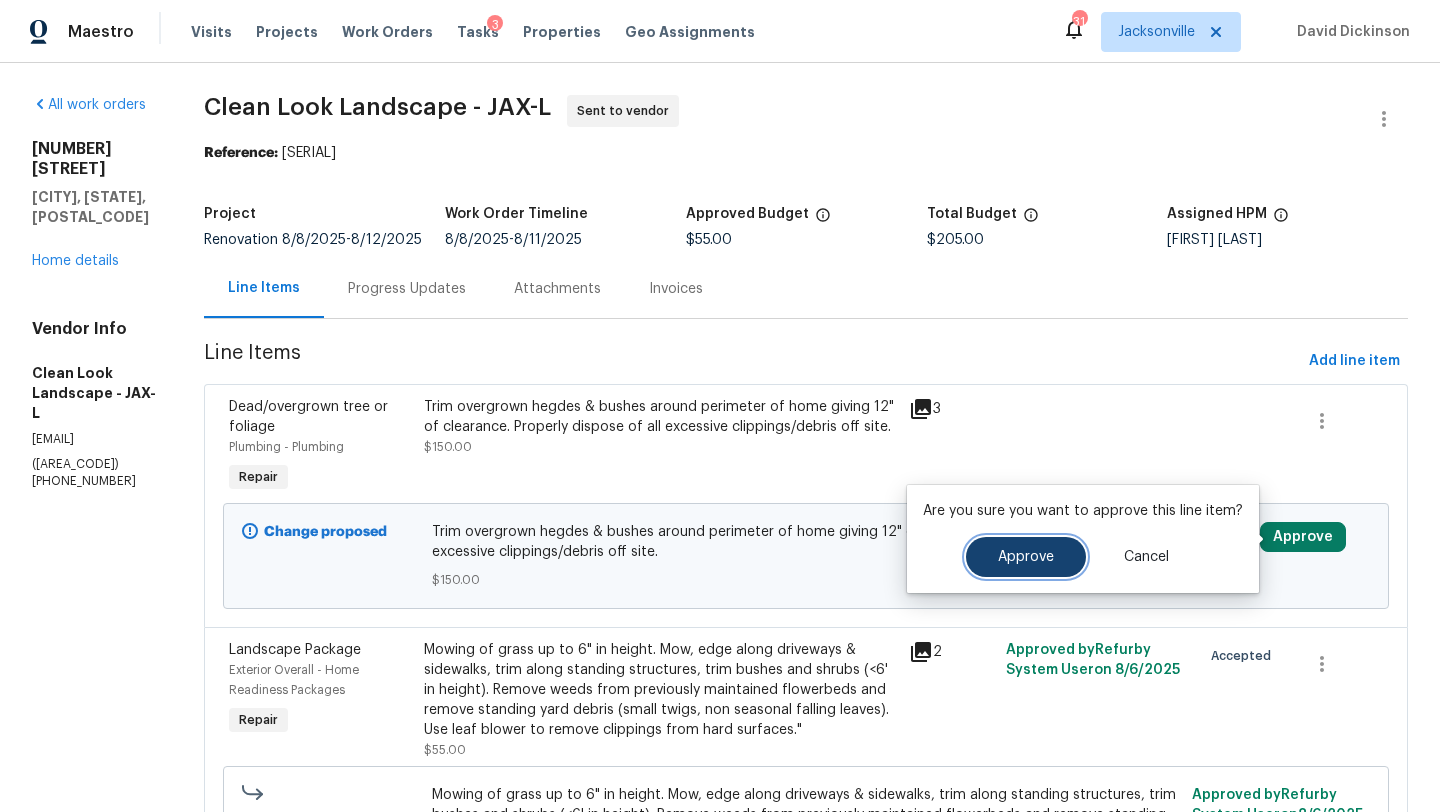 click on "Approve" at bounding box center (1026, 557) 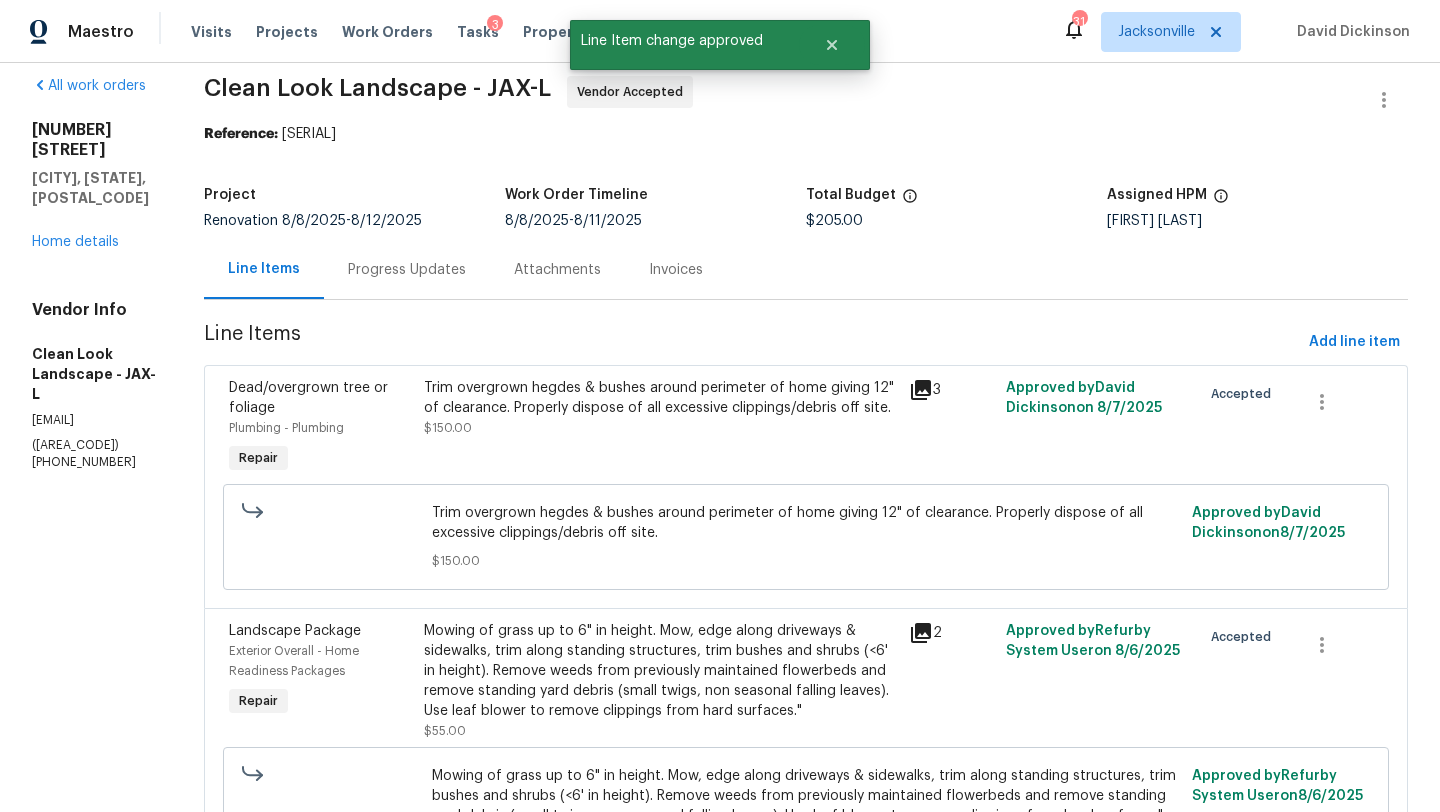 scroll, scrollTop: 0, scrollLeft: 0, axis: both 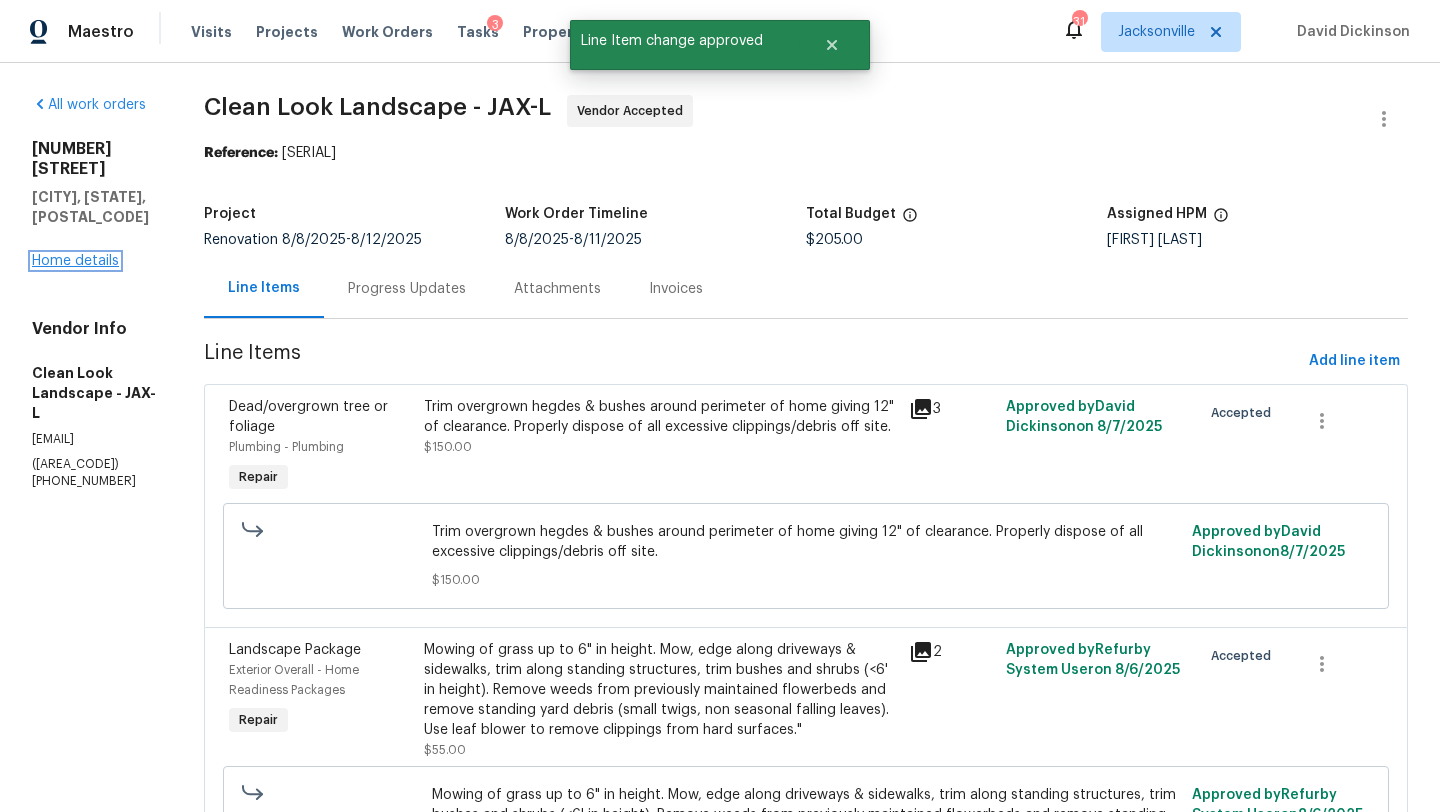 click on "Home details" at bounding box center [75, 261] 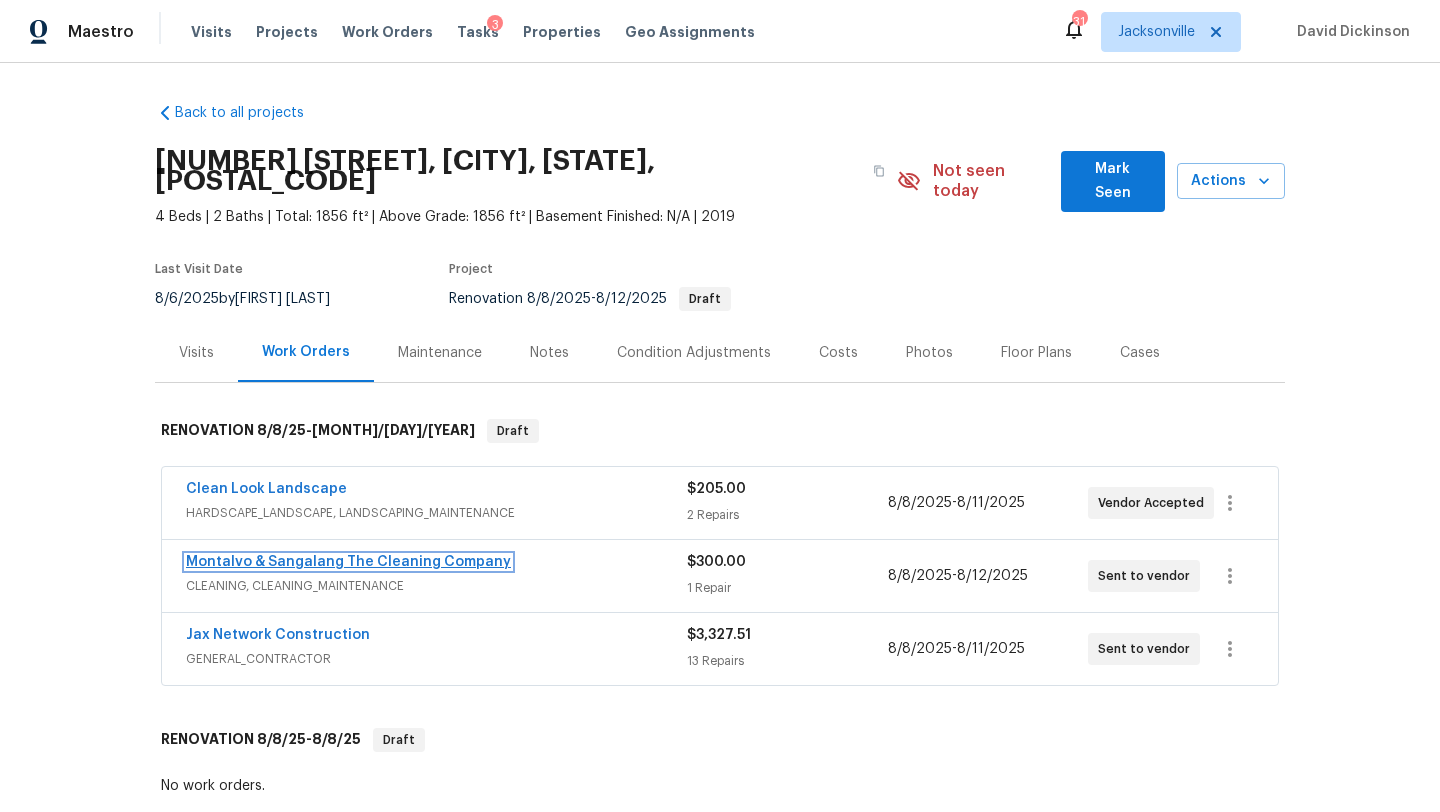 click on "Montalvo & Sangalang The Cleaning Company" at bounding box center (348, 562) 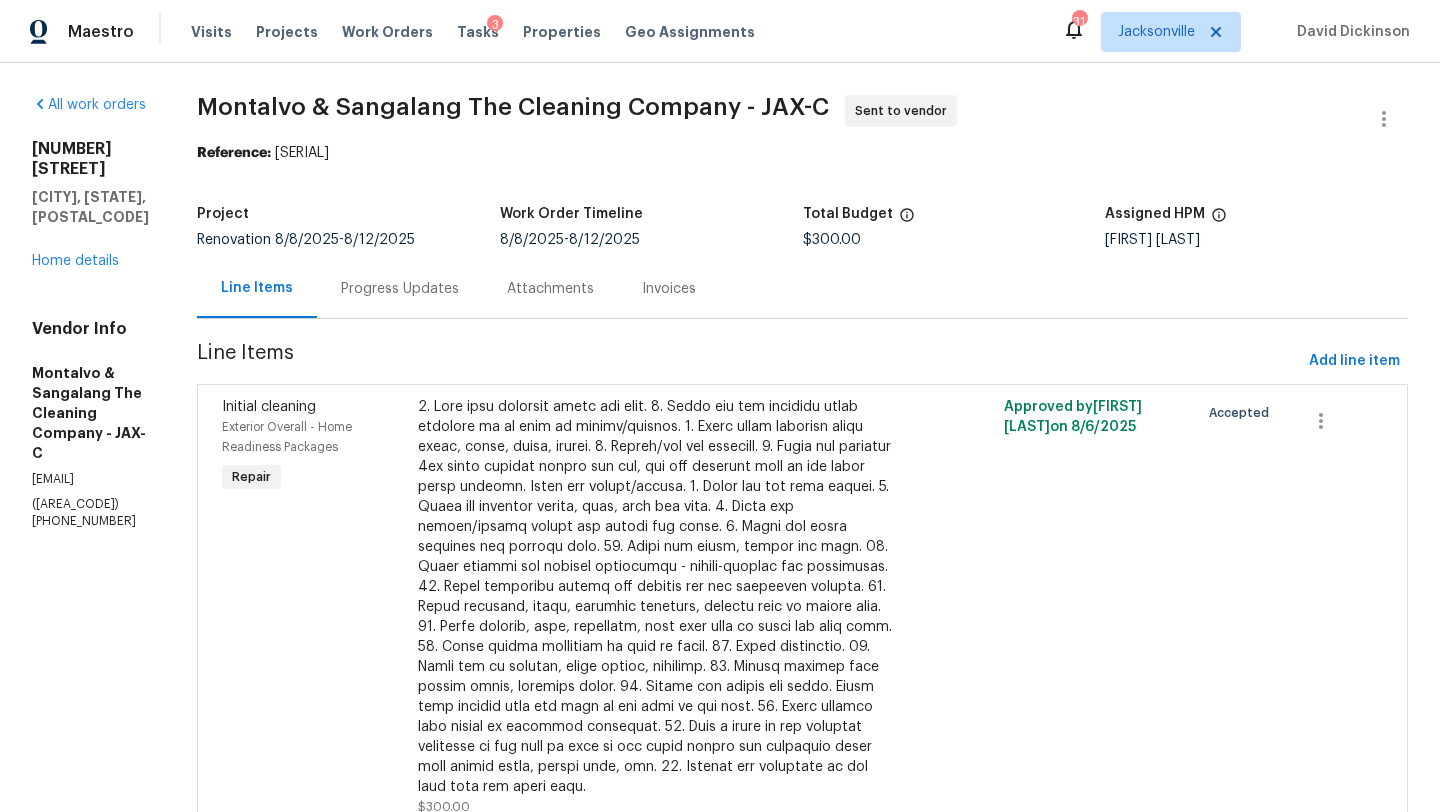 scroll, scrollTop: 119, scrollLeft: 0, axis: vertical 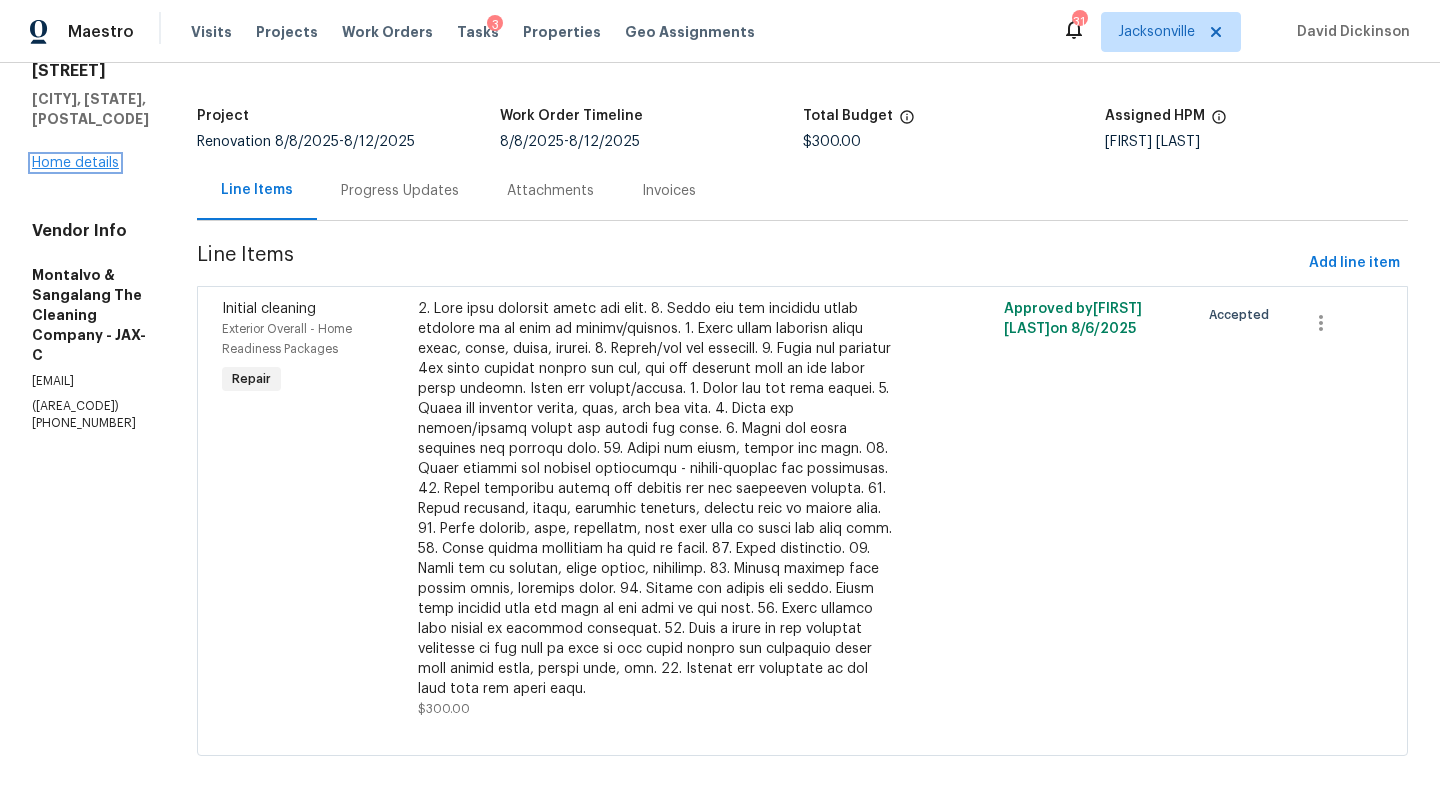 click on "Home details" at bounding box center [75, 163] 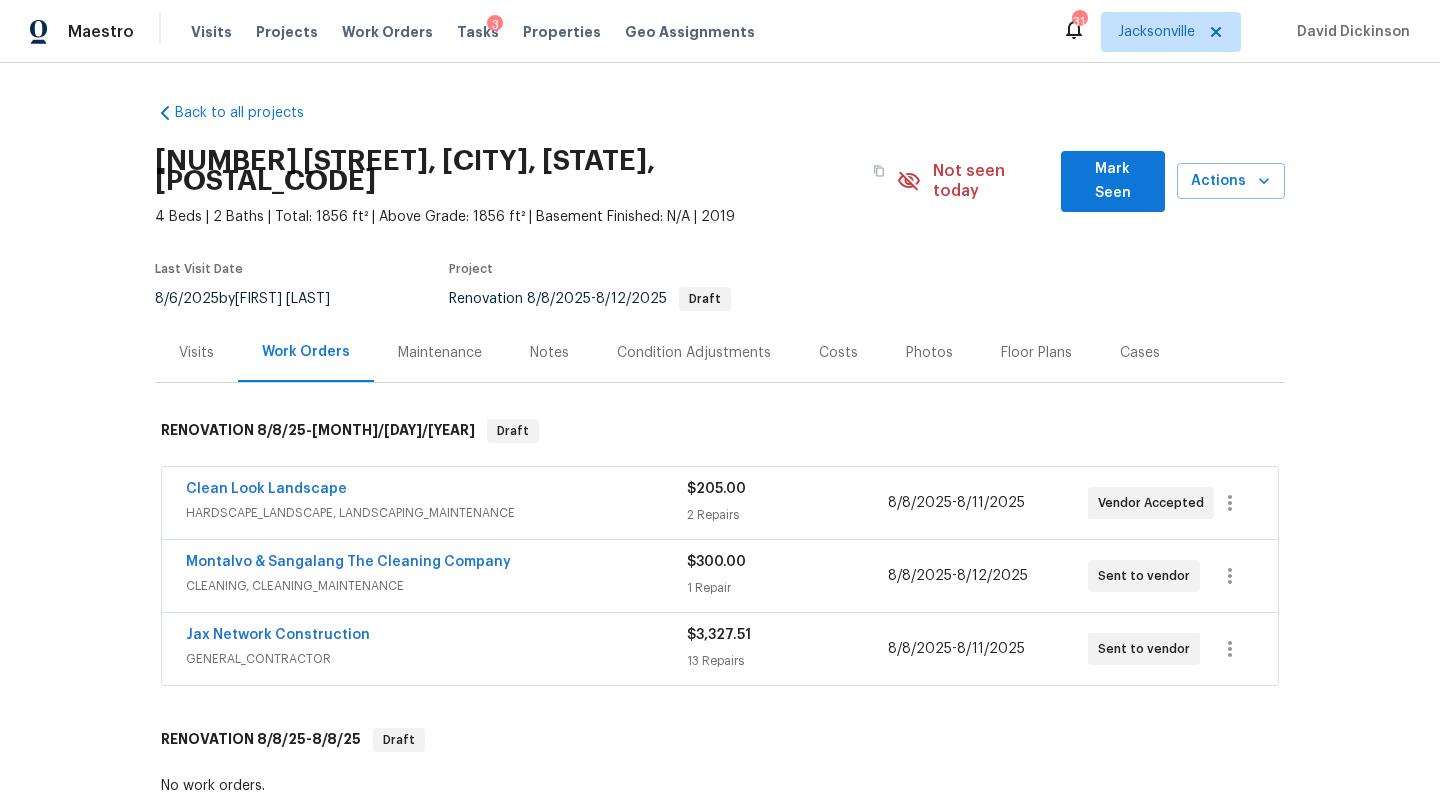 click on "GENERAL_CONTRACTOR" at bounding box center (436, 659) 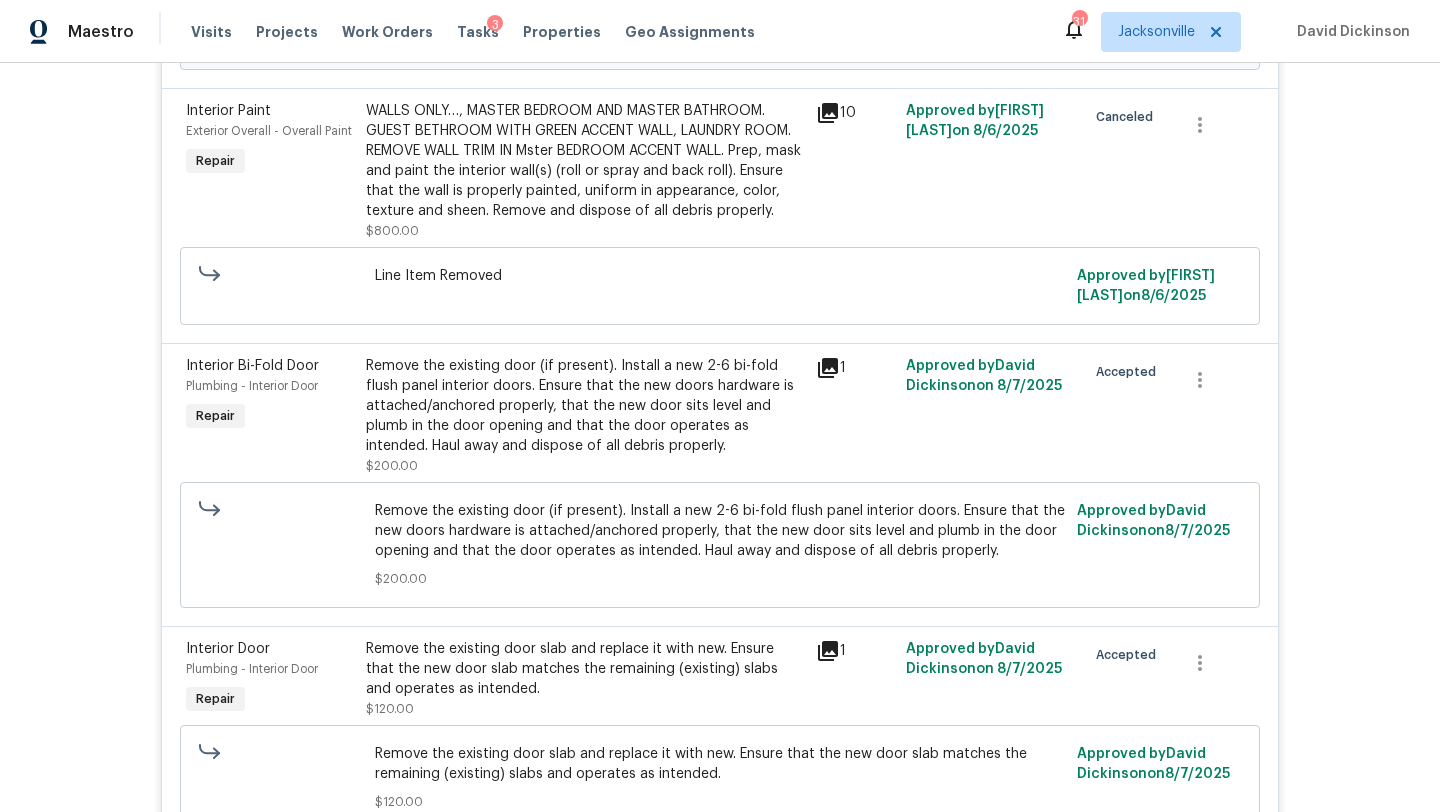 scroll, scrollTop: 777, scrollLeft: 0, axis: vertical 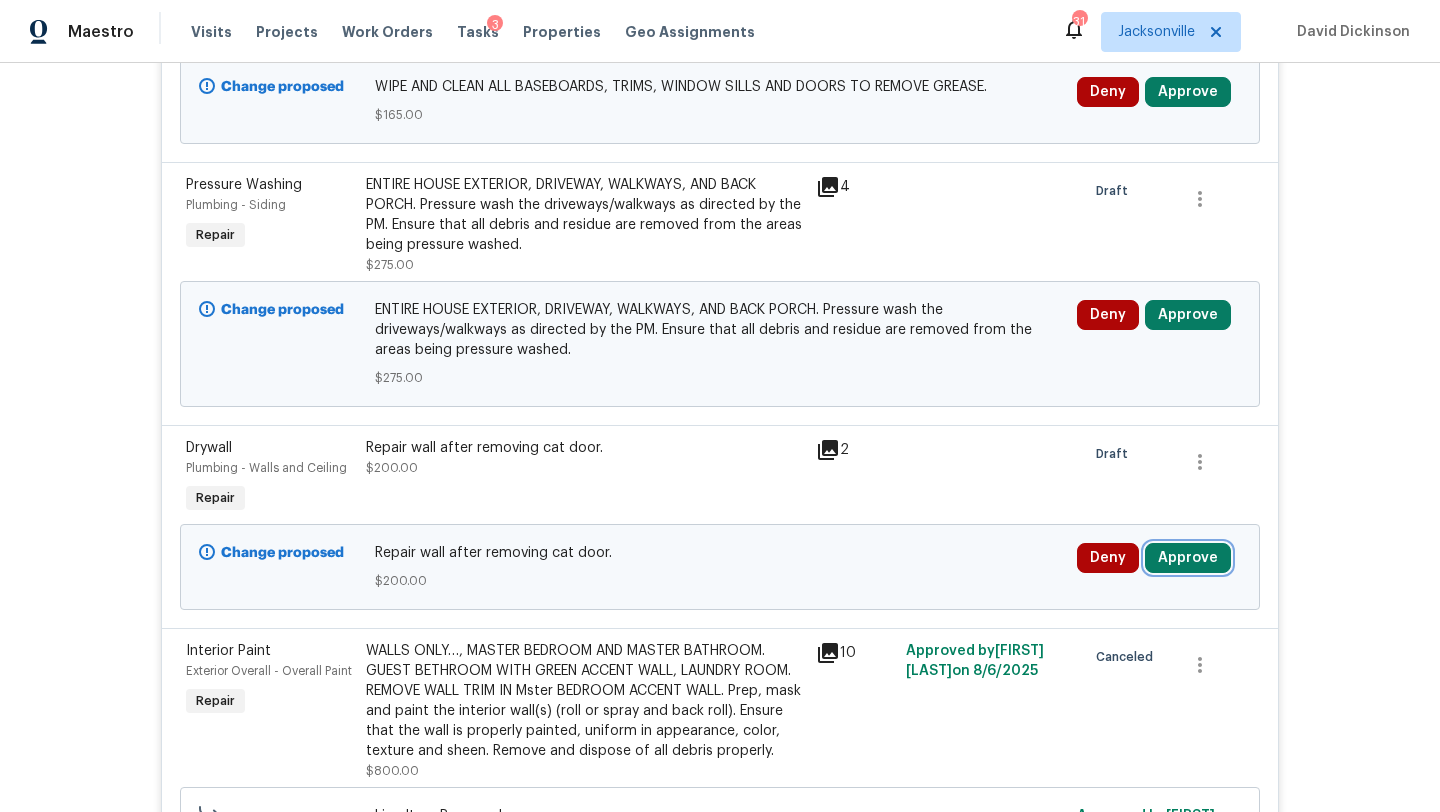 click on "Approve" at bounding box center [1188, 558] 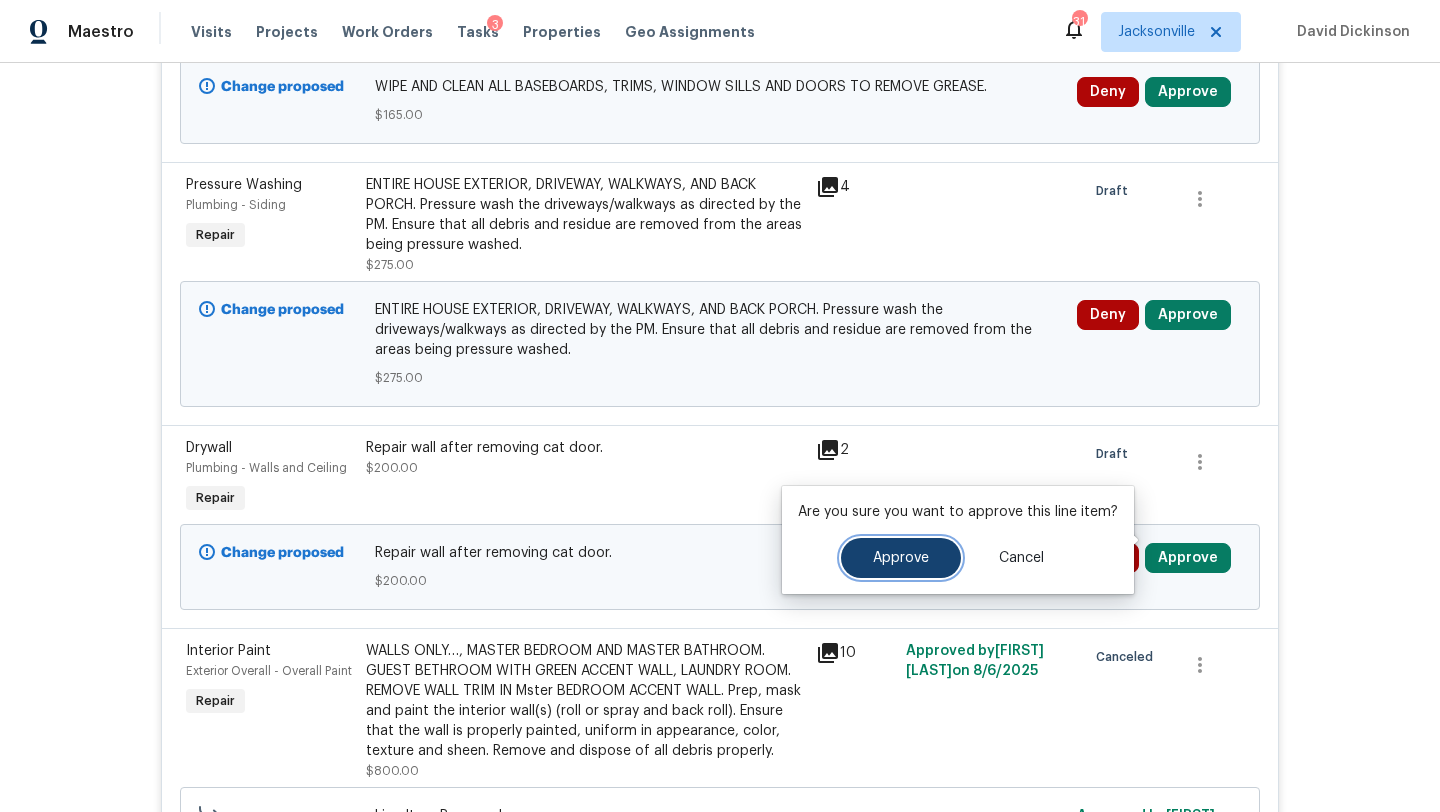 click on "Approve" at bounding box center (901, 558) 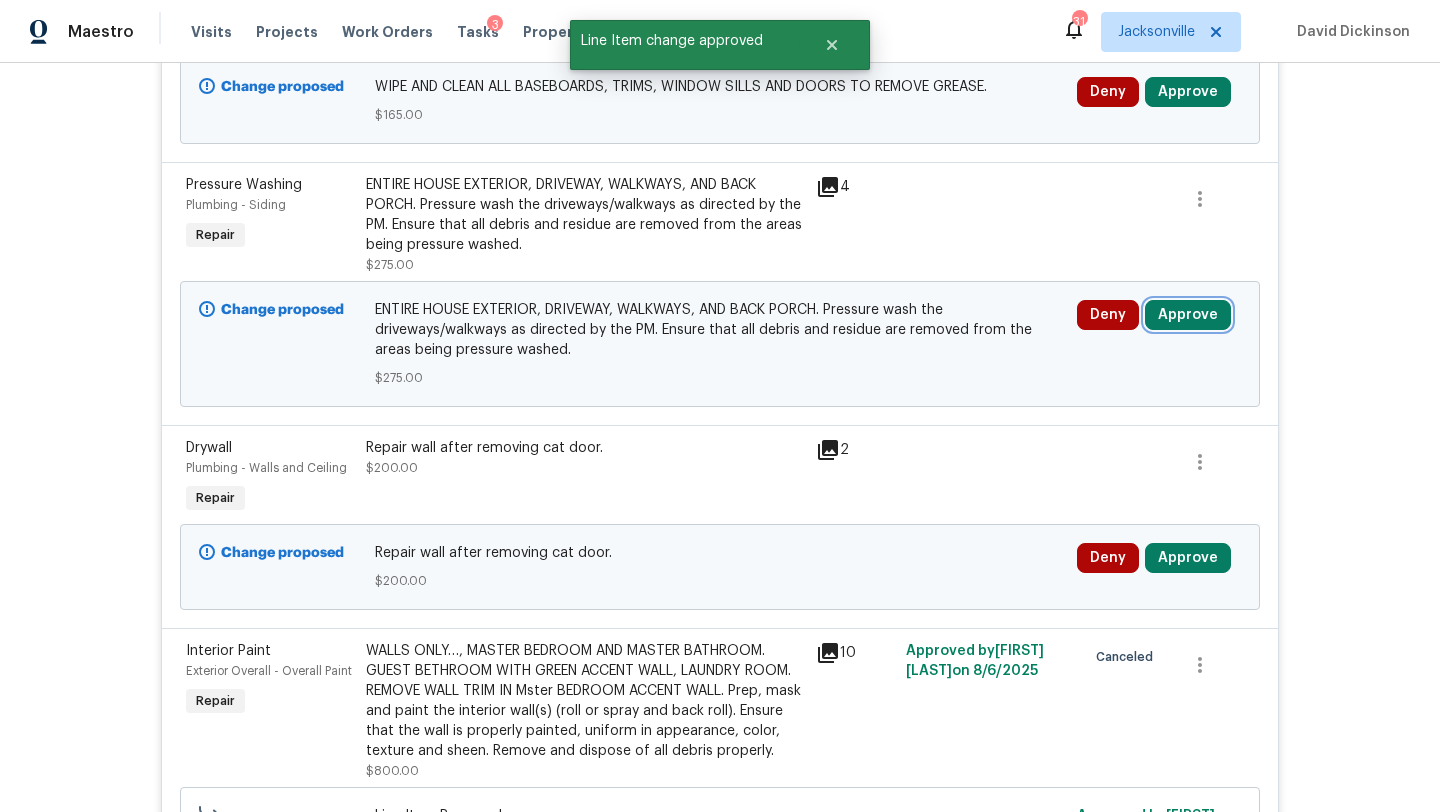 click on "Approve" at bounding box center [1188, 315] 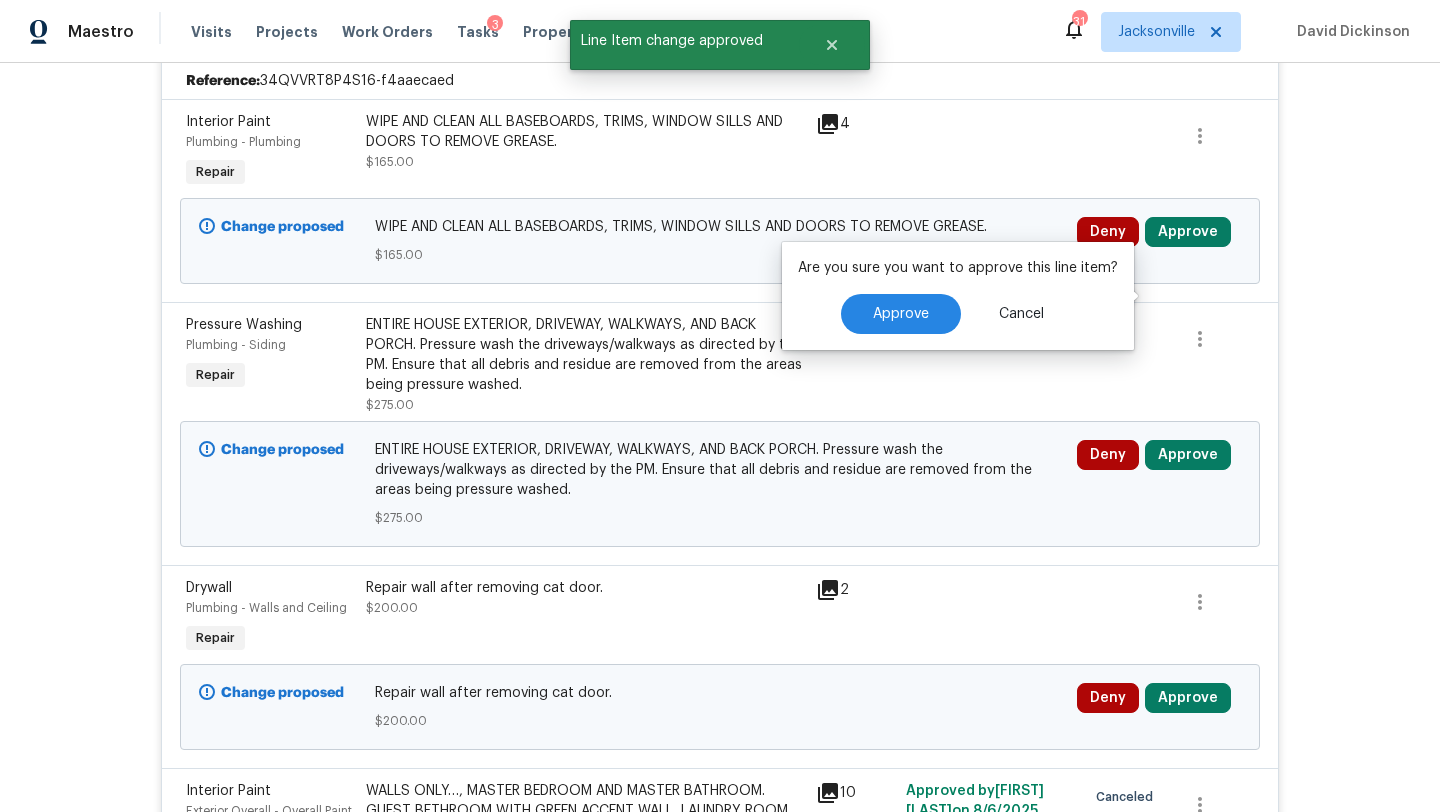 click on "No work orders." at bounding box center [720, 3899] 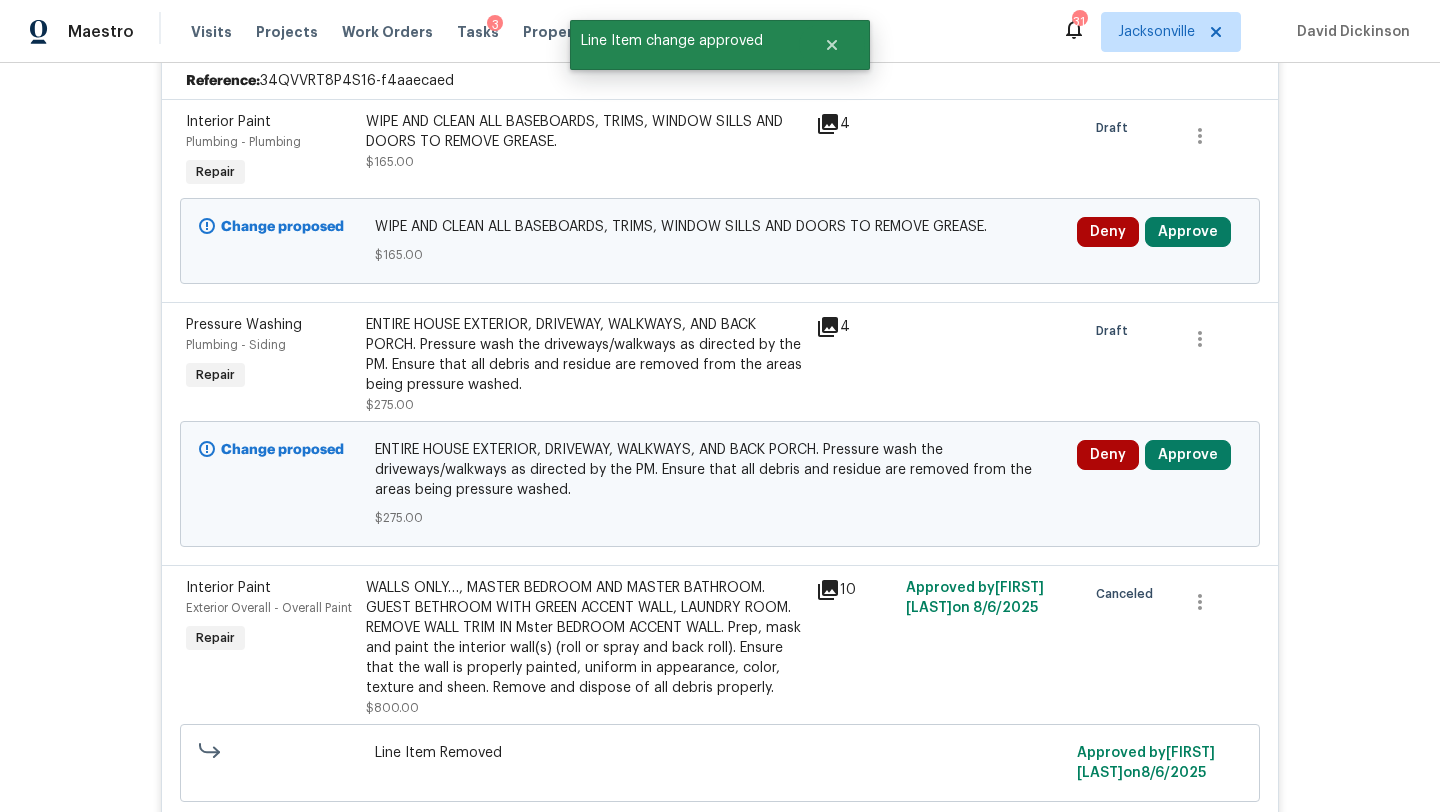 scroll, scrollTop: 777, scrollLeft: 0, axis: vertical 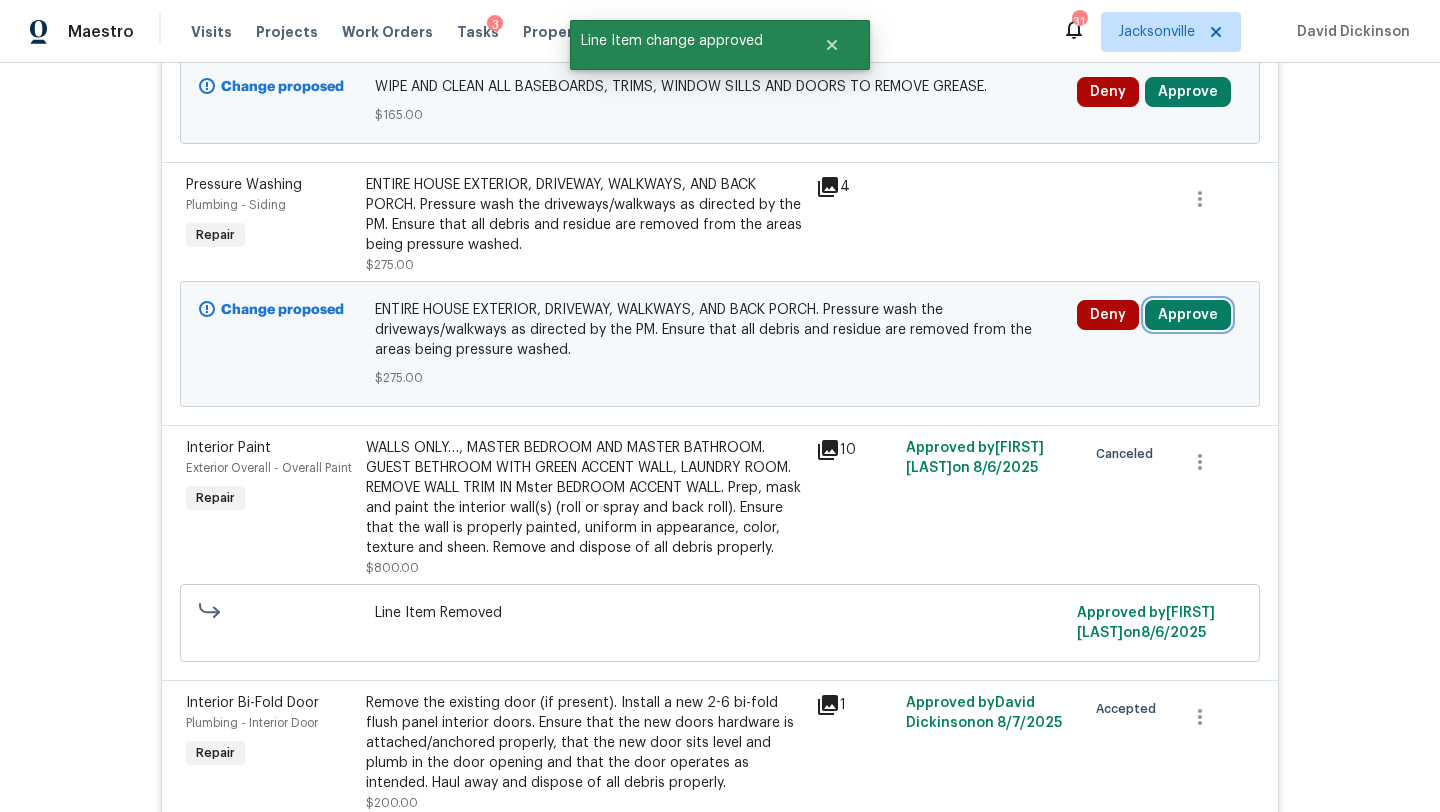 click on "Approve" at bounding box center [1188, 315] 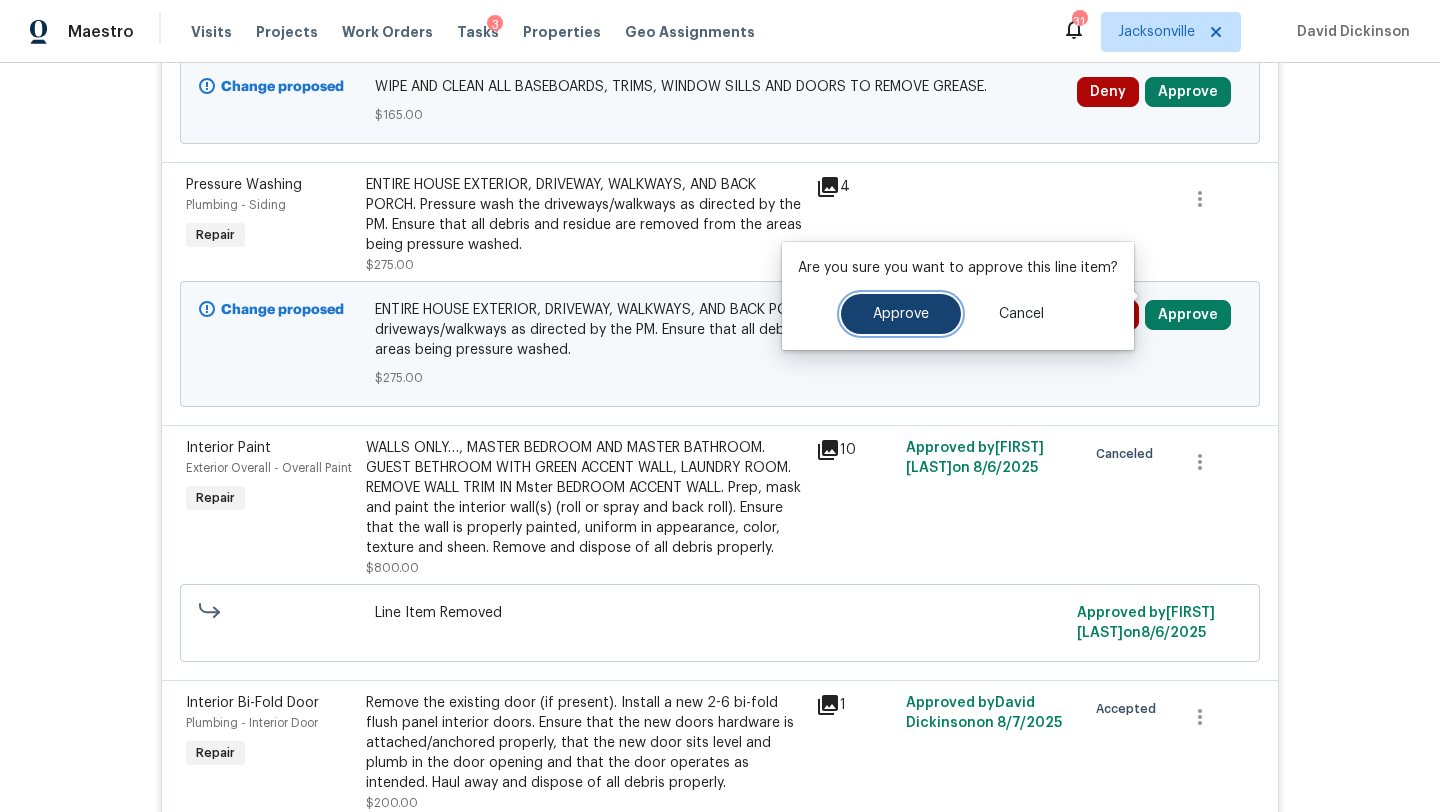 click on "Approve" at bounding box center [901, 314] 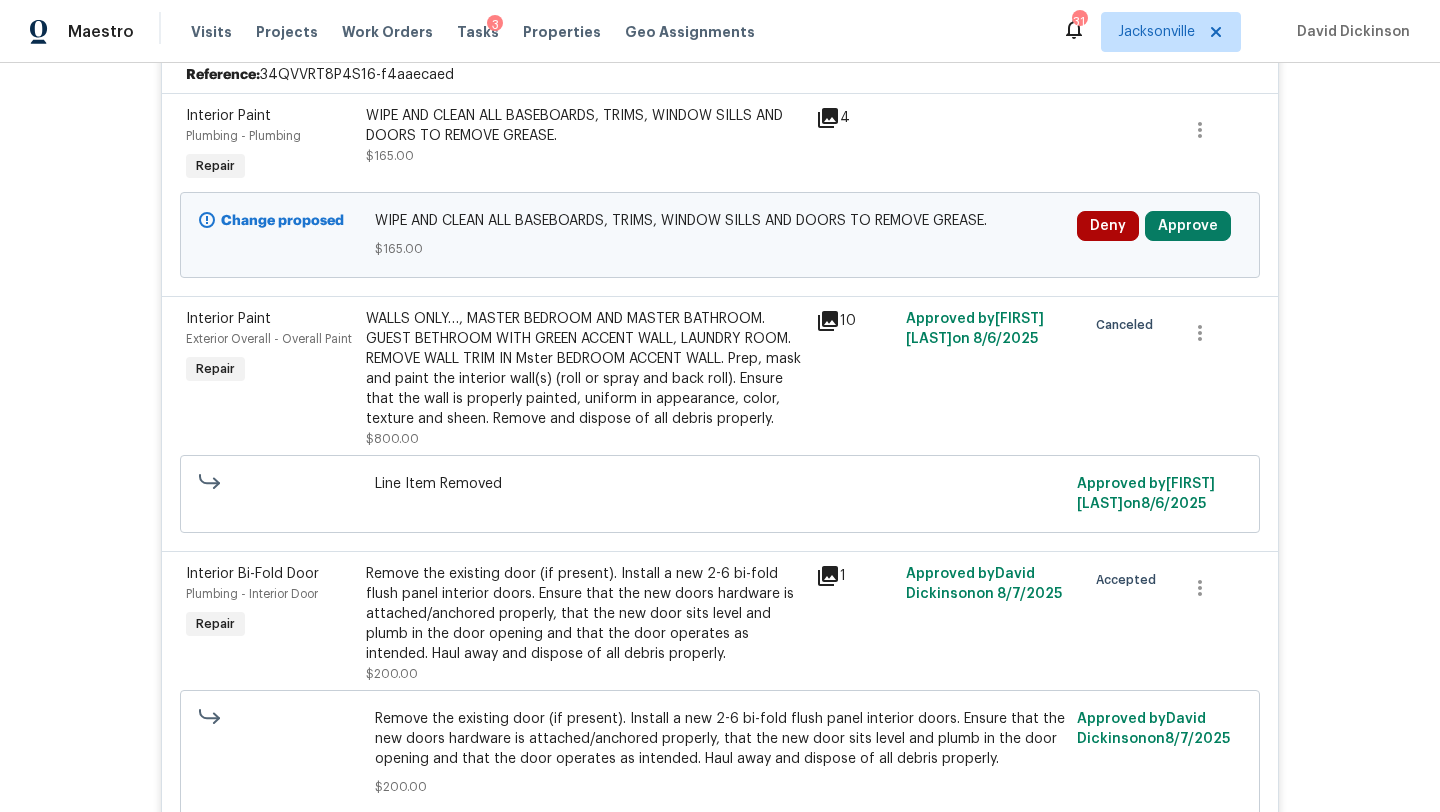 scroll, scrollTop: 547, scrollLeft: 0, axis: vertical 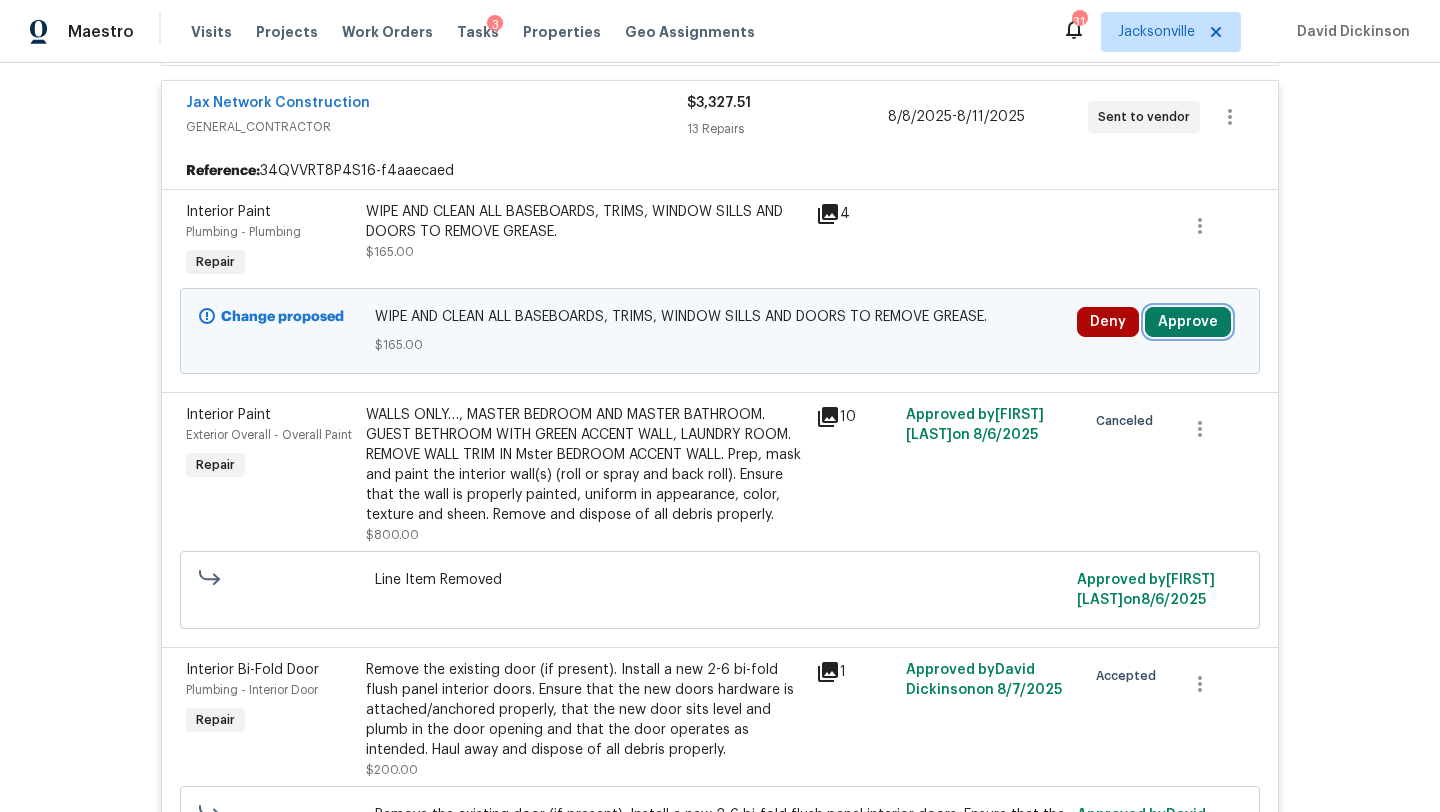 click on "Approve" at bounding box center (1188, 322) 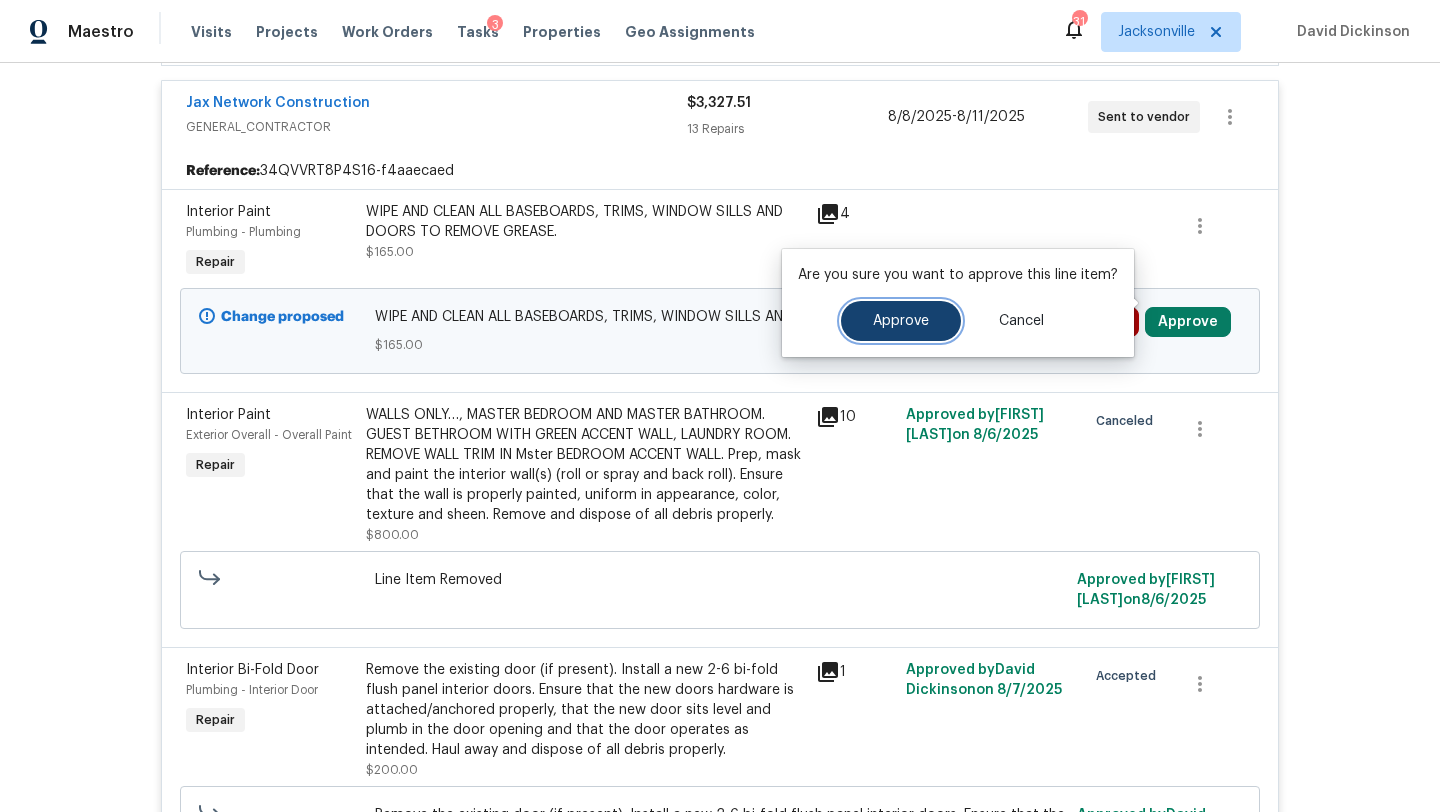 click on "Approve" at bounding box center (901, 321) 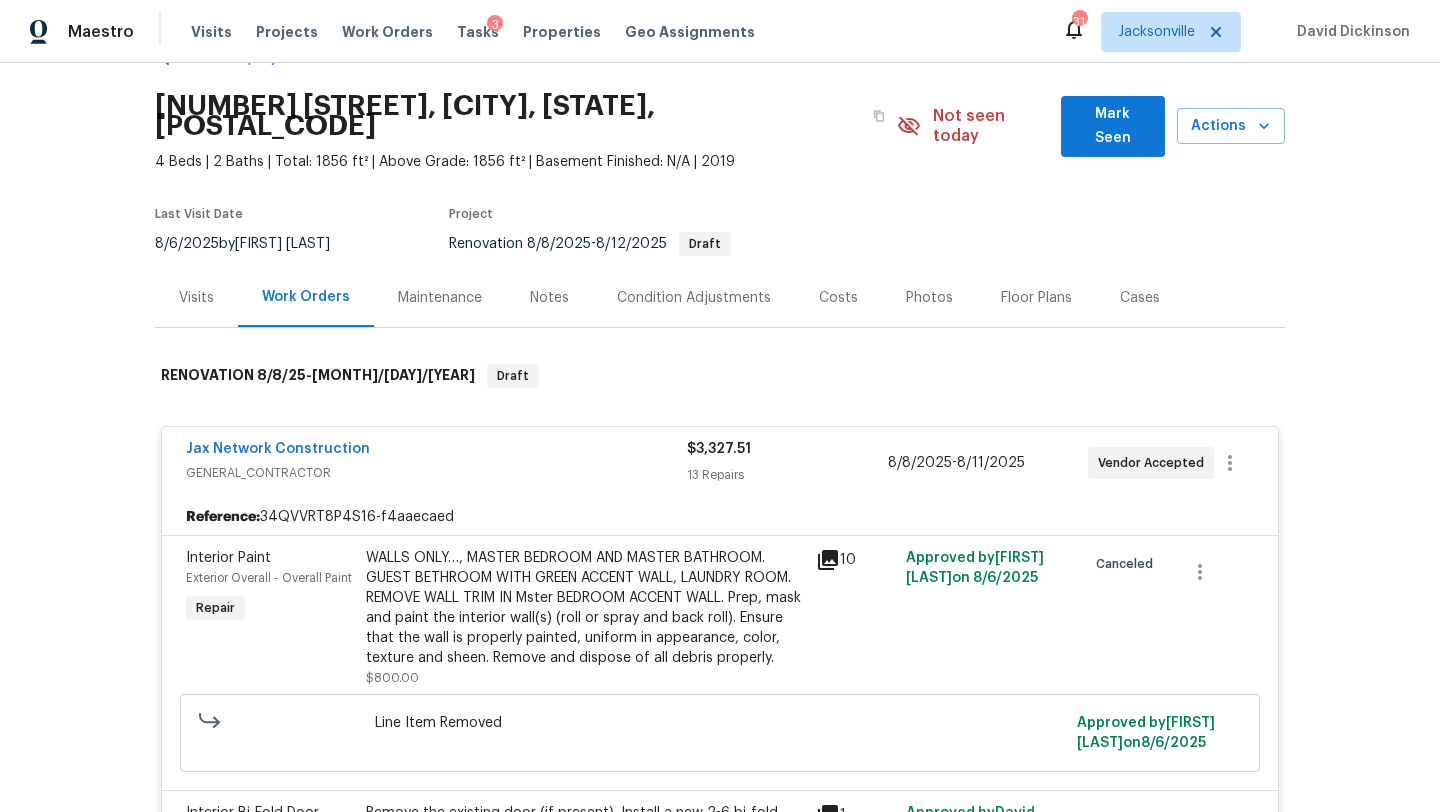 scroll, scrollTop: 0, scrollLeft: 0, axis: both 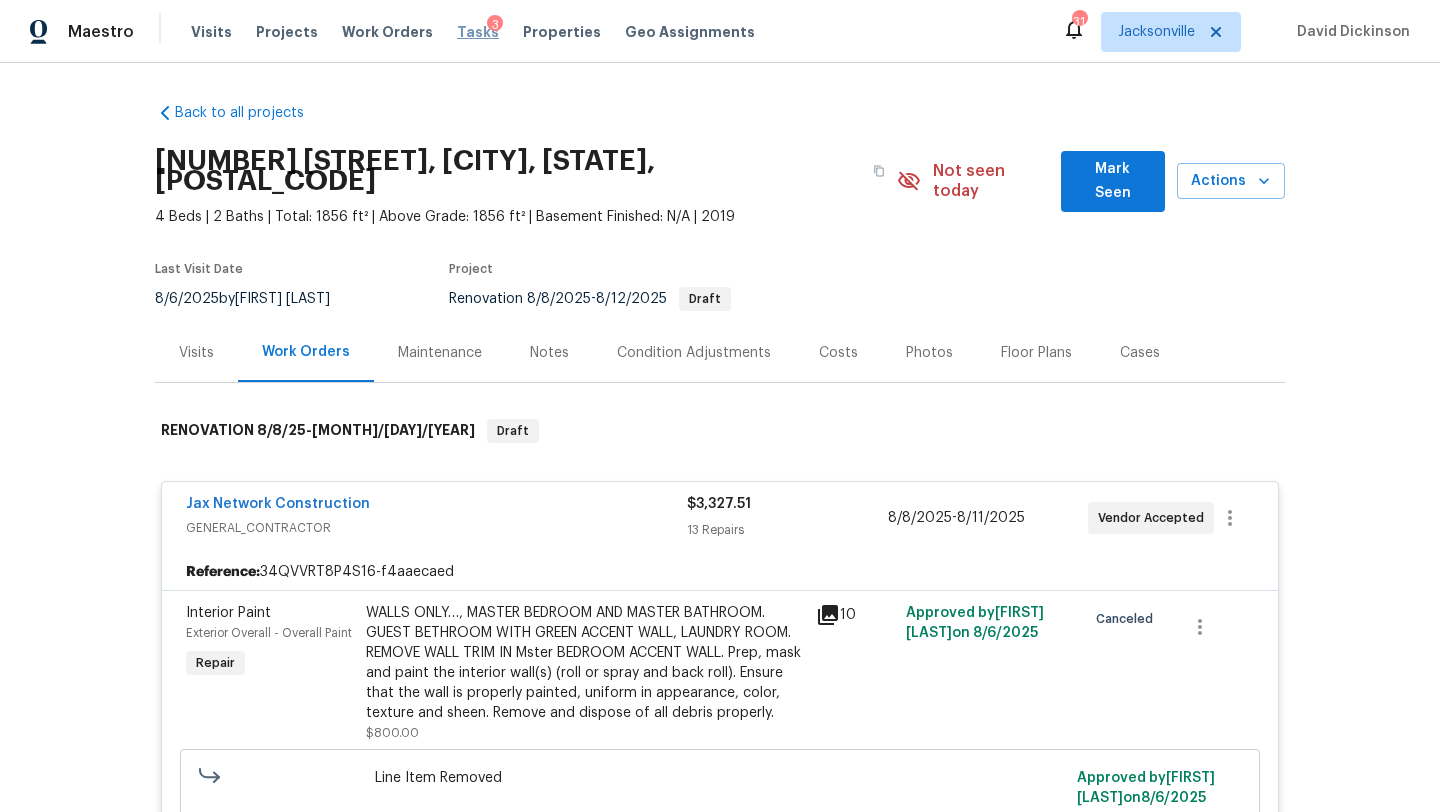 click on "Tasks" at bounding box center [478, 32] 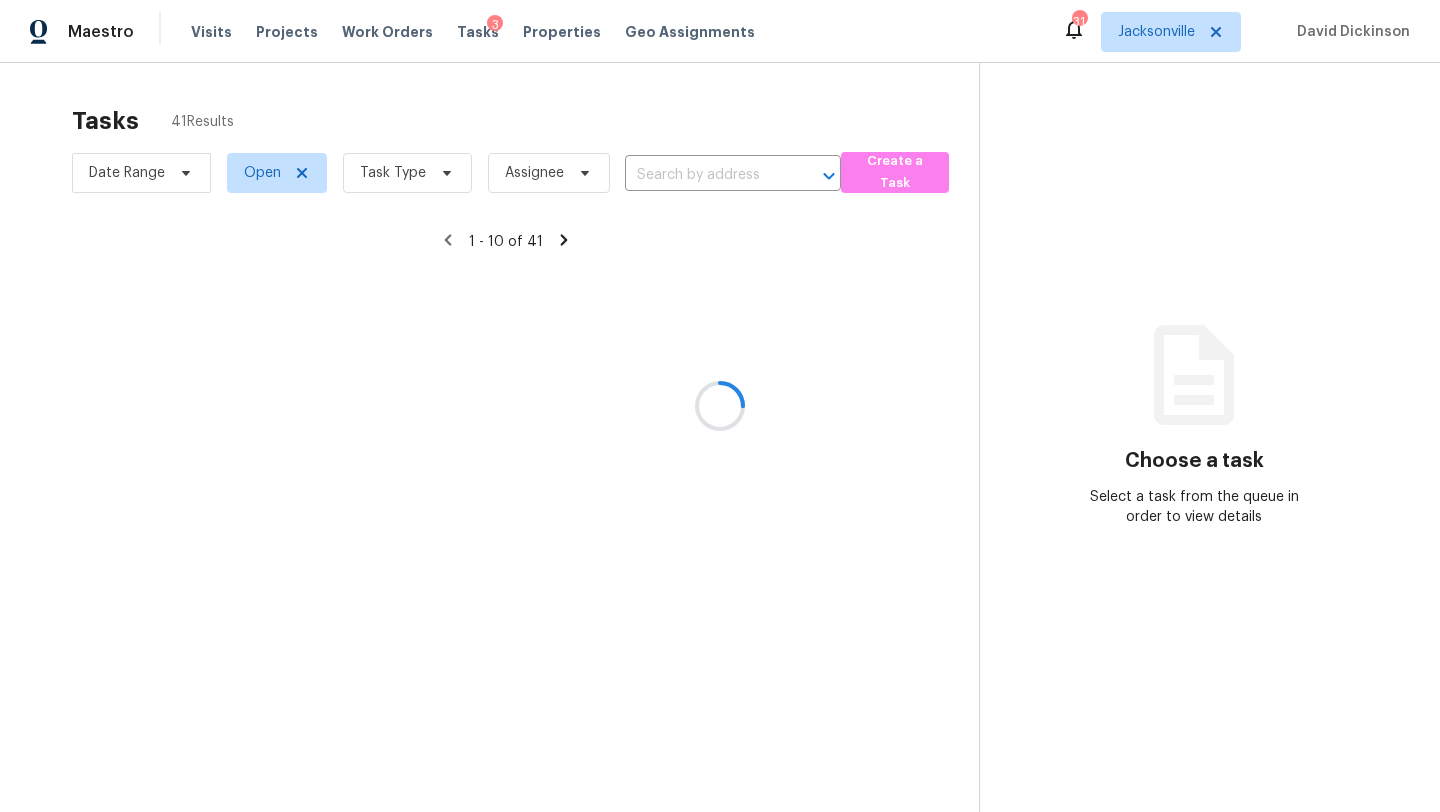 click at bounding box center [720, 406] 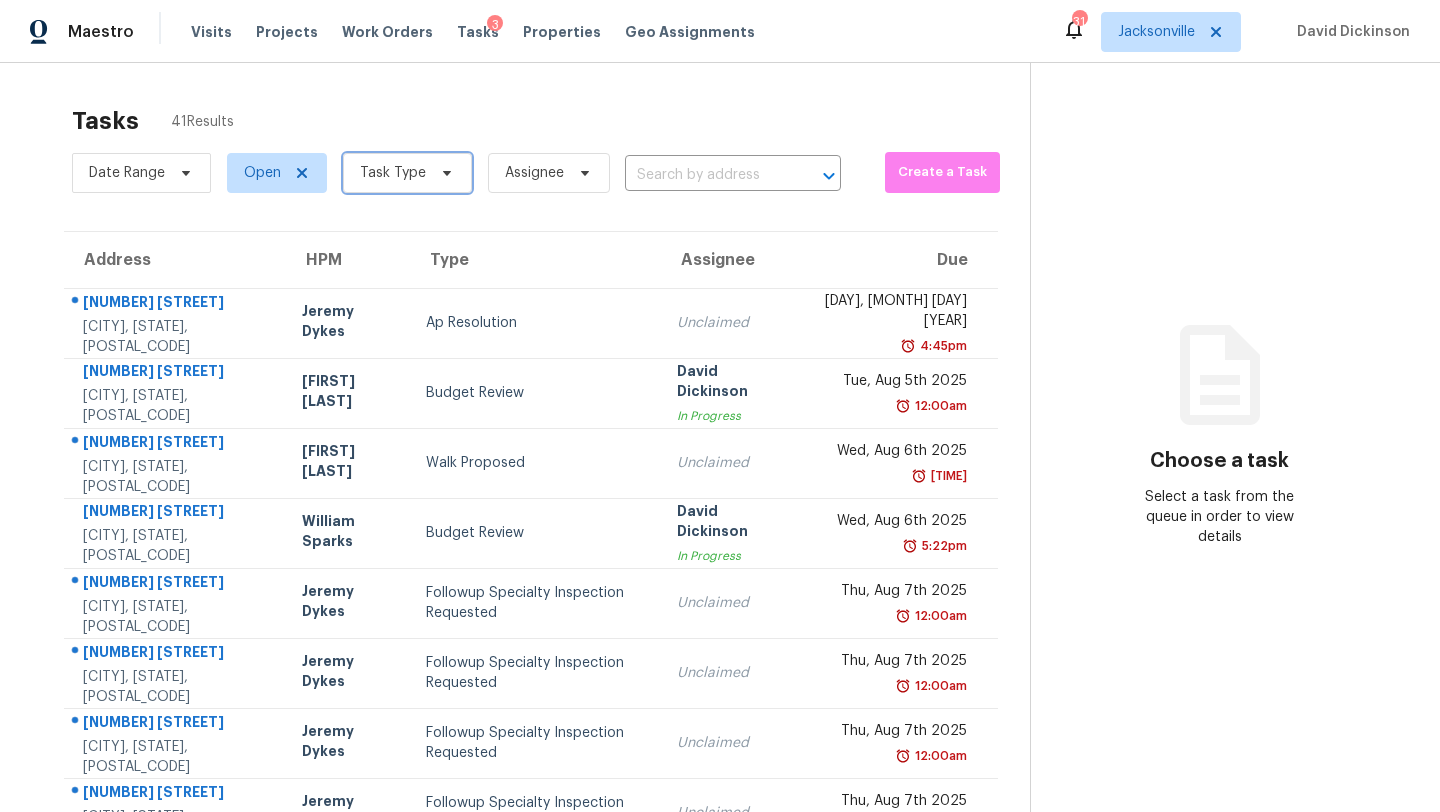 click on "Task Type" at bounding box center [407, 173] 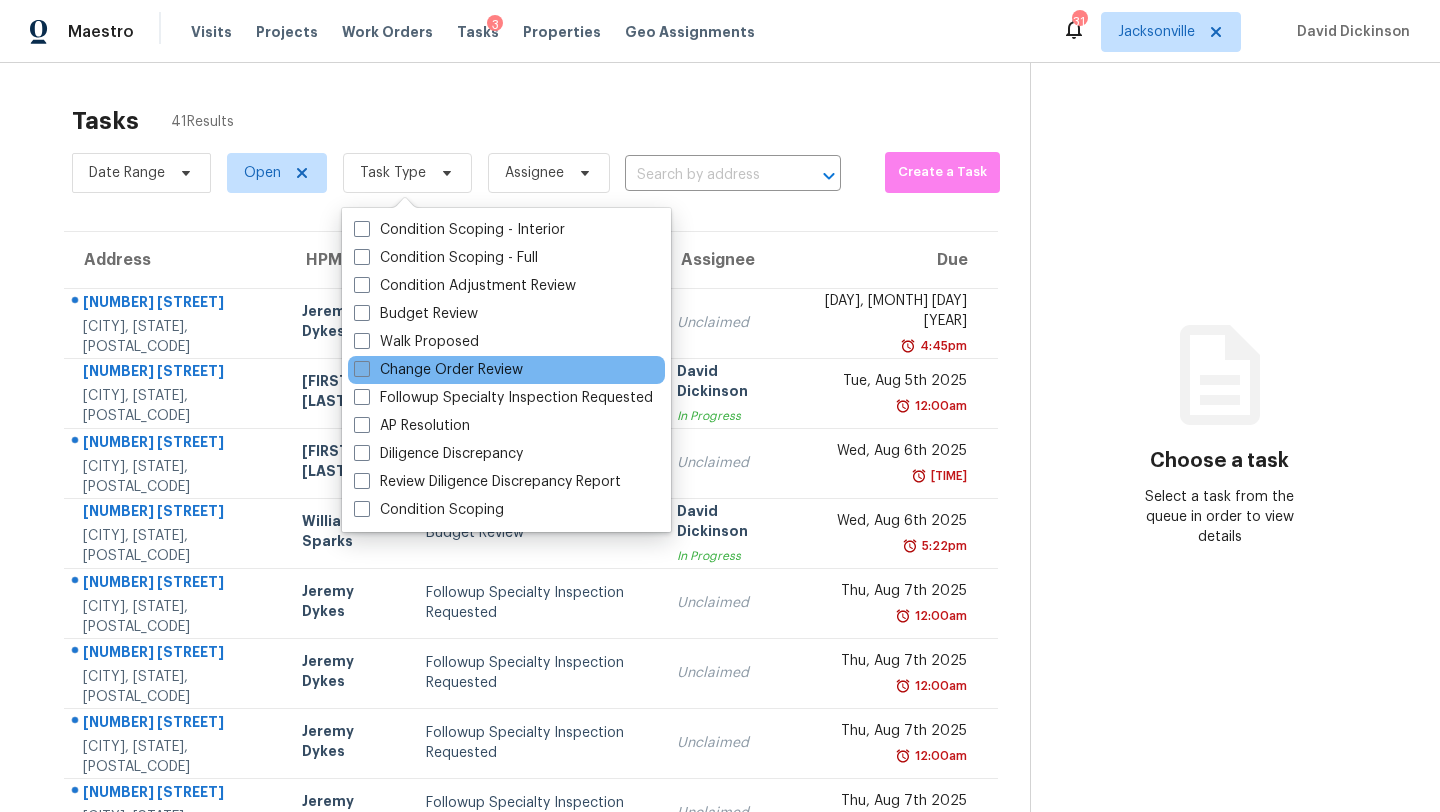 click on "Change Order Review" at bounding box center (438, 370) 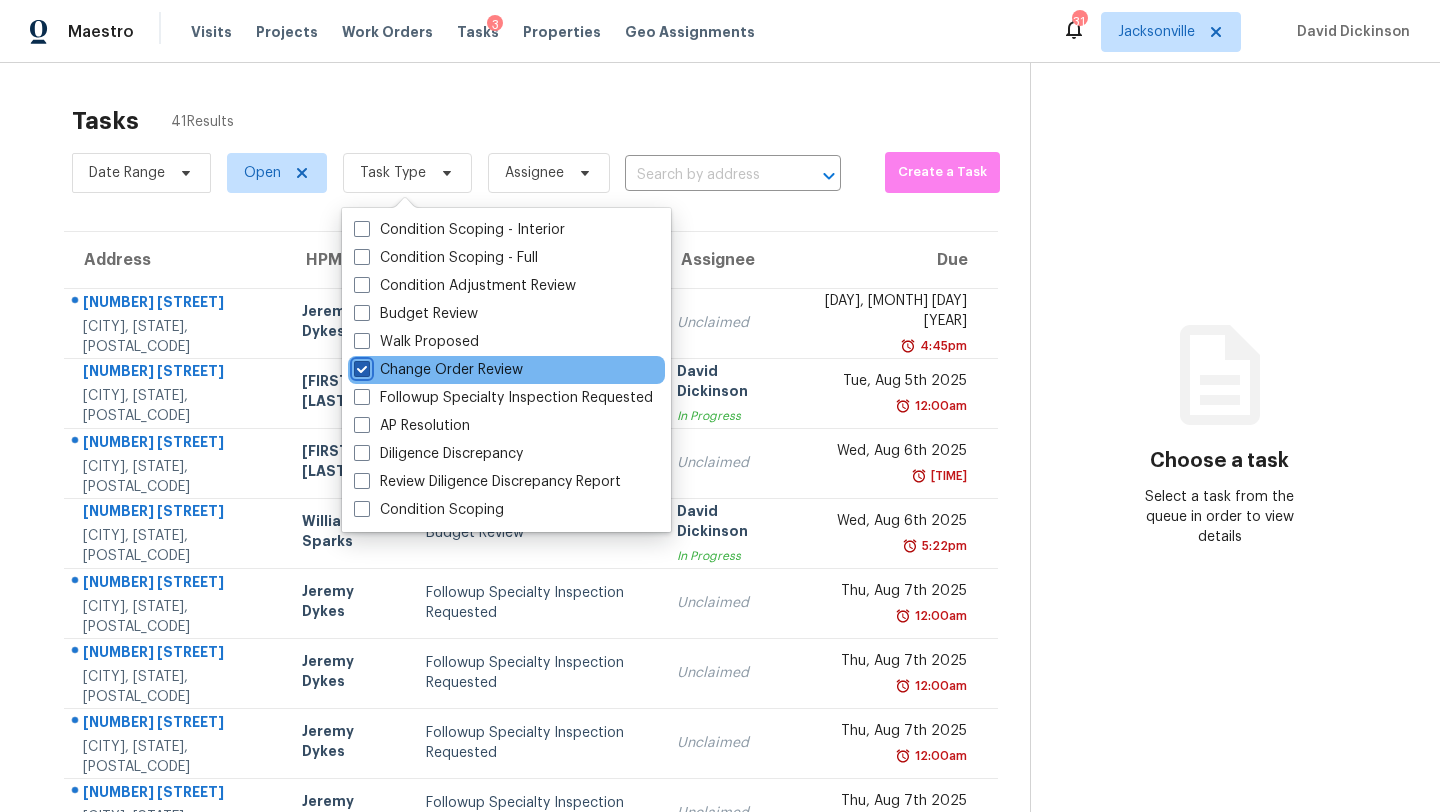 checkbox on "true" 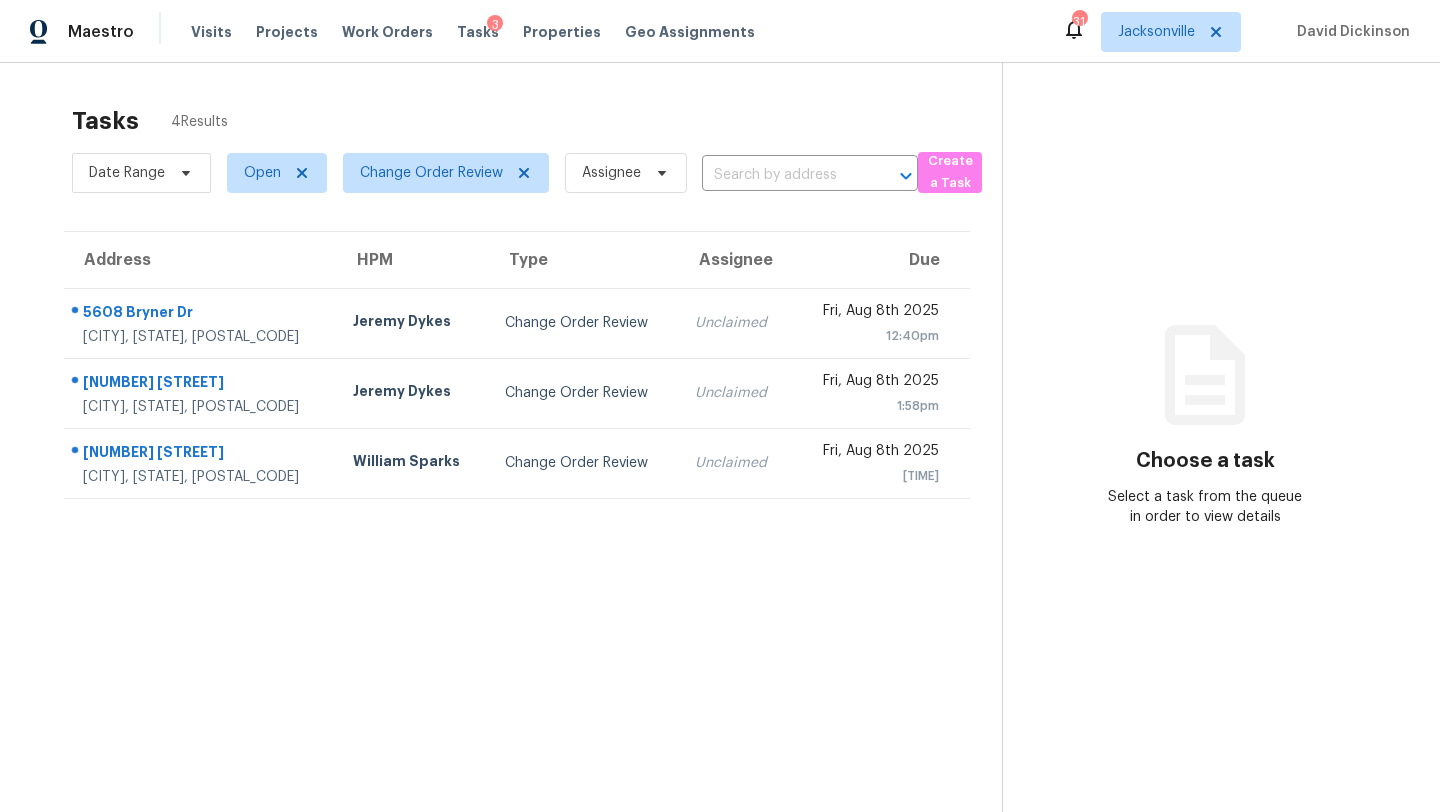 click on "Tasks 4  Results" at bounding box center [537, 121] 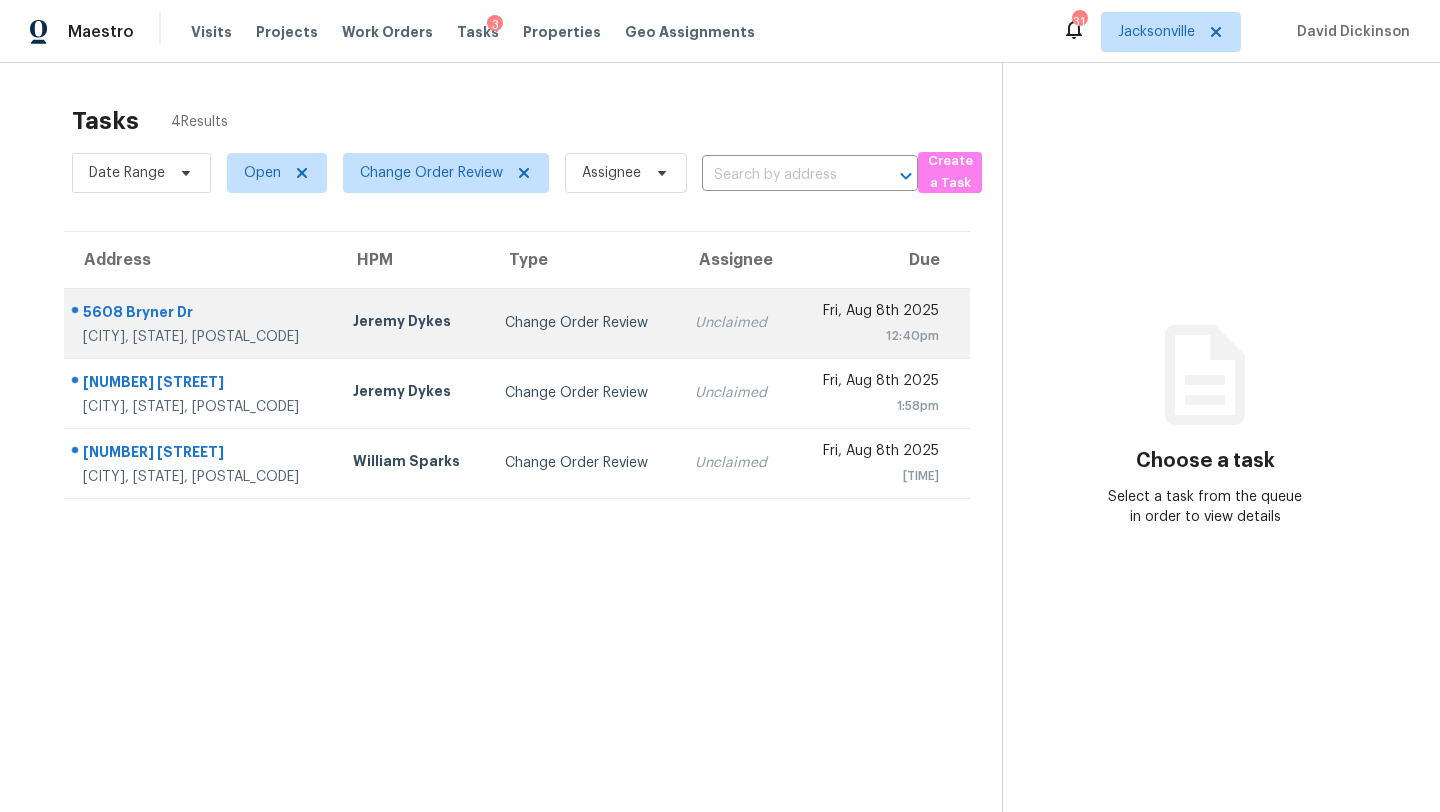 click on "Change Order Review" at bounding box center [584, 323] 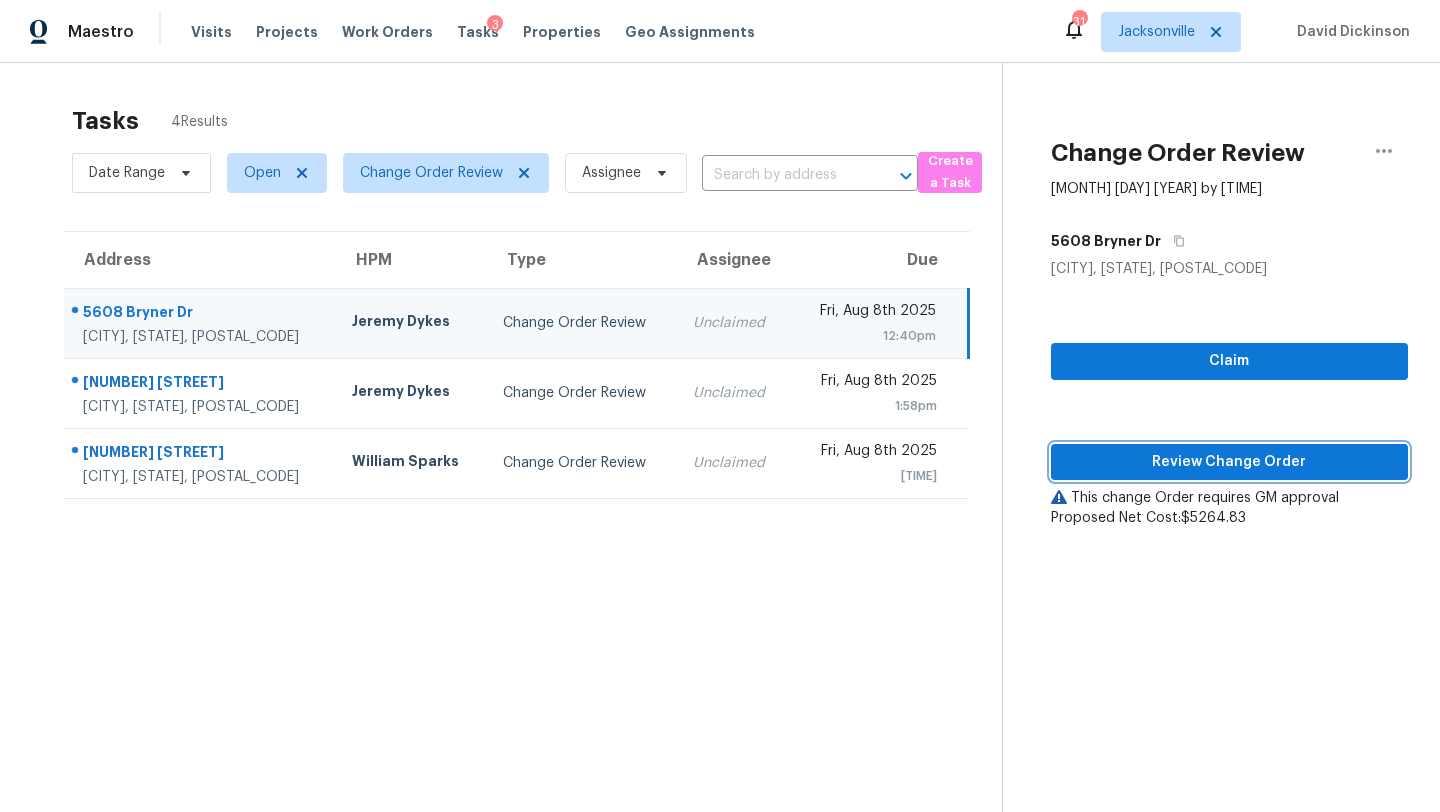 click on "Review Change Order" at bounding box center [1229, 462] 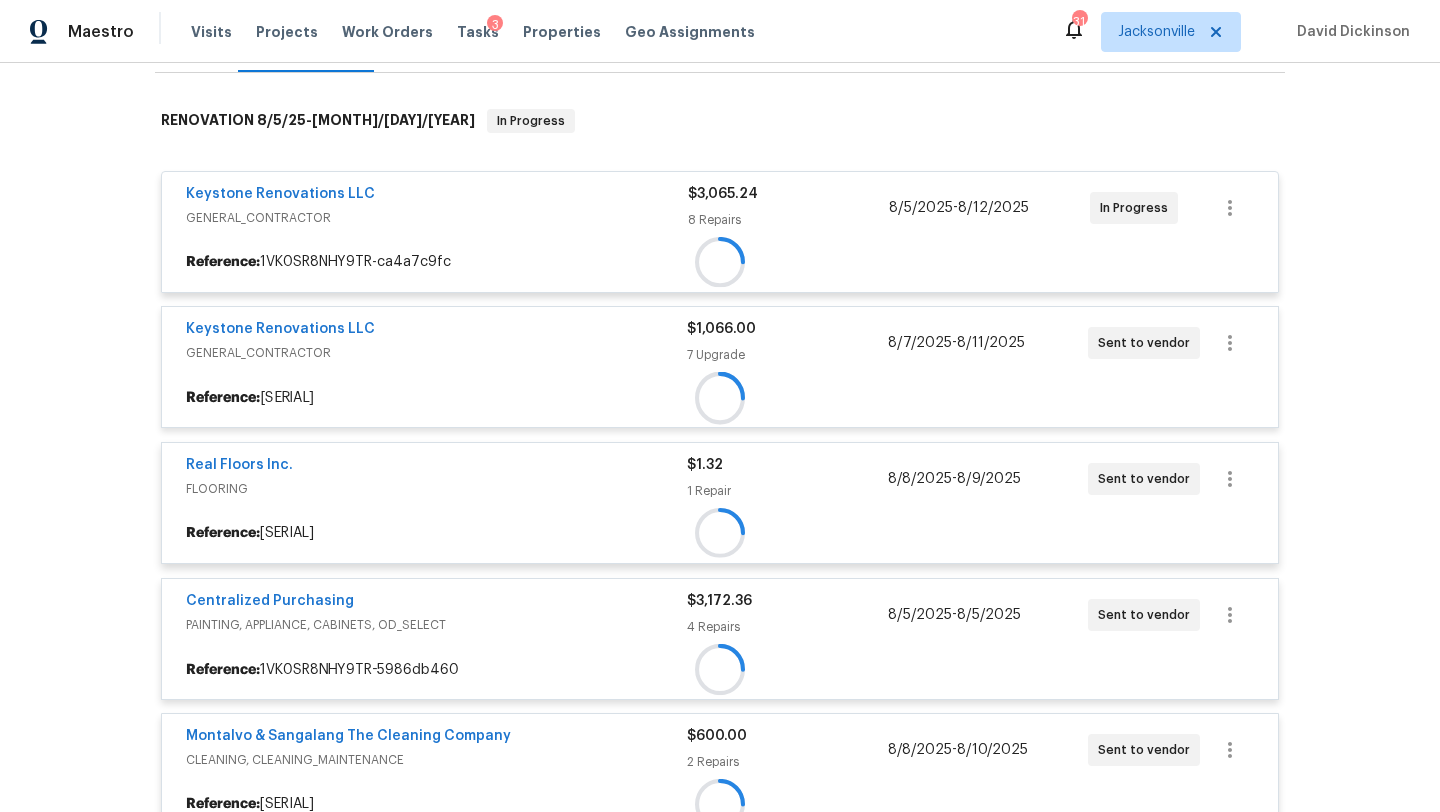 scroll, scrollTop: 311, scrollLeft: 0, axis: vertical 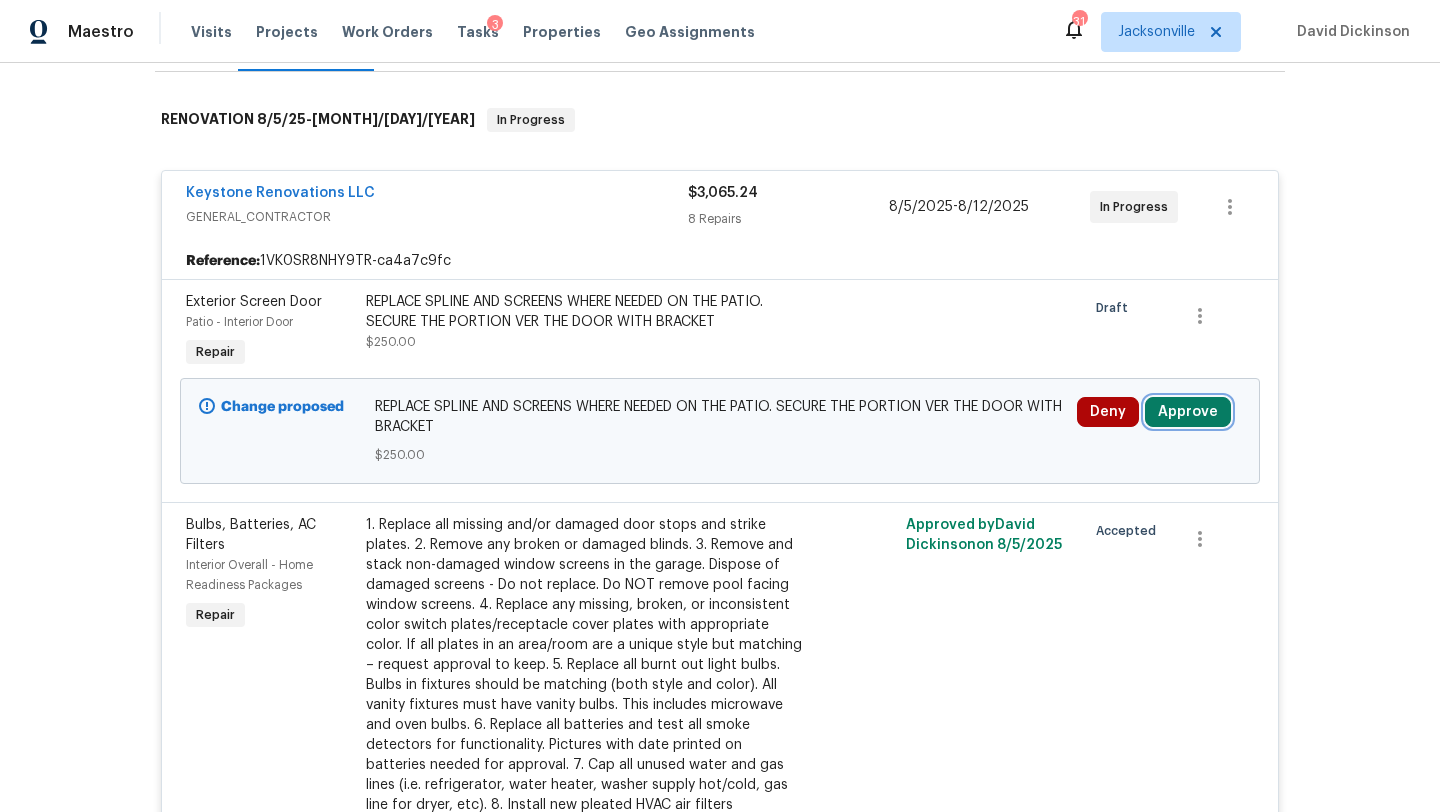 click on "Approve" at bounding box center (1188, 412) 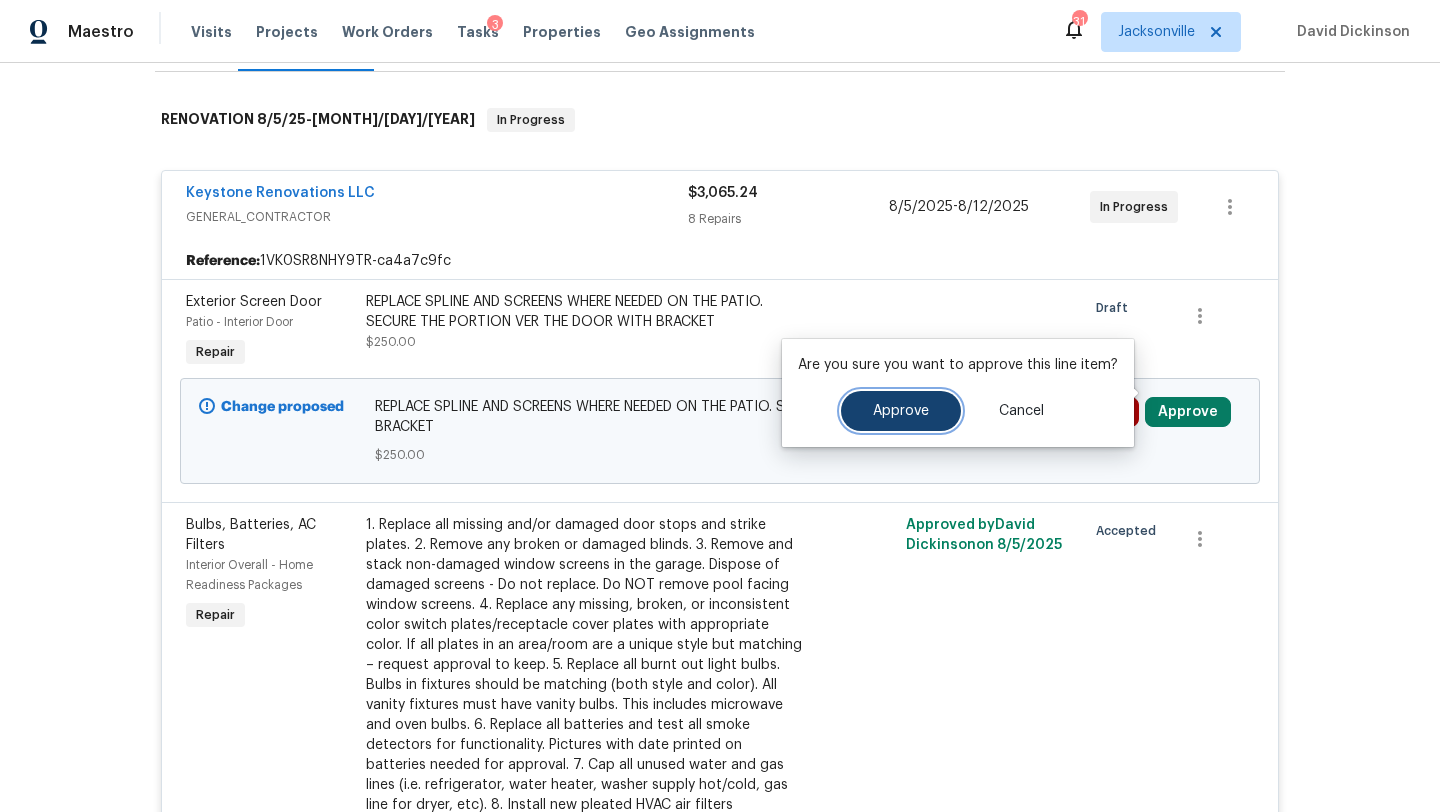 click on "Approve" at bounding box center [901, 411] 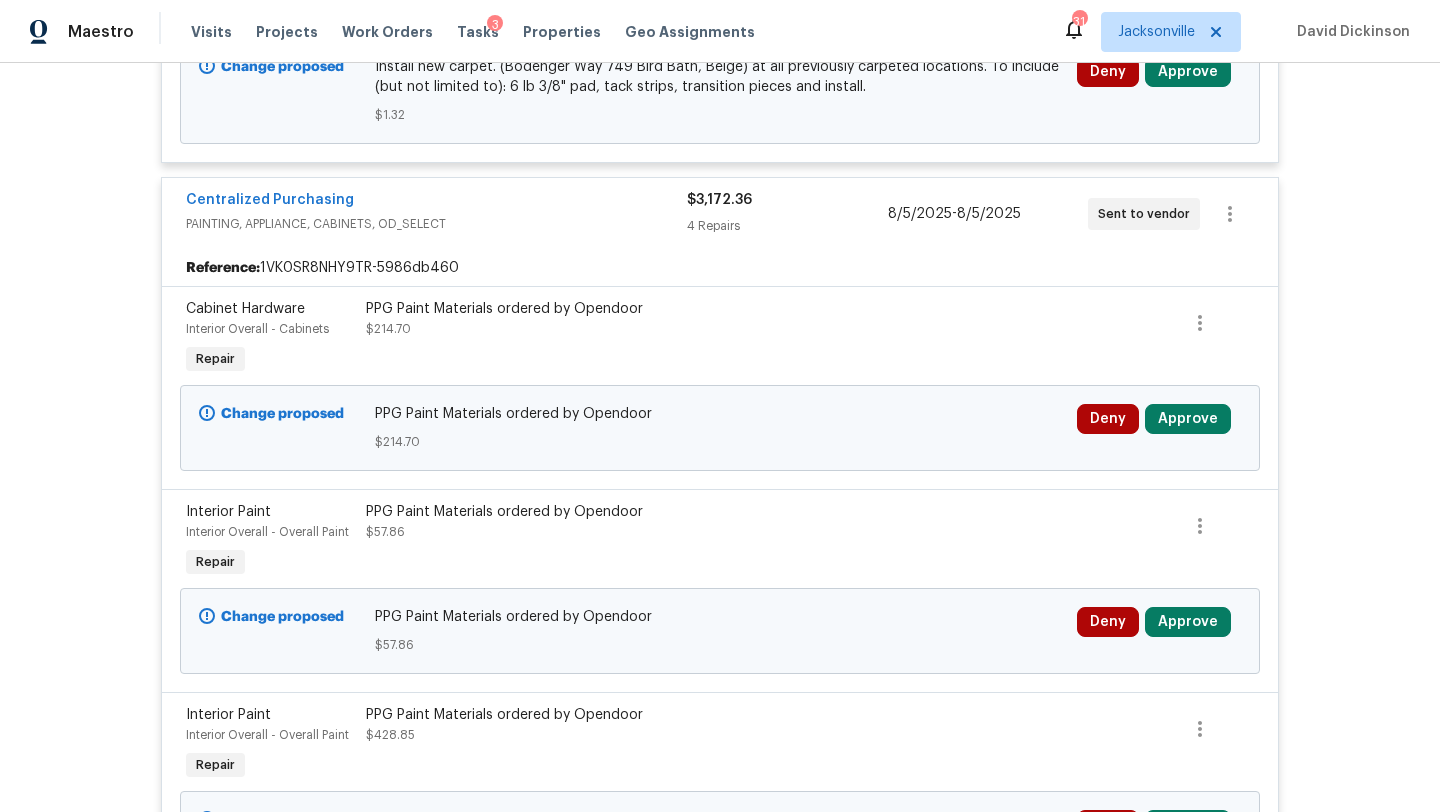 scroll, scrollTop: 5328, scrollLeft: 0, axis: vertical 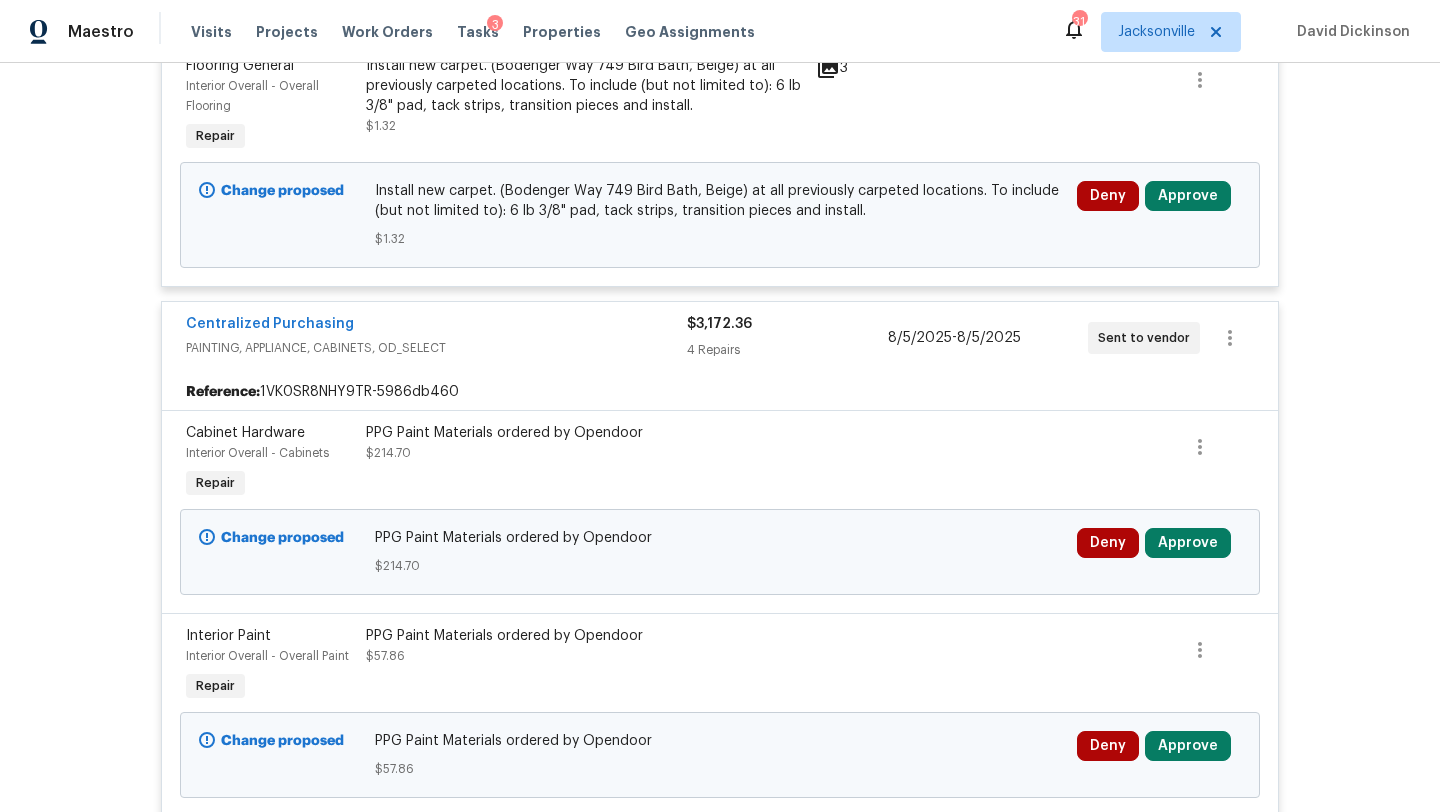click on "Deny Approve" at bounding box center (1159, 215) 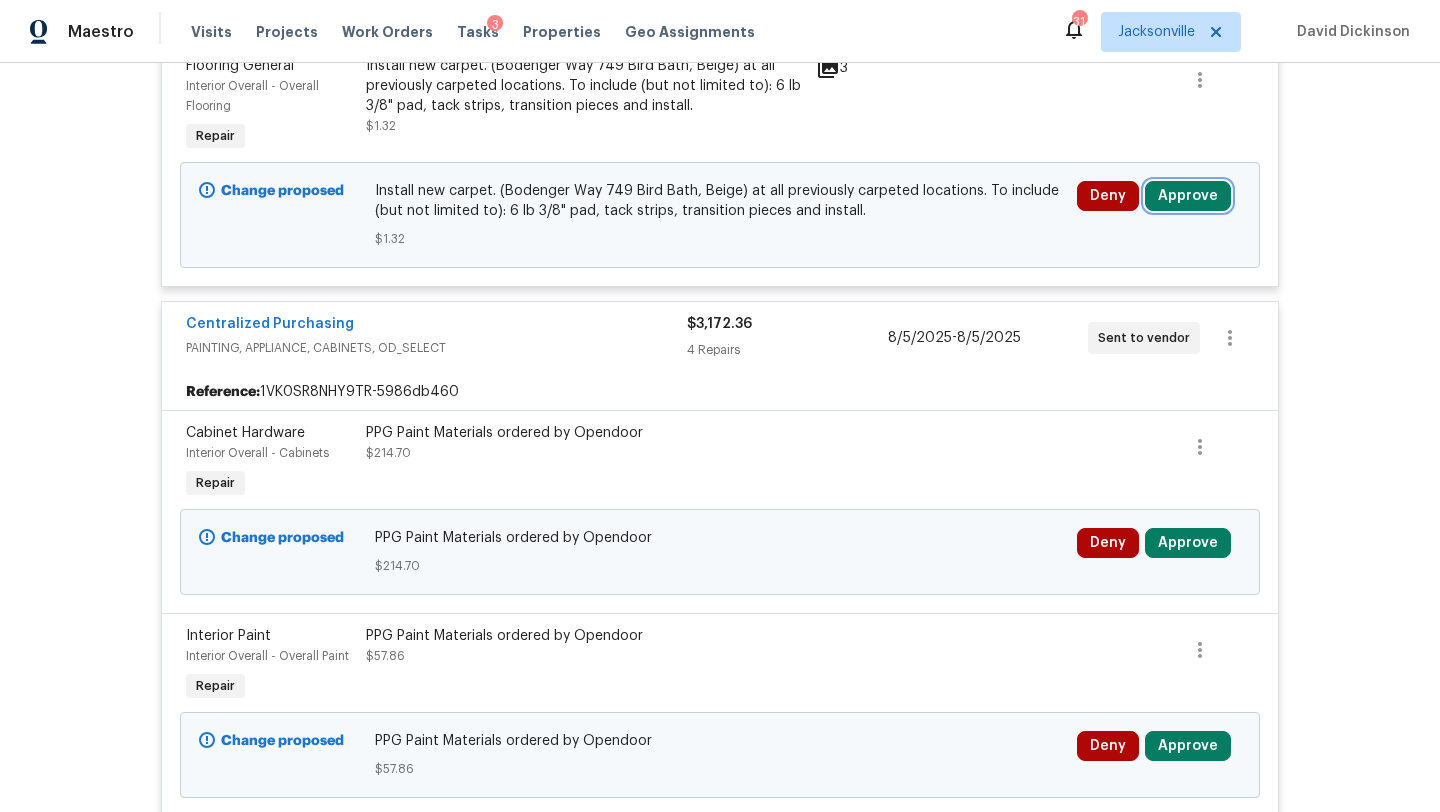 click on "Approve" at bounding box center [1188, 196] 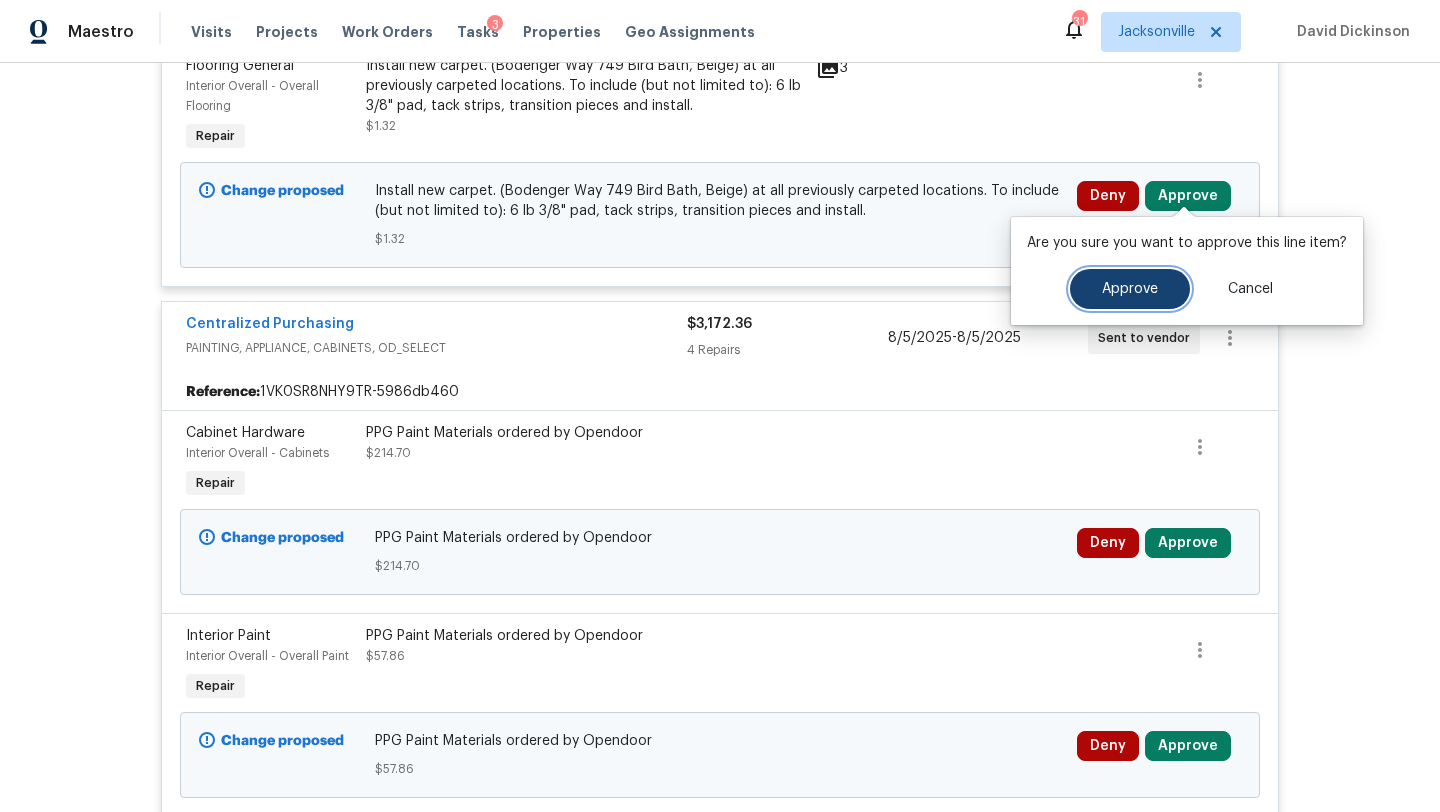 click on "Approve" at bounding box center (1130, 289) 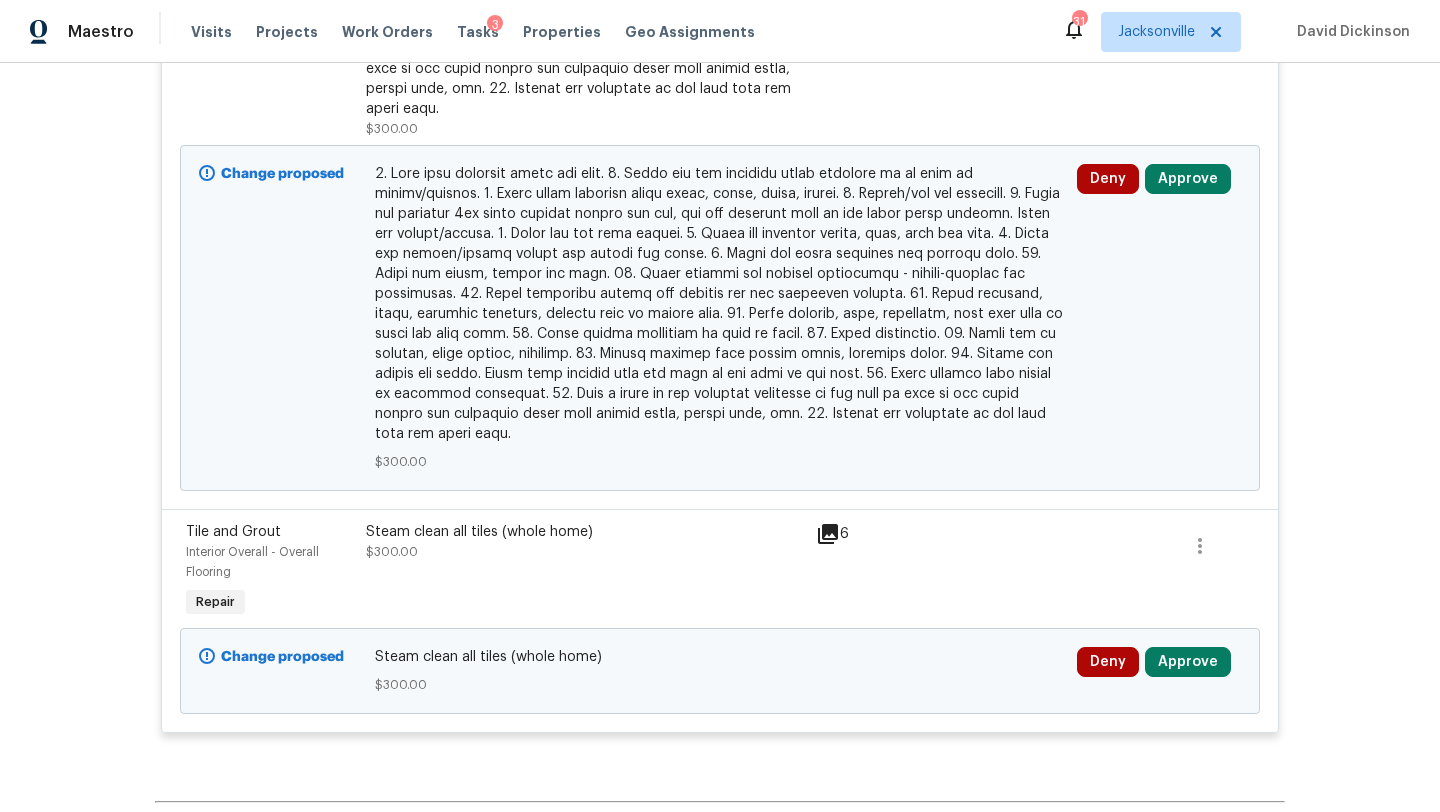 scroll, scrollTop: 7229, scrollLeft: 0, axis: vertical 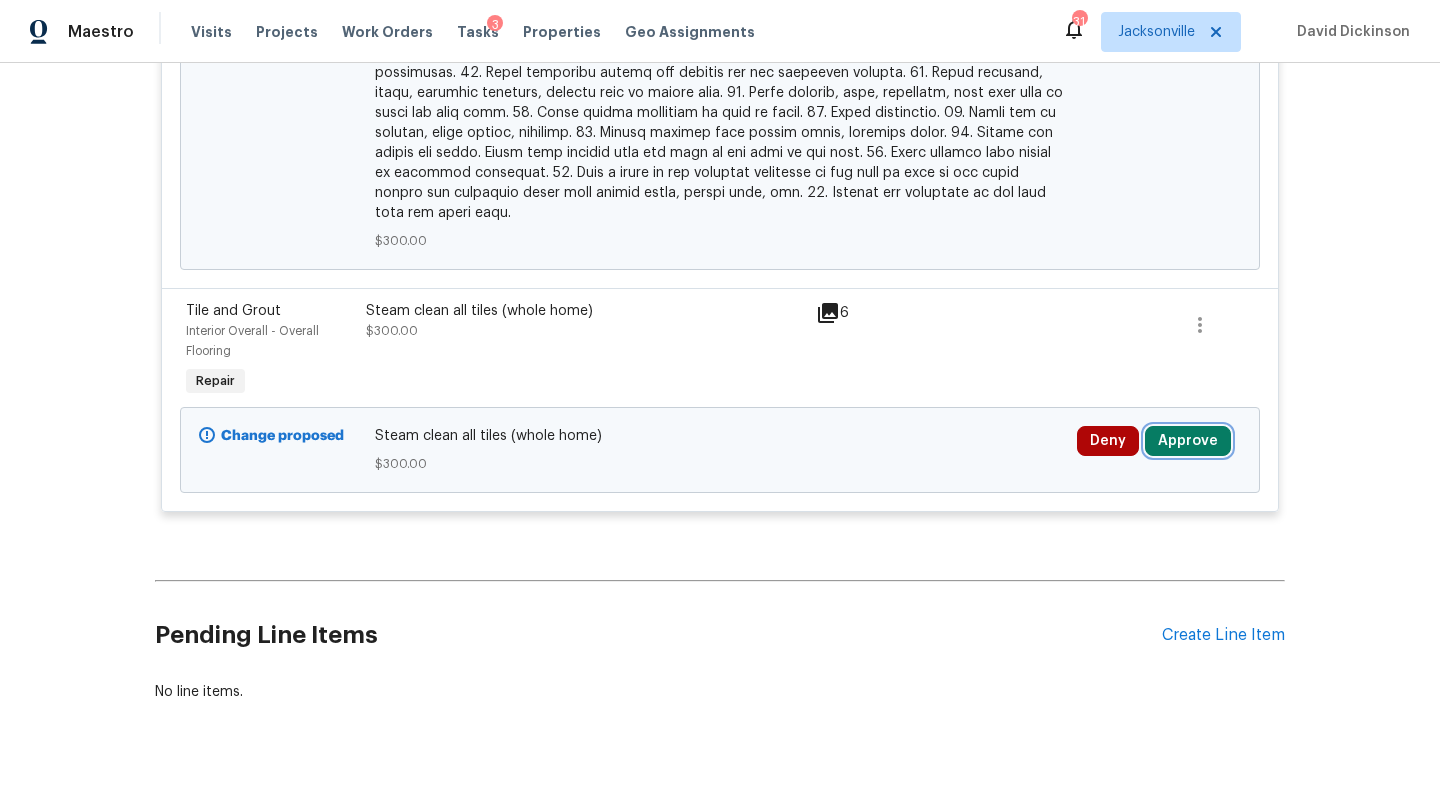 click on "Approve" at bounding box center (1188, 441) 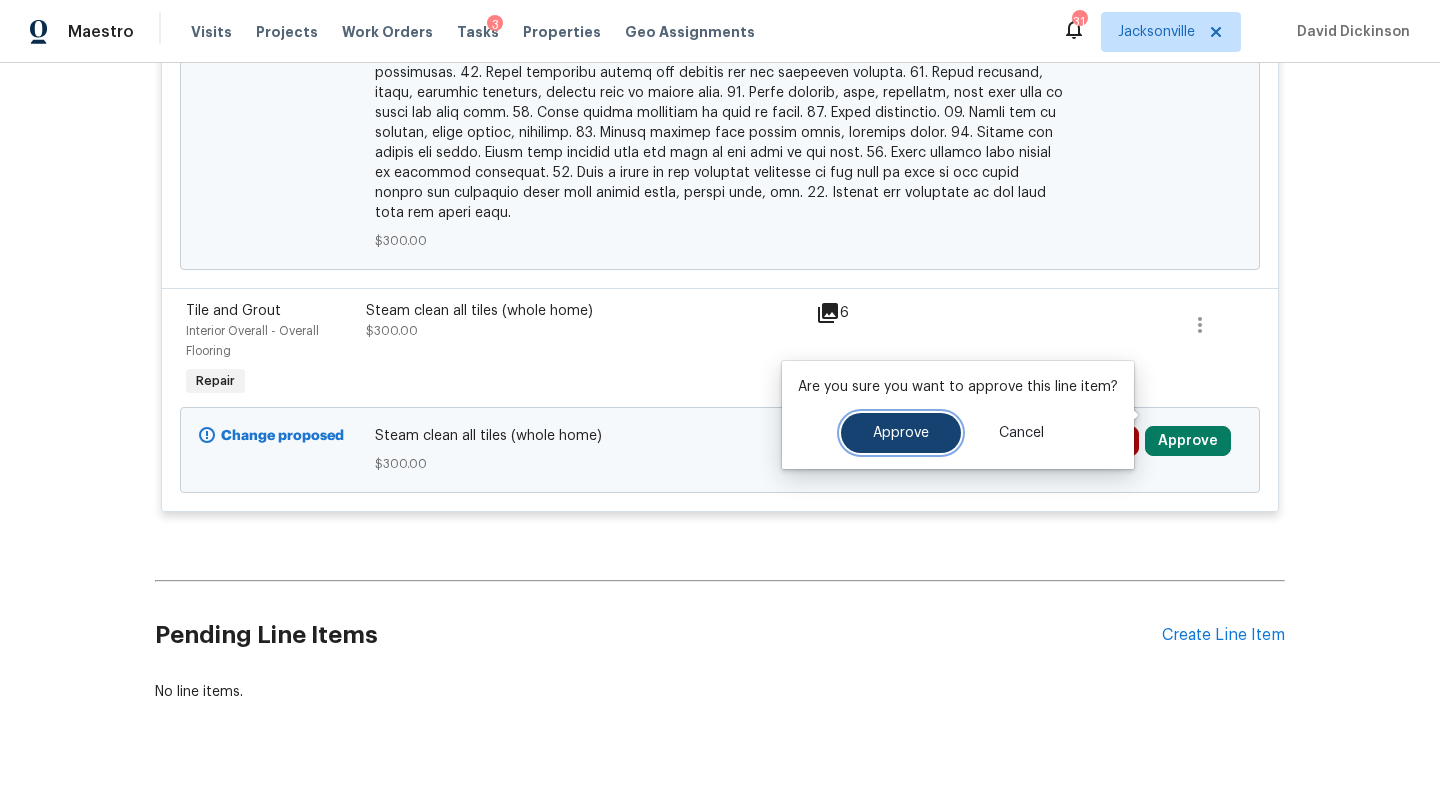 click on "Approve" at bounding box center (901, 433) 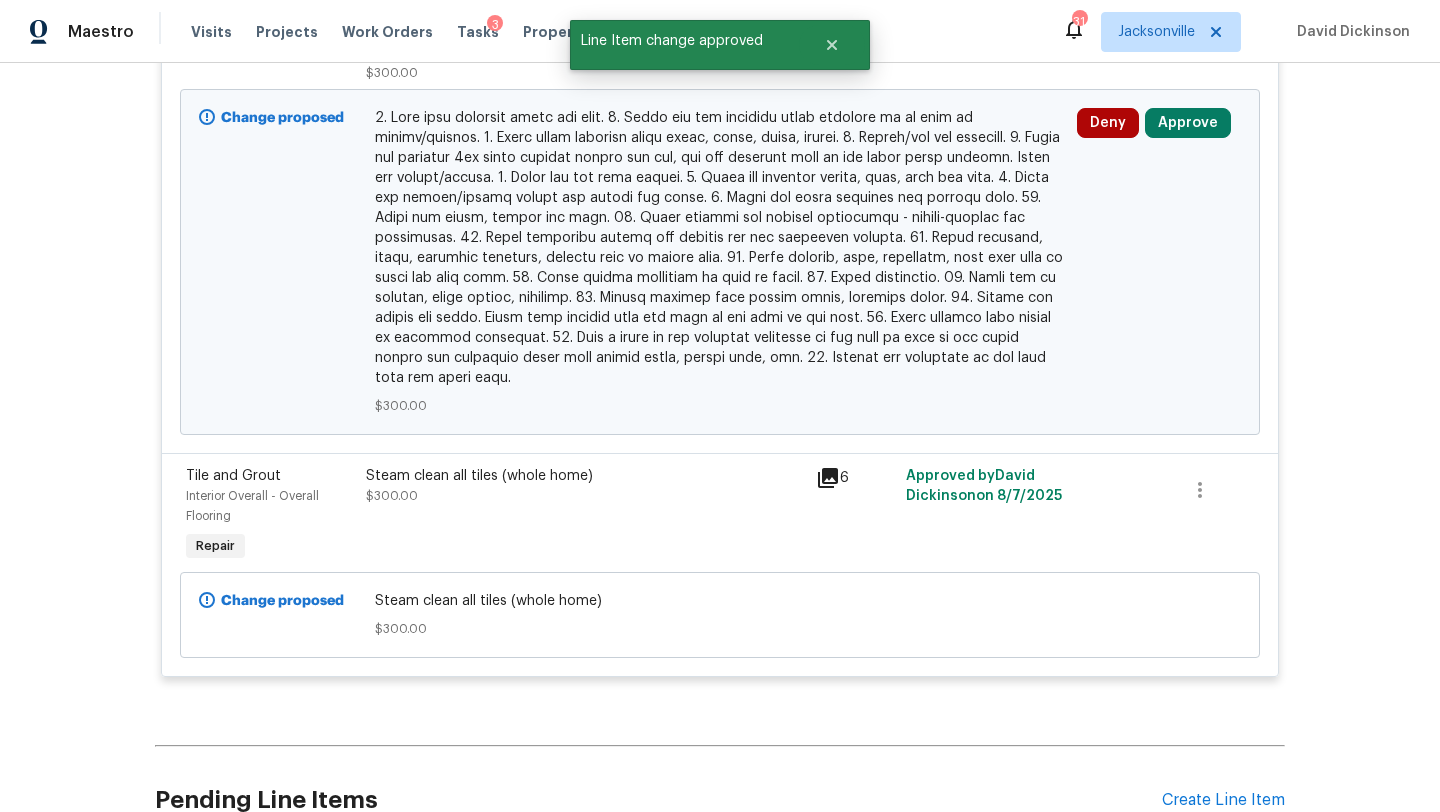 scroll, scrollTop: 6927, scrollLeft: 0, axis: vertical 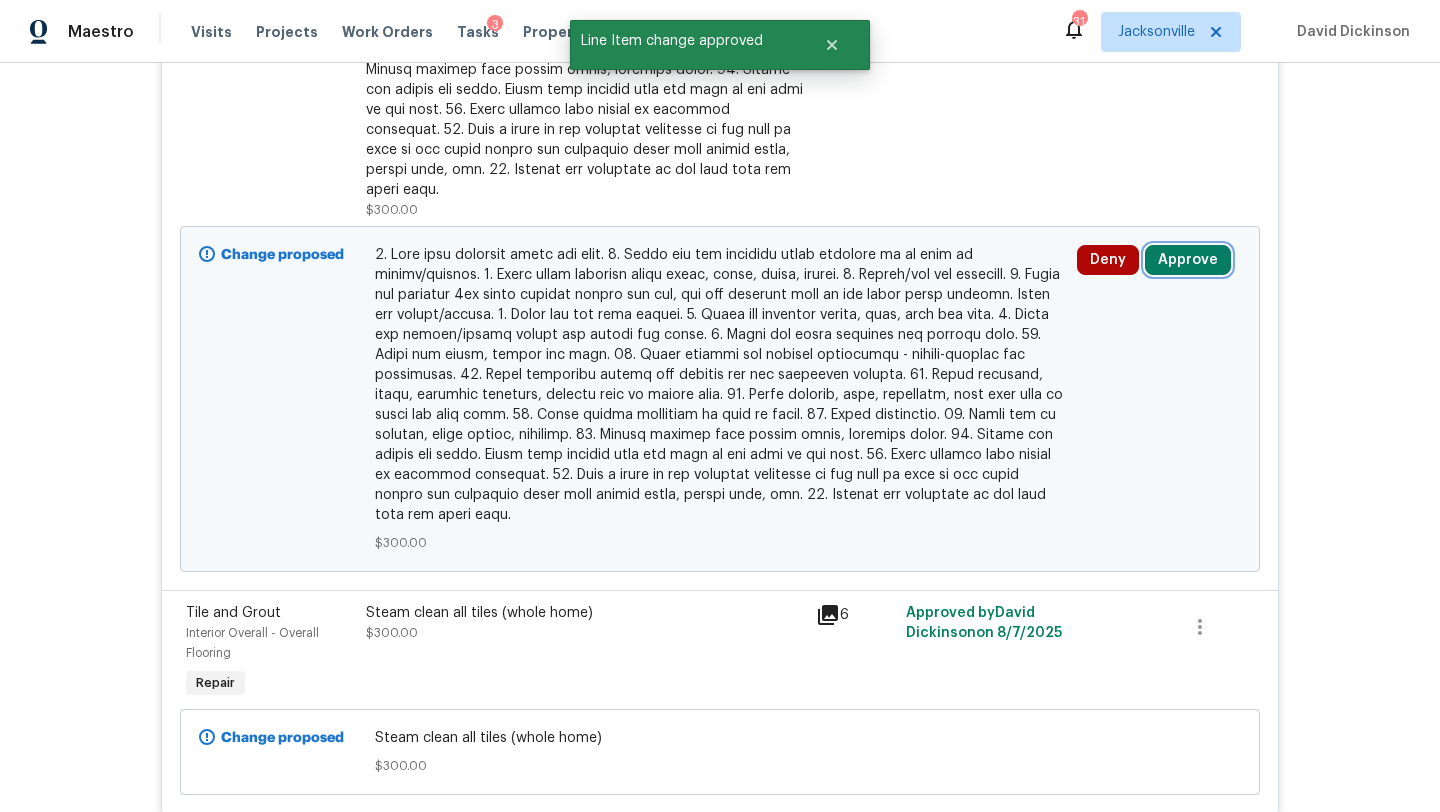 click on "Approve" at bounding box center (1188, 260) 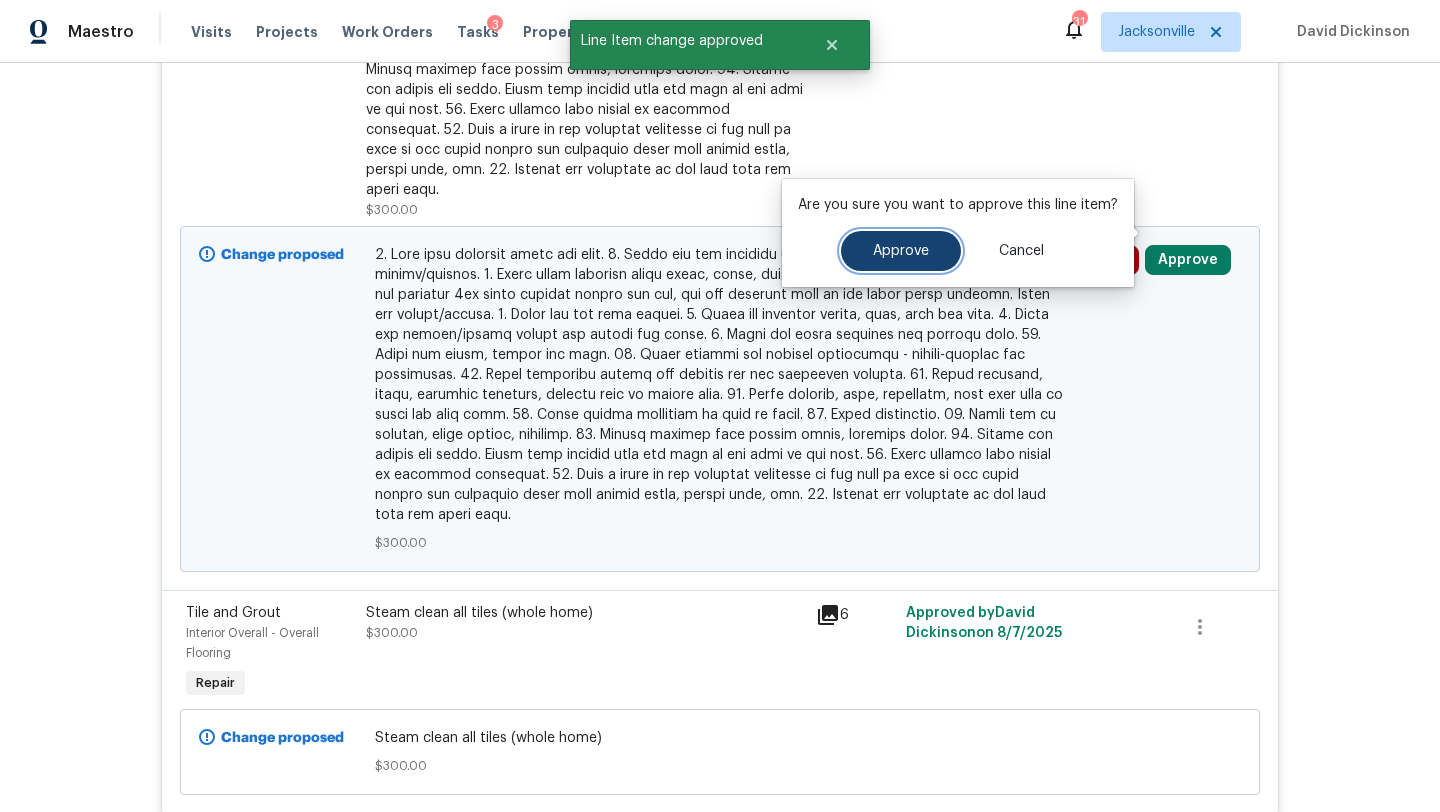 click on "Approve" at bounding box center (901, 251) 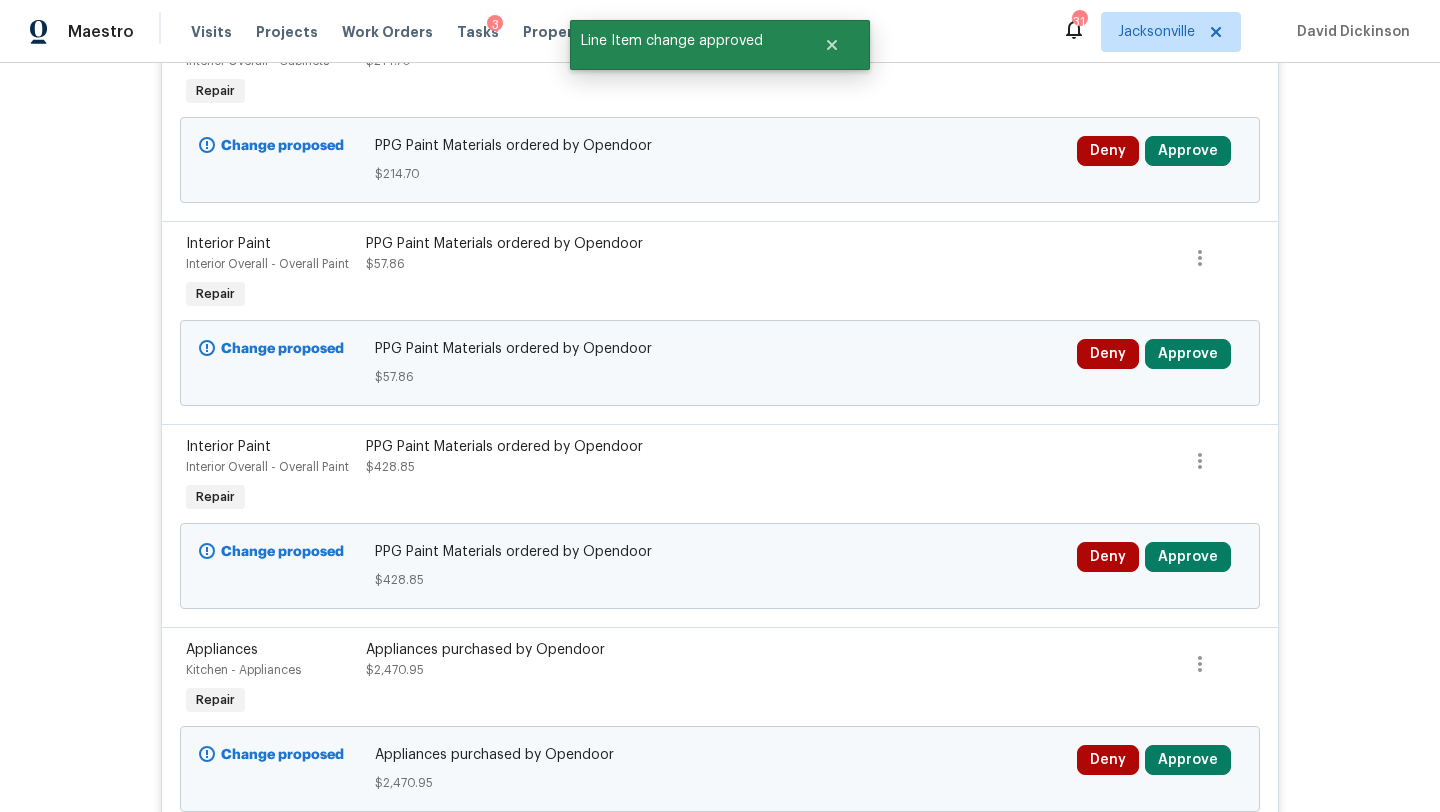 scroll, scrollTop: 5786, scrollLeft: 0, axis: vertical 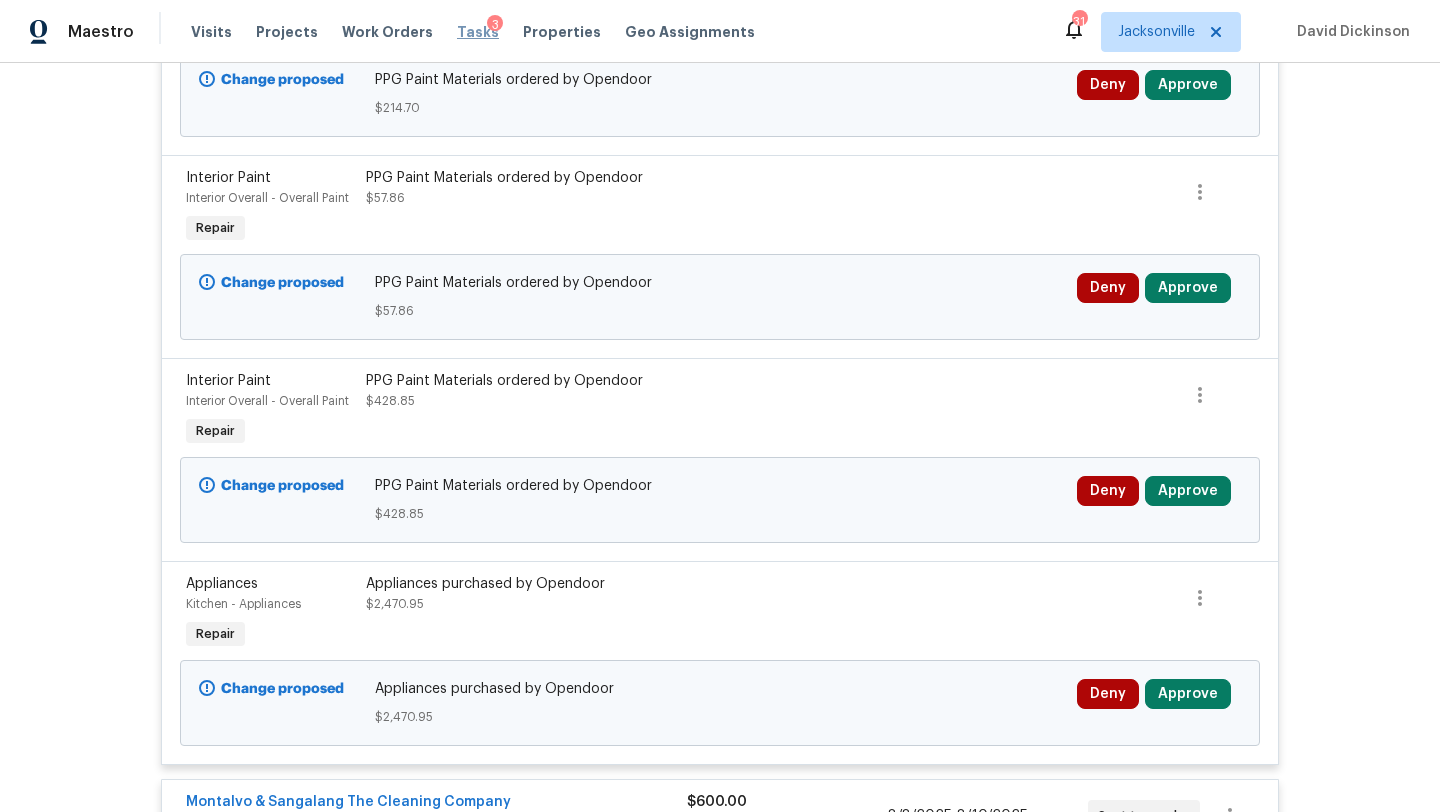 click on "Tasks" at bounding box center (478, 32) 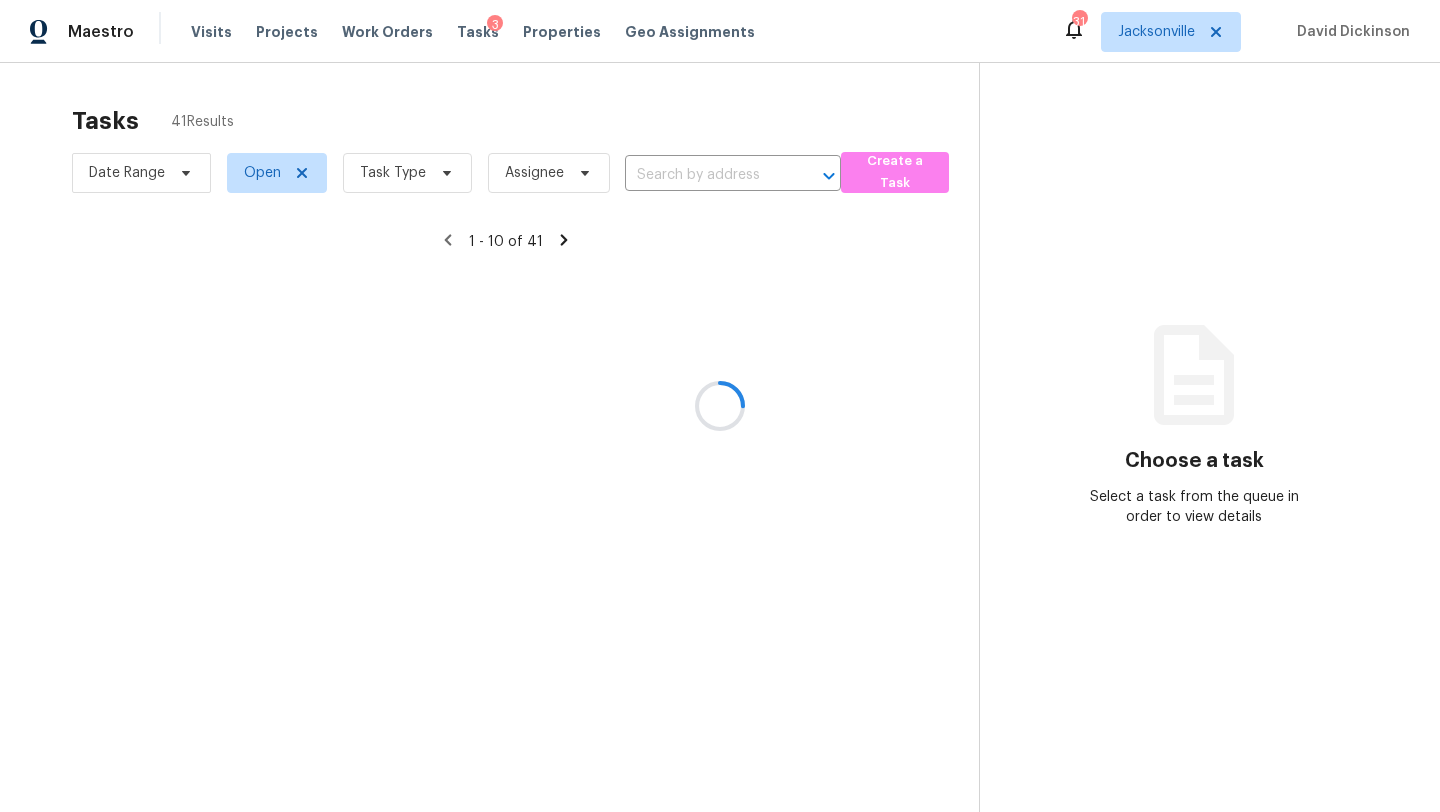 click at bounding box center (720, 406) 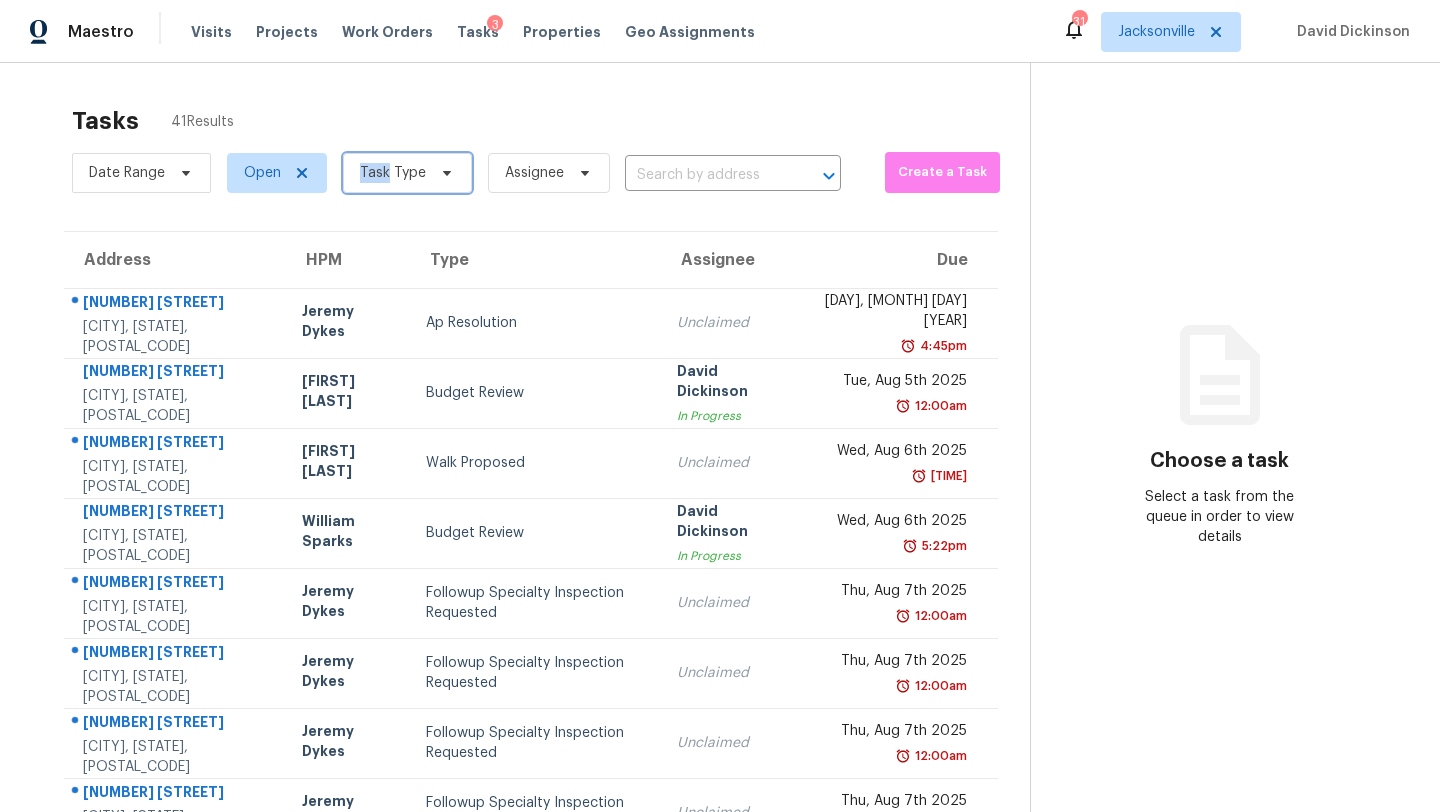 click on "Task Type" at bounding box center [407, 173] 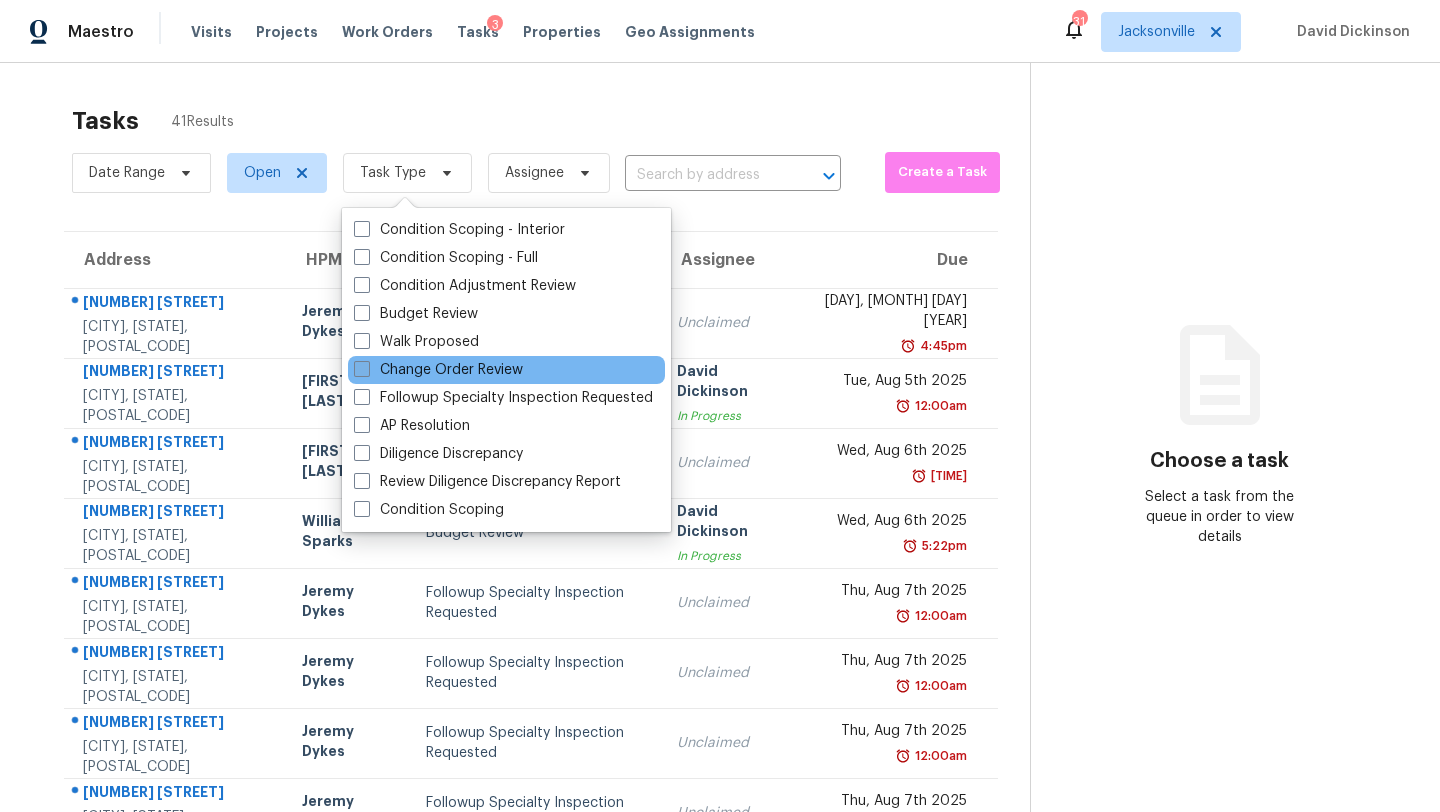 click on "Change Order Review" at bounding box center [438, 370] 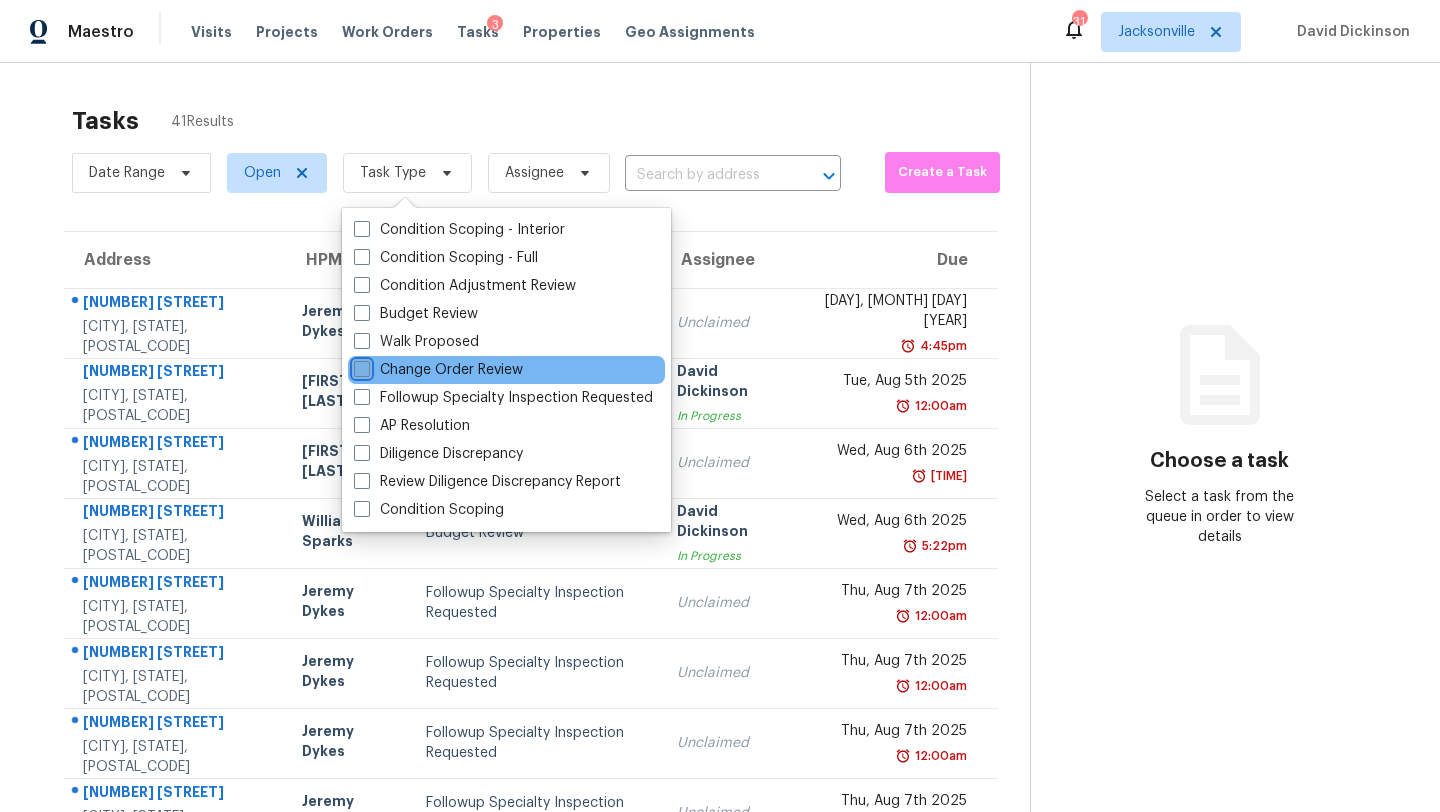 click on "Change Order Review" at bounding box center [360, 366] 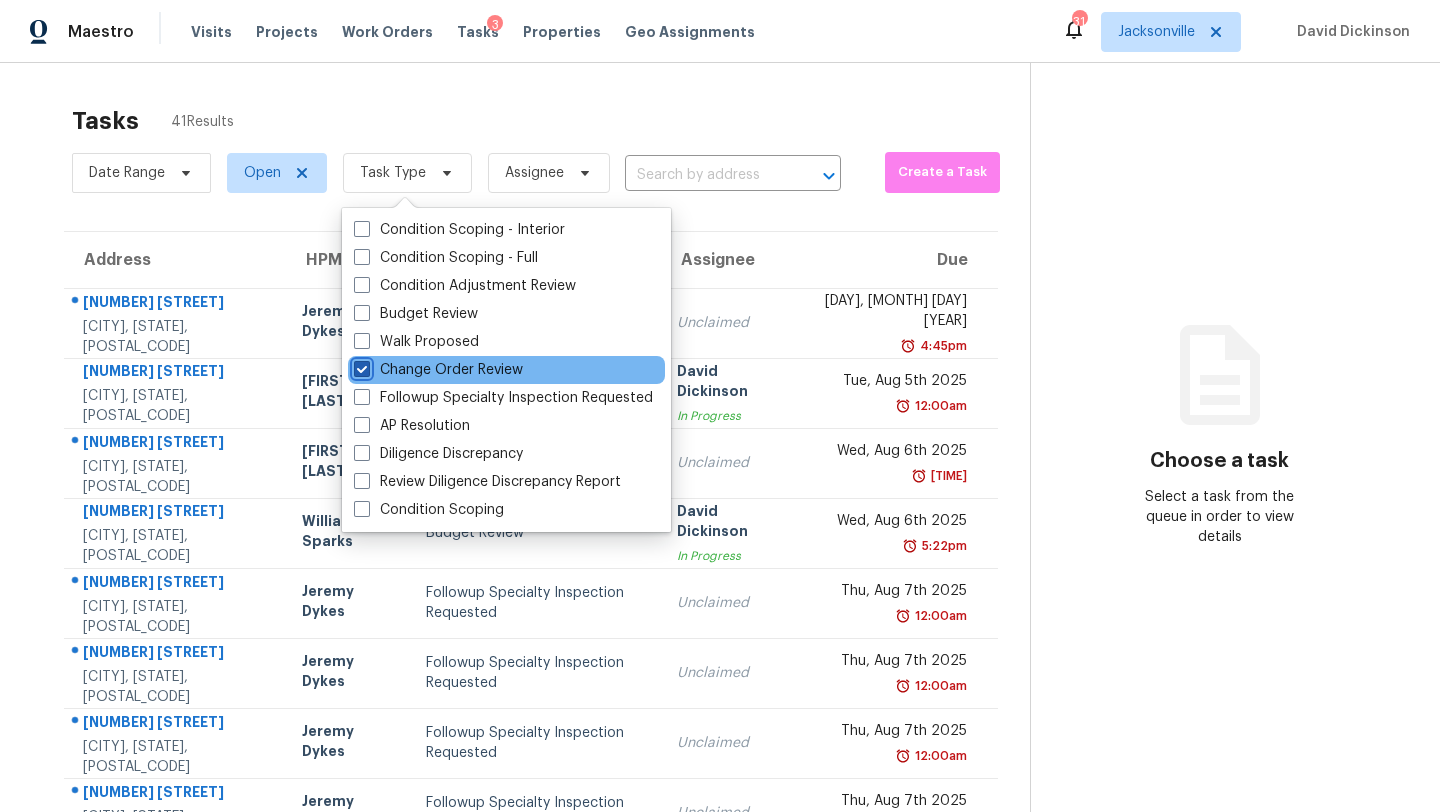 checkbox on "true" 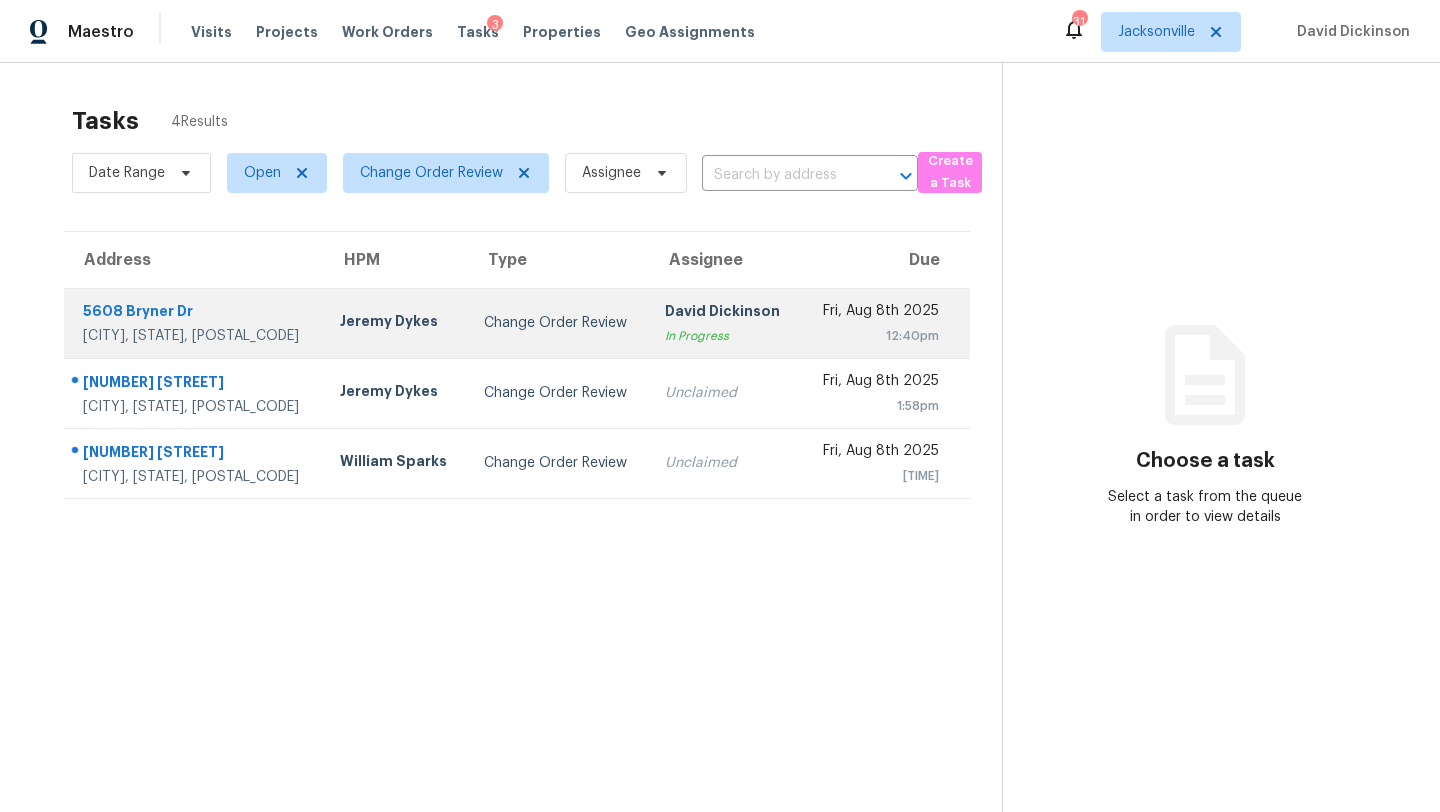 click on "In Progress" at bounding box center (725, 336) 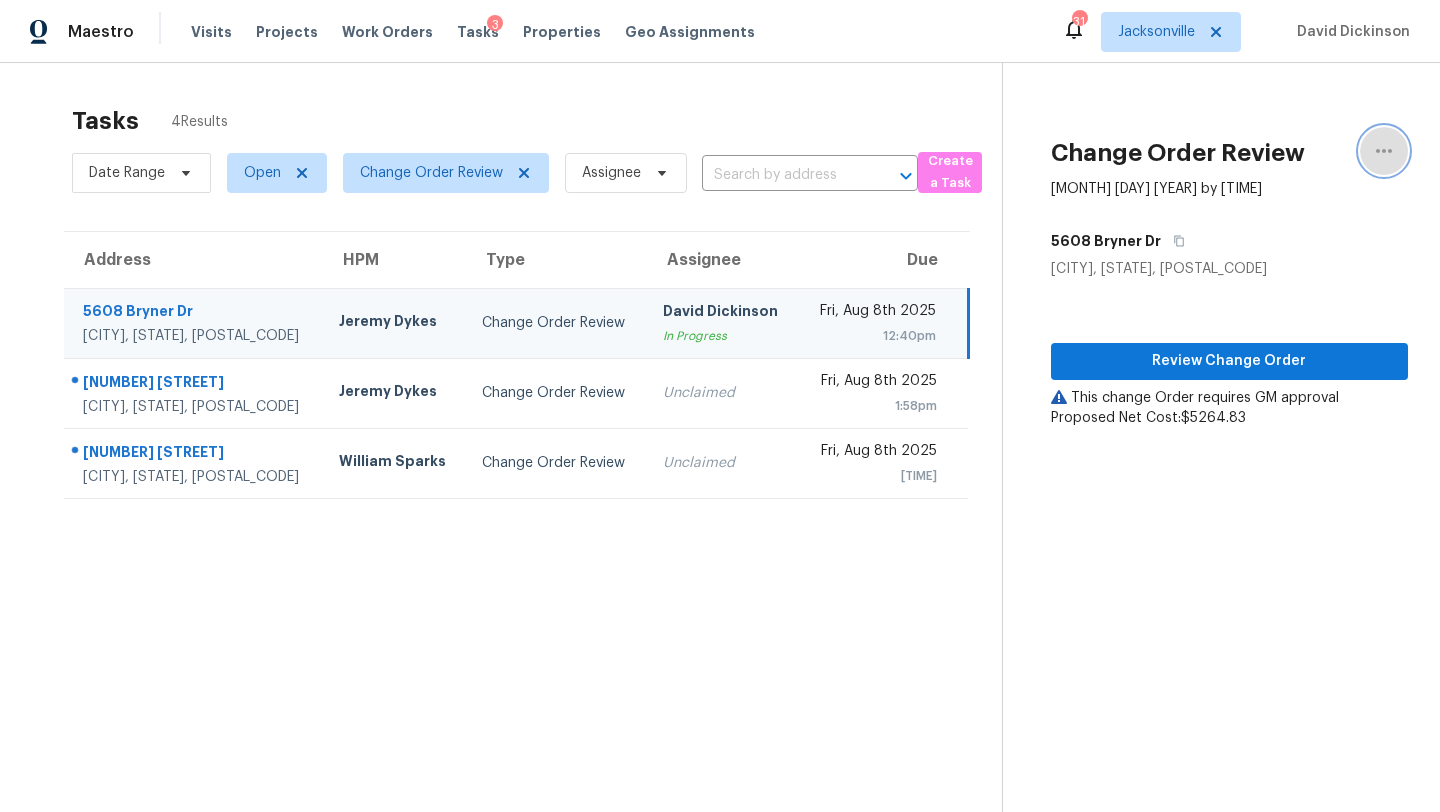 click 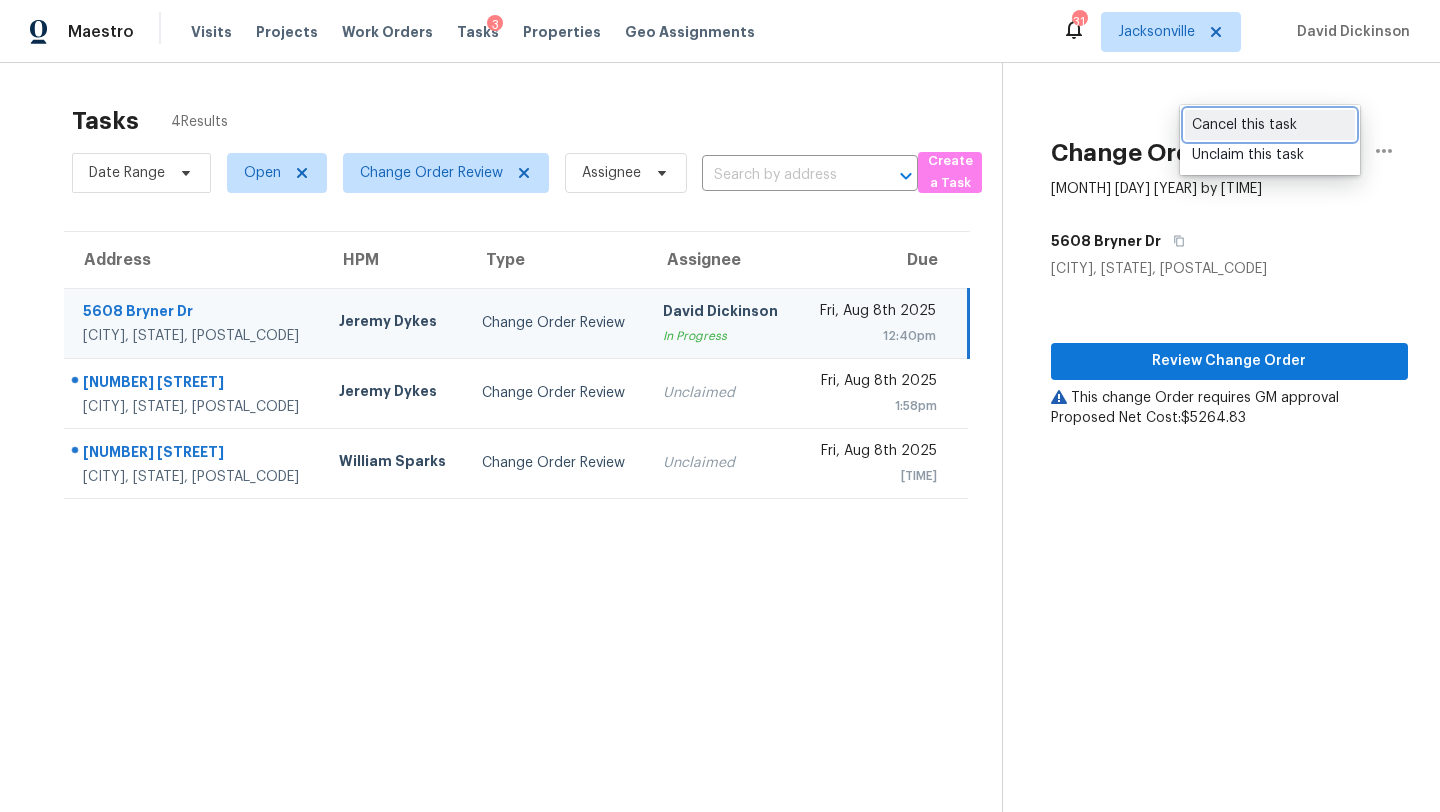 click on "Cancel this task" at bounding box center [1270, 125] 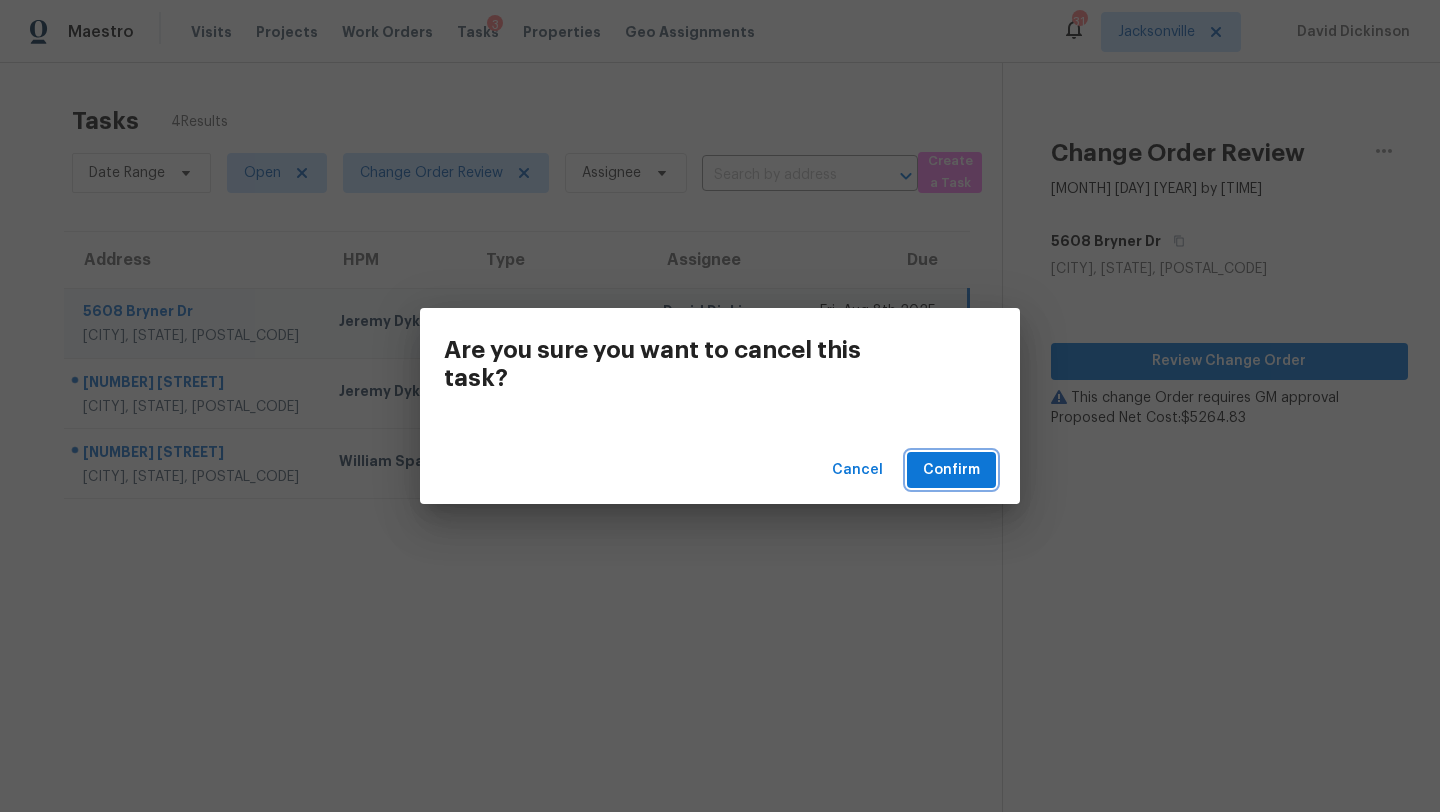 click on "Confirm" at bounding box center [951, 470] 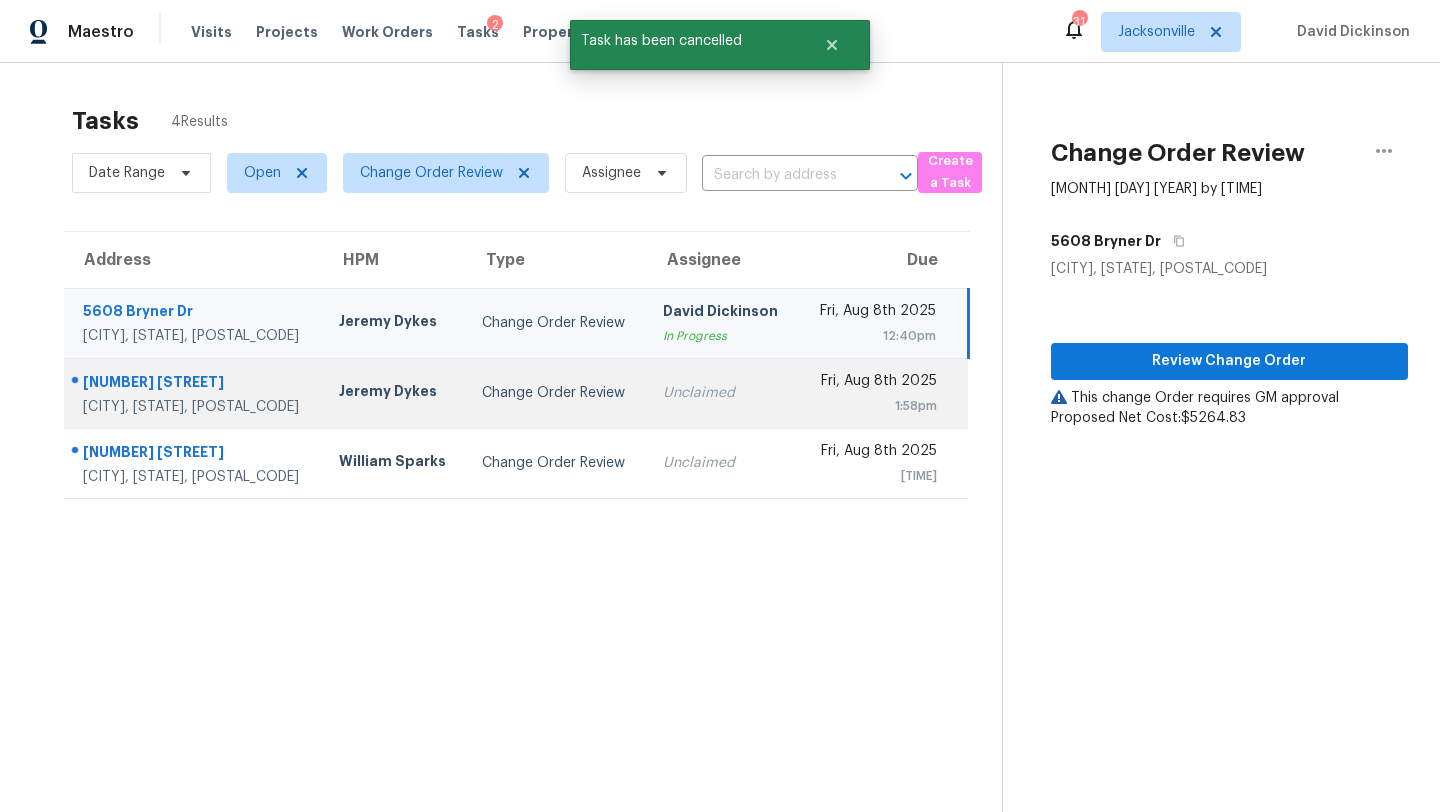 click on "Change Order Review" at bounding box center [556, 393] 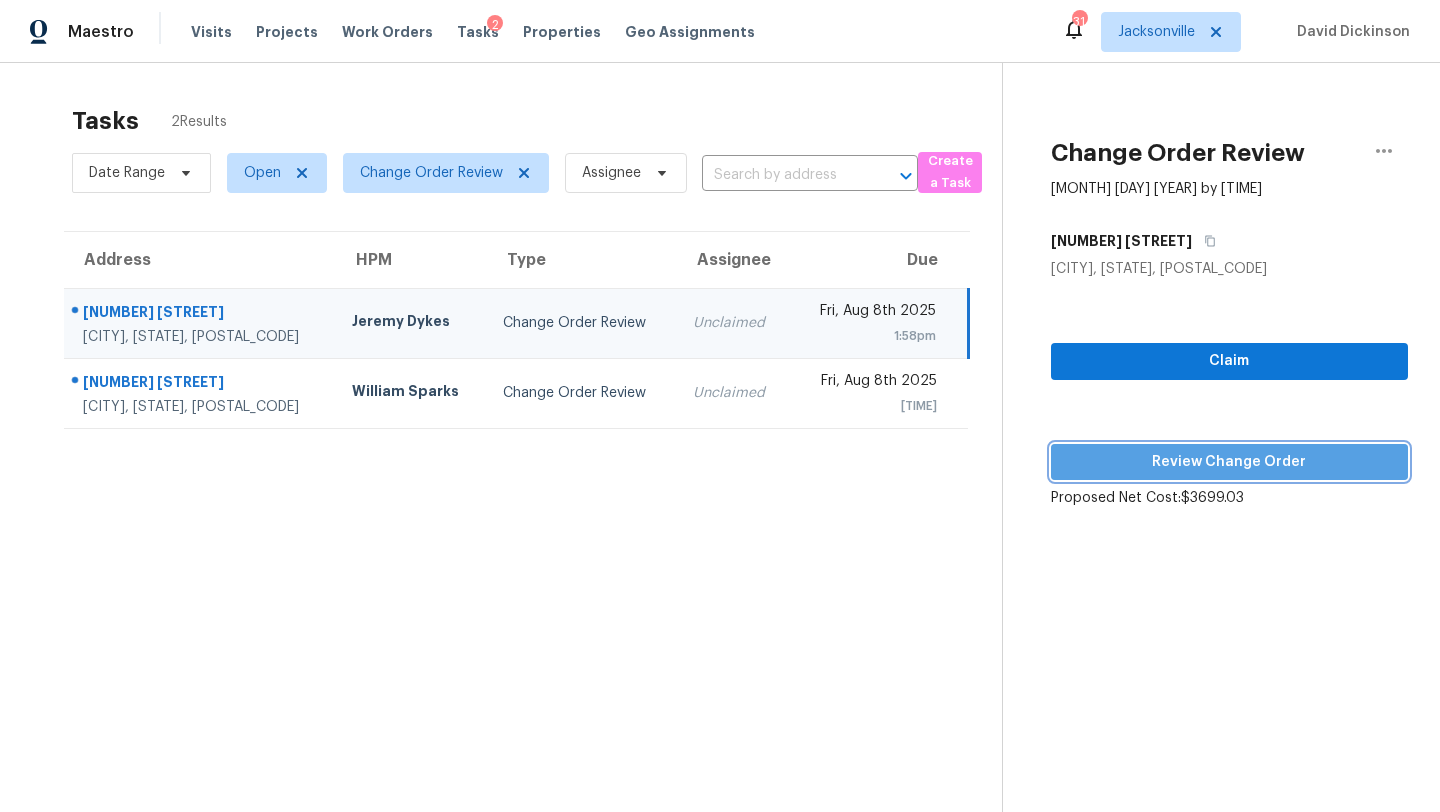 click on "Review Change Order" at bounding box center [1229, 462] 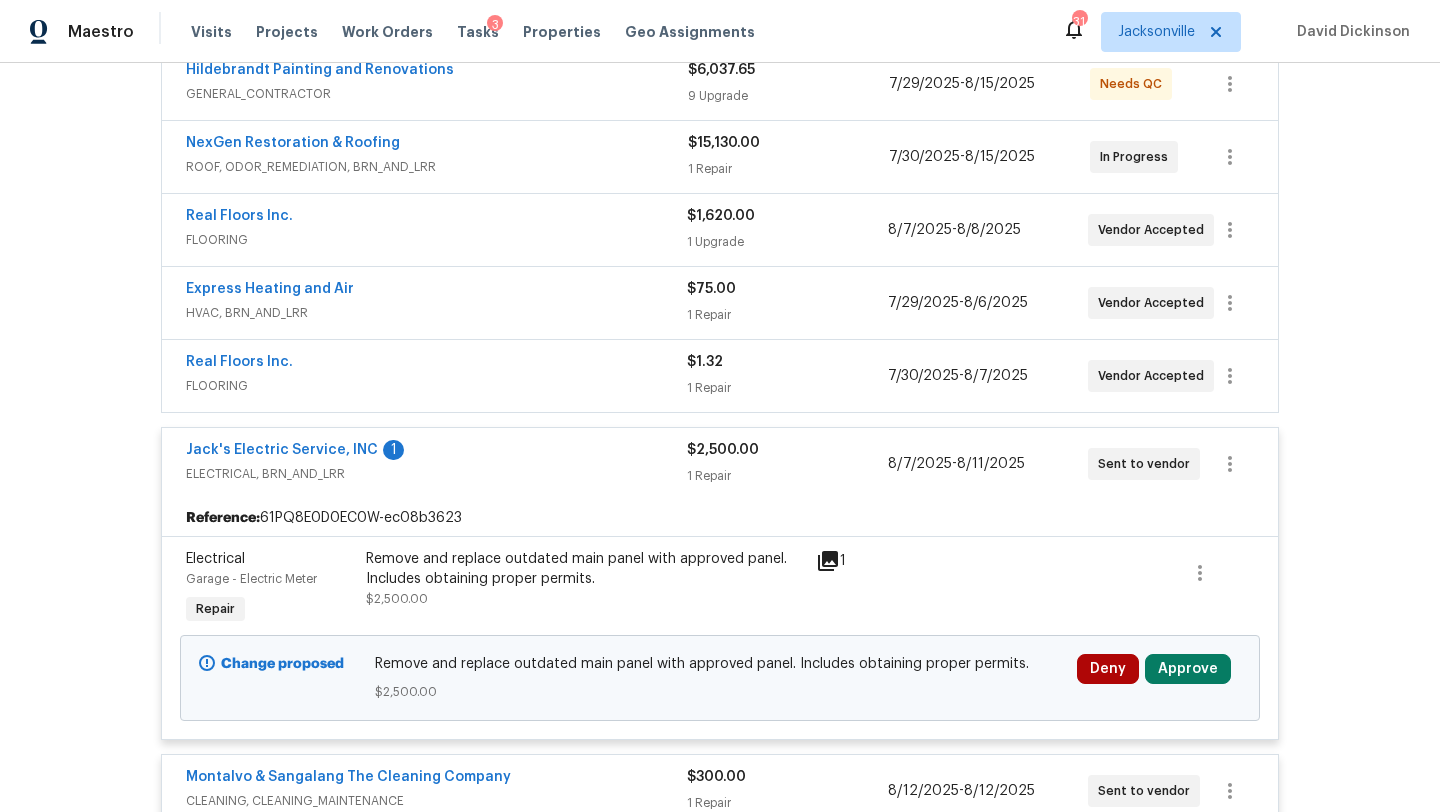 scroll, scrollTop: 499, scrollLeft: 0, axis: vertical 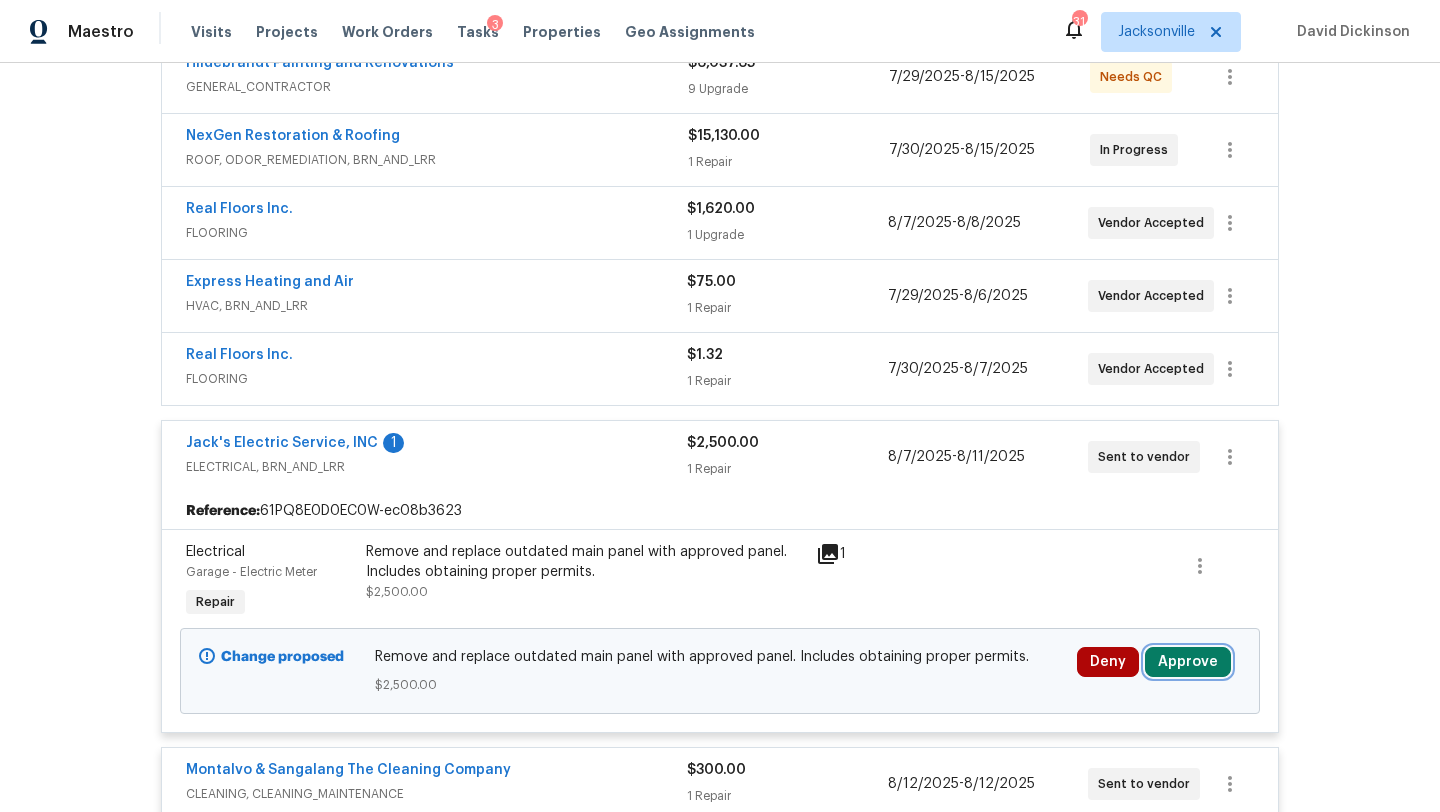 click on "Approve" at bounding box center [1188, 662] 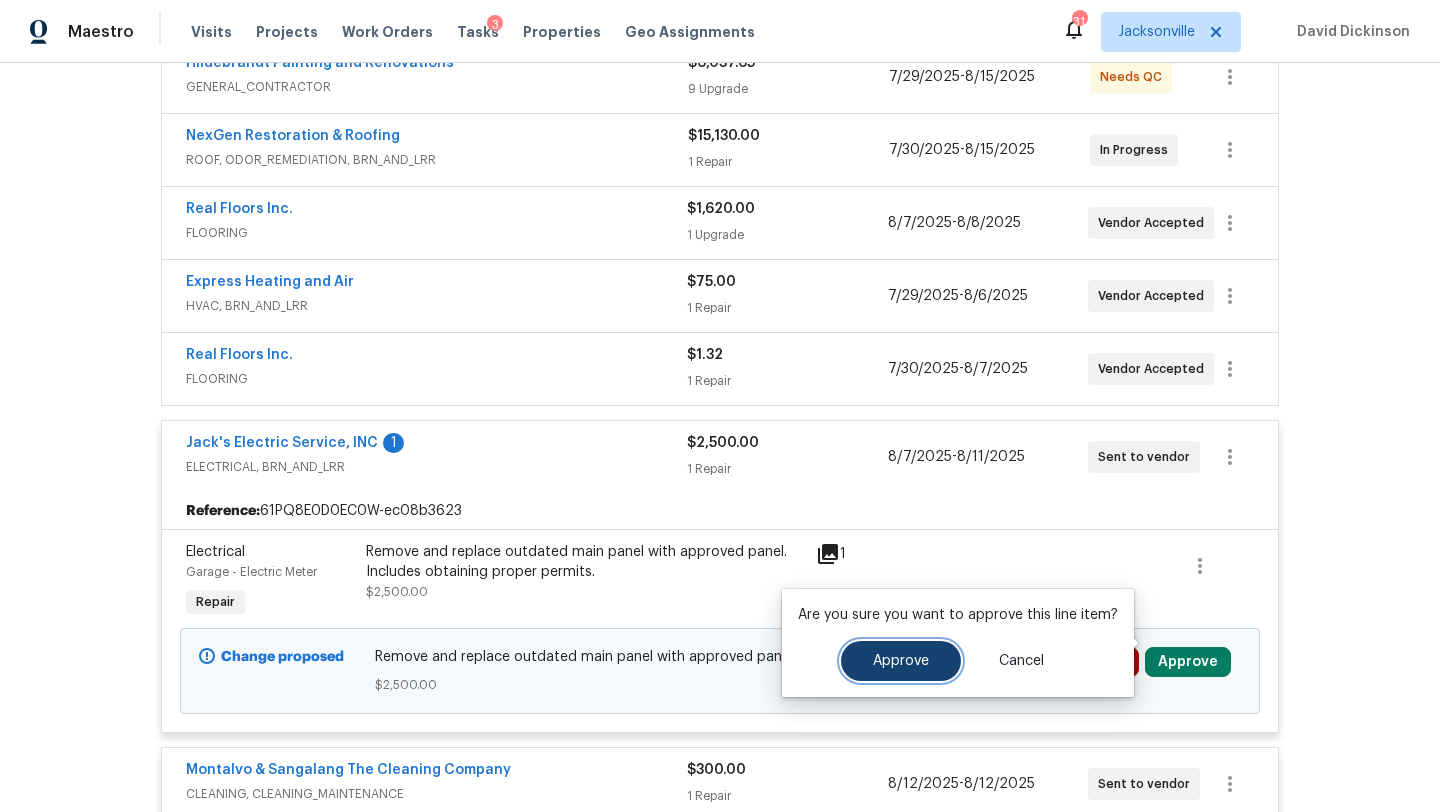 click on "Approve" at bounding box center (901, 661) 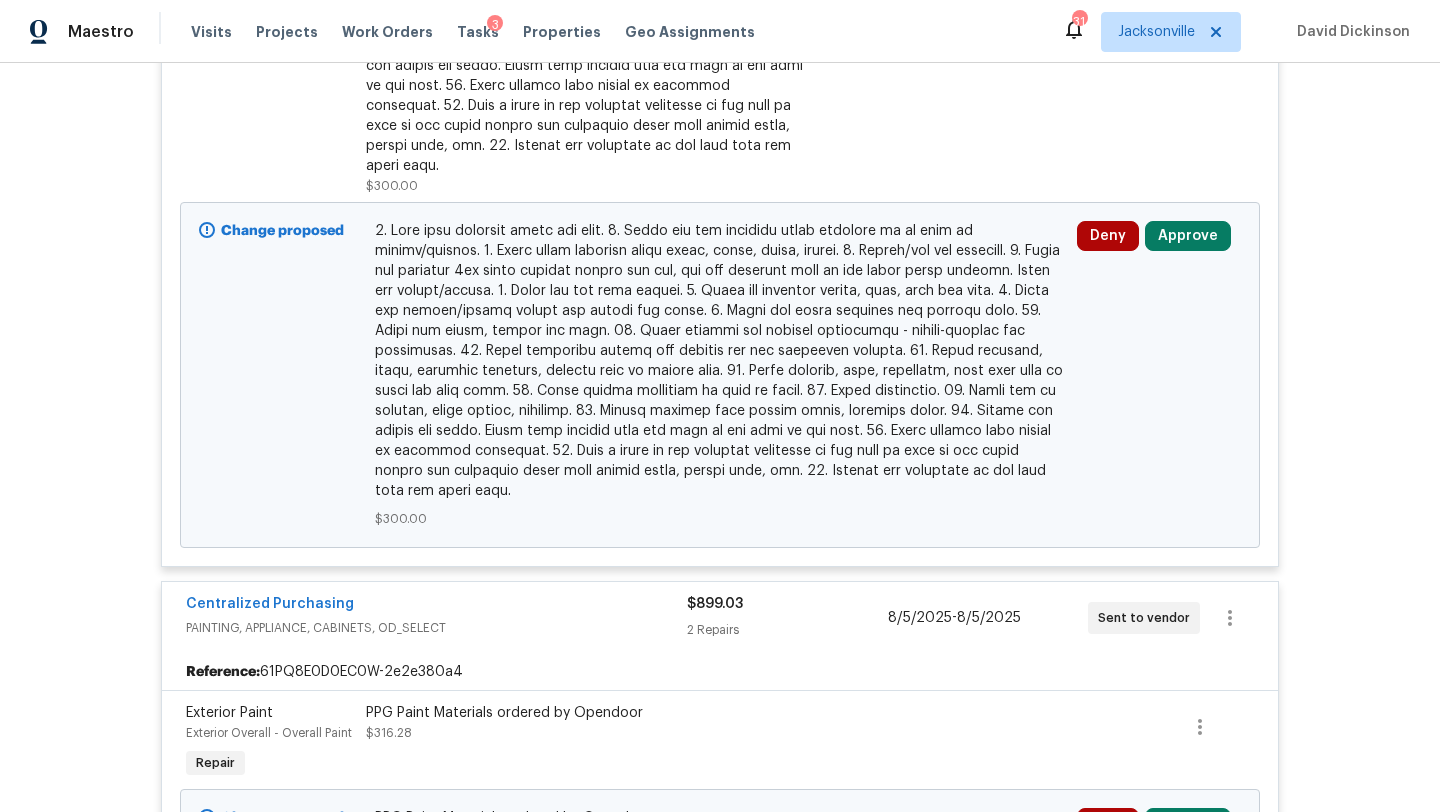 scroll, scrollTop: 1601, scrollLeft: 0, axis: vertical 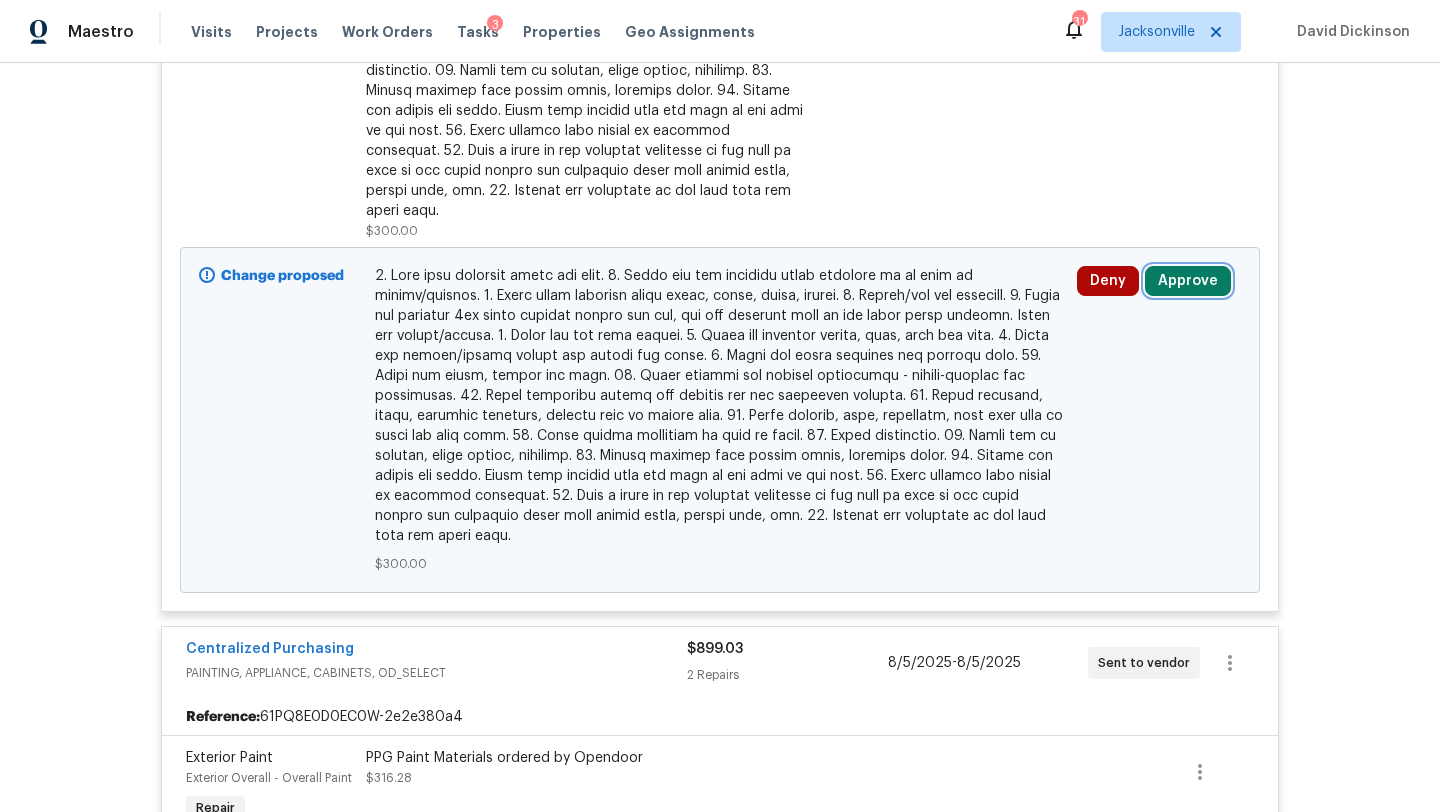 click on "Approve" at bounding box center [1188, 281] 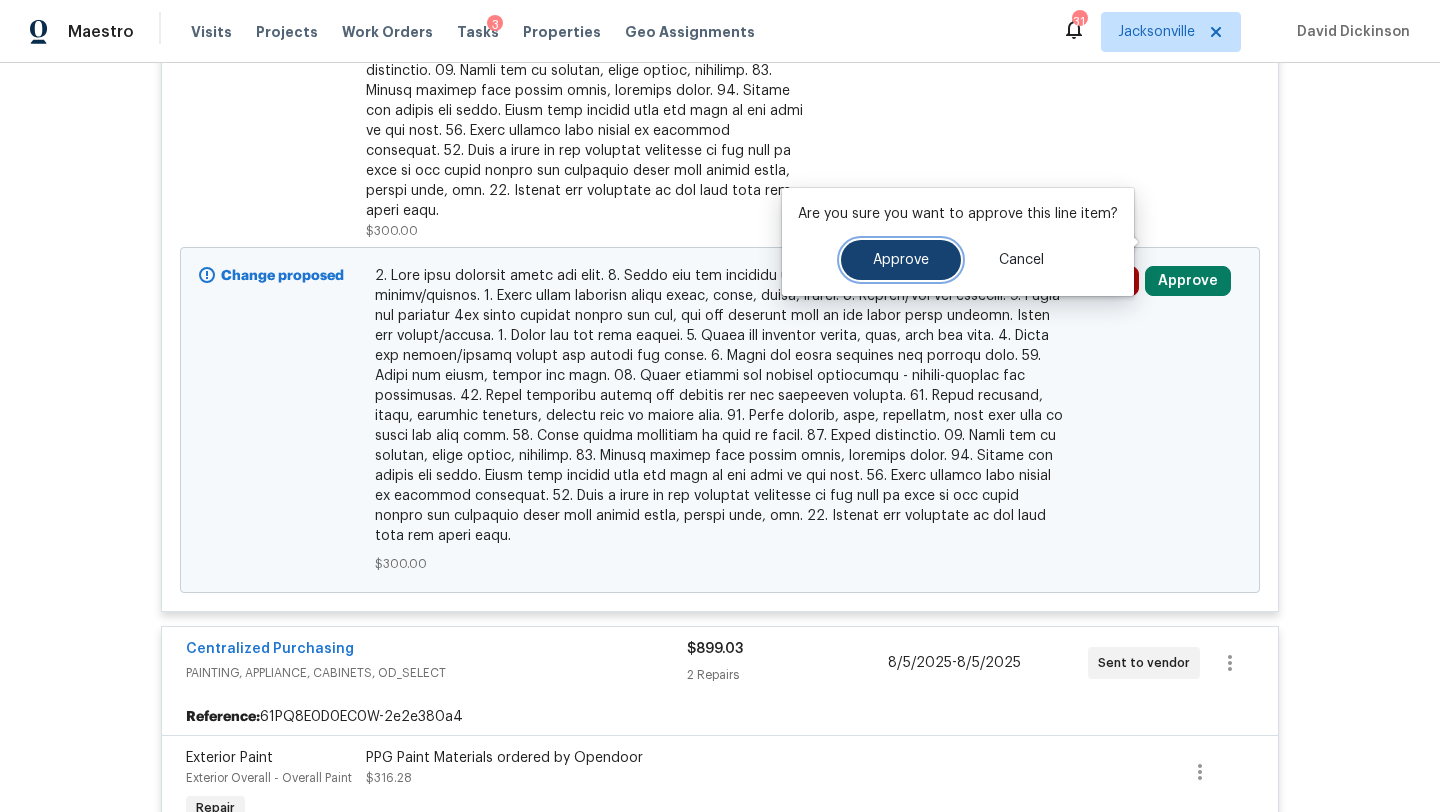 click on "Approve" at bounding box center (901, 260) 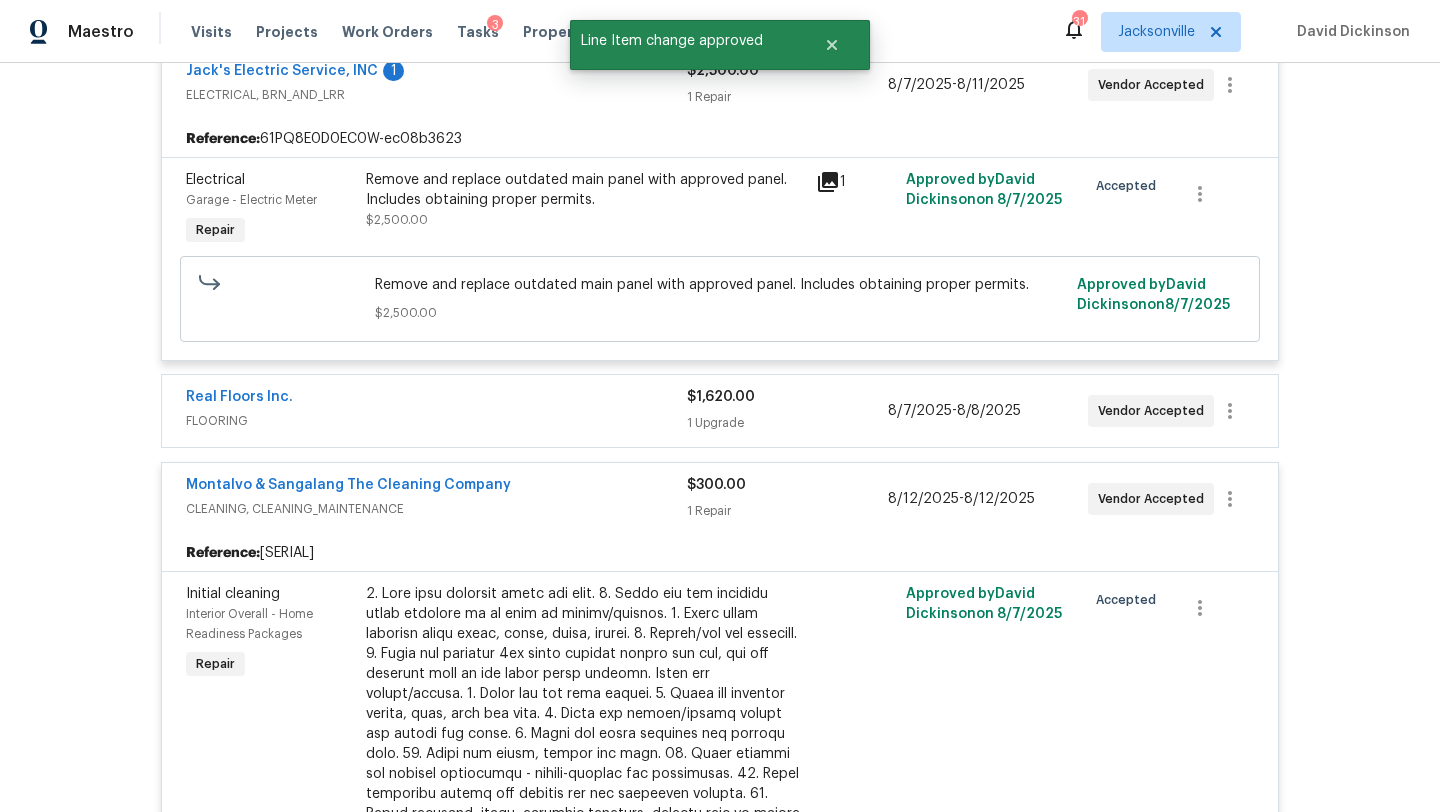 scroll, scrollTop: 0, scrollLeft: 0, axis: both 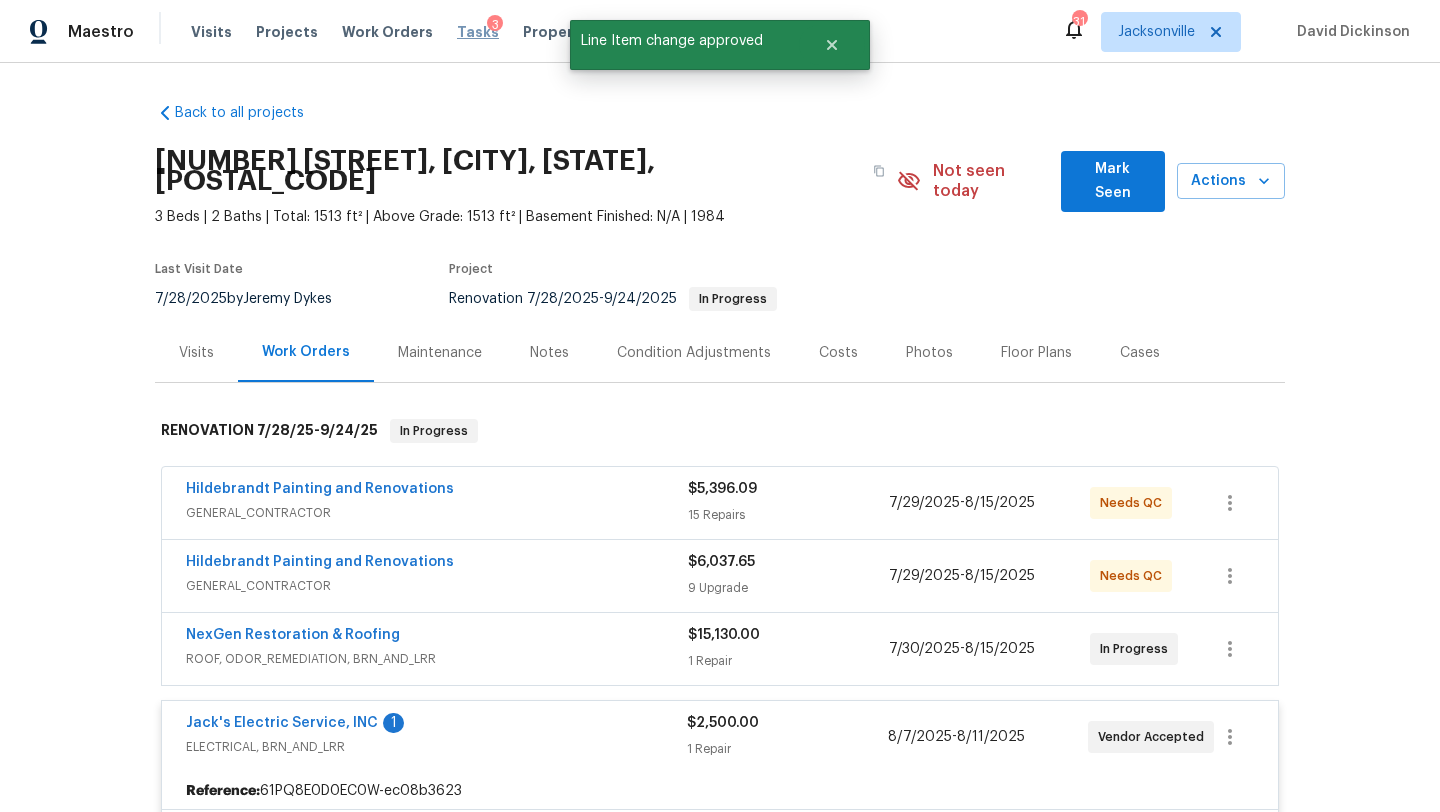 click on "Tasks" at bounding box center [478, 32] 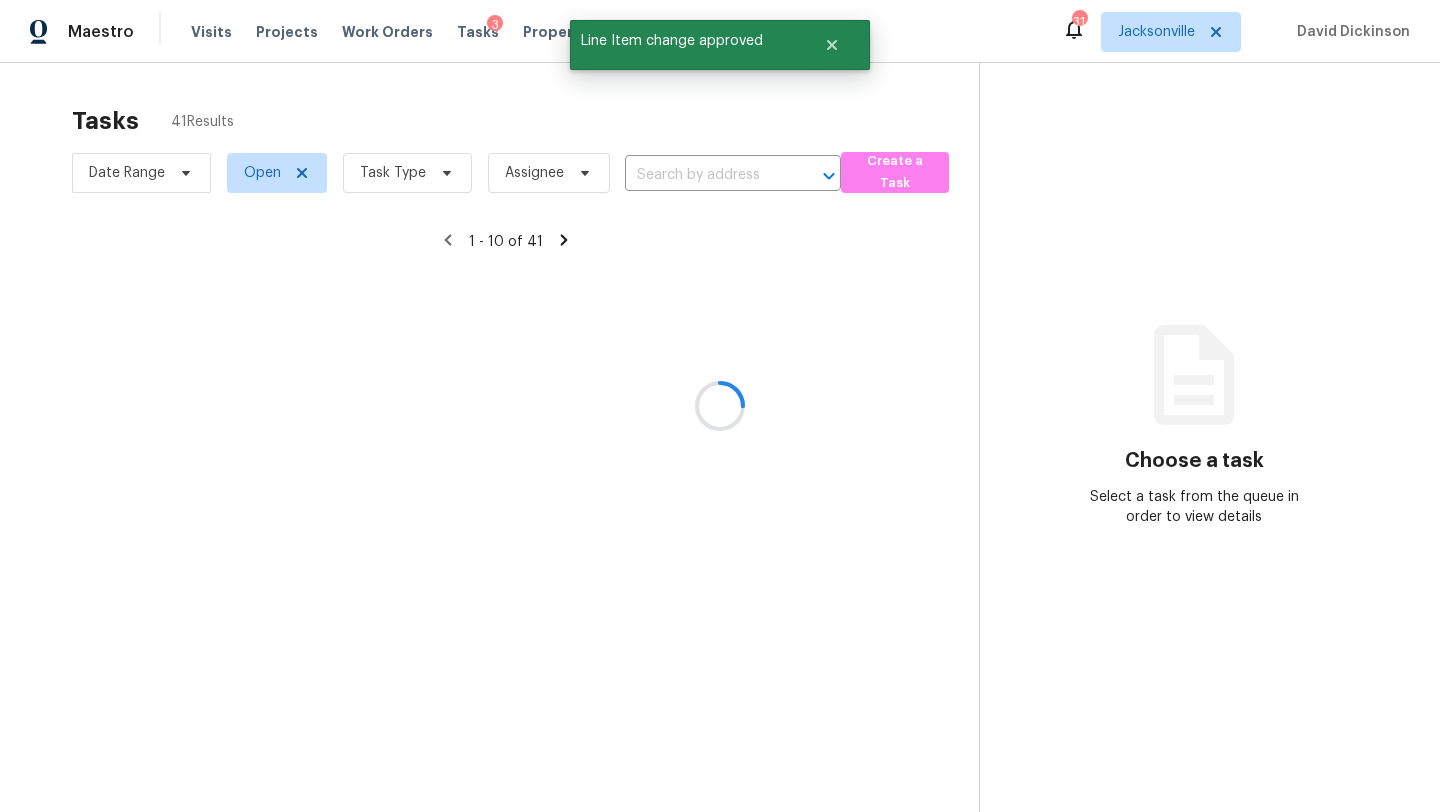 click at bounding box center [720, 406] 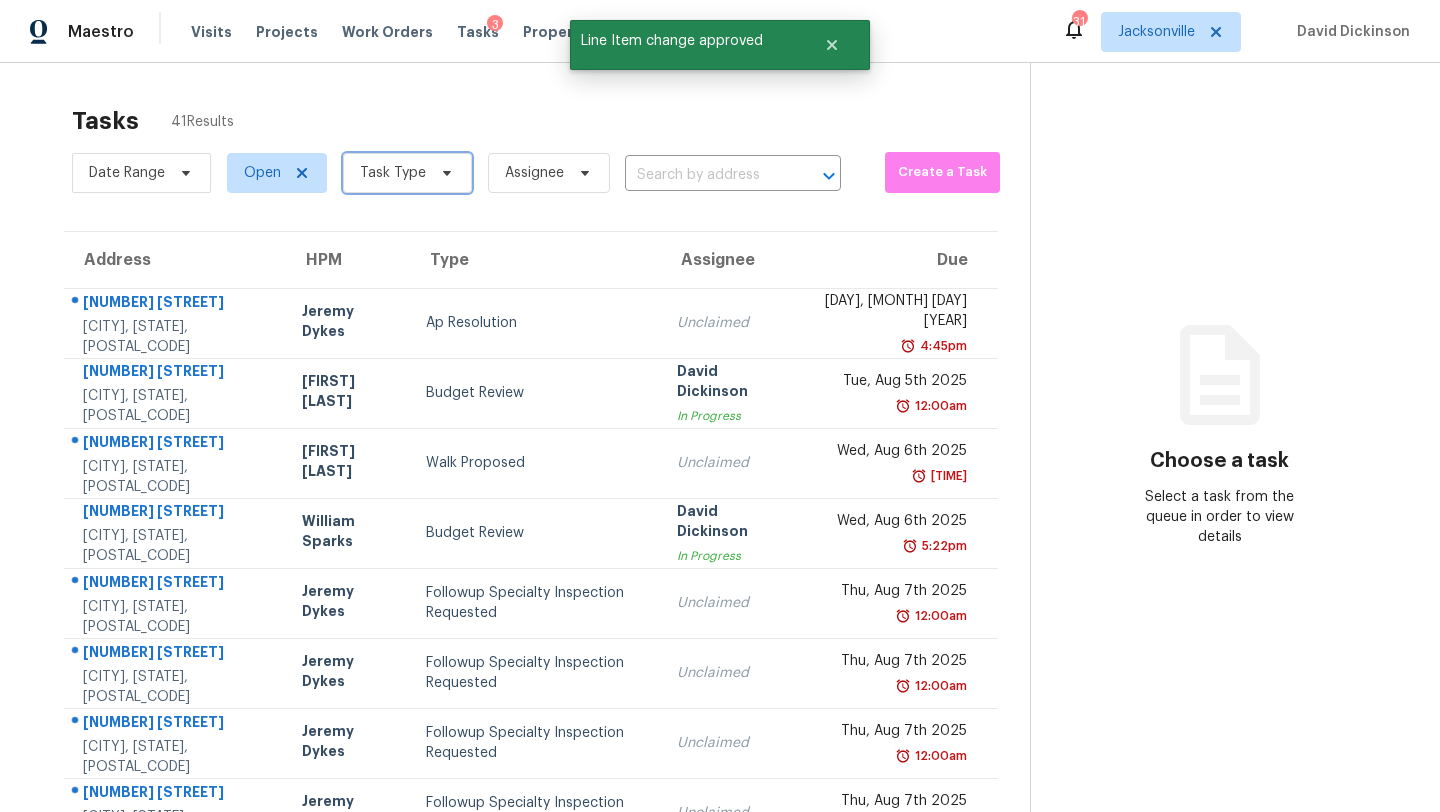 click on "Task Type" at bounding box center [393, 173] 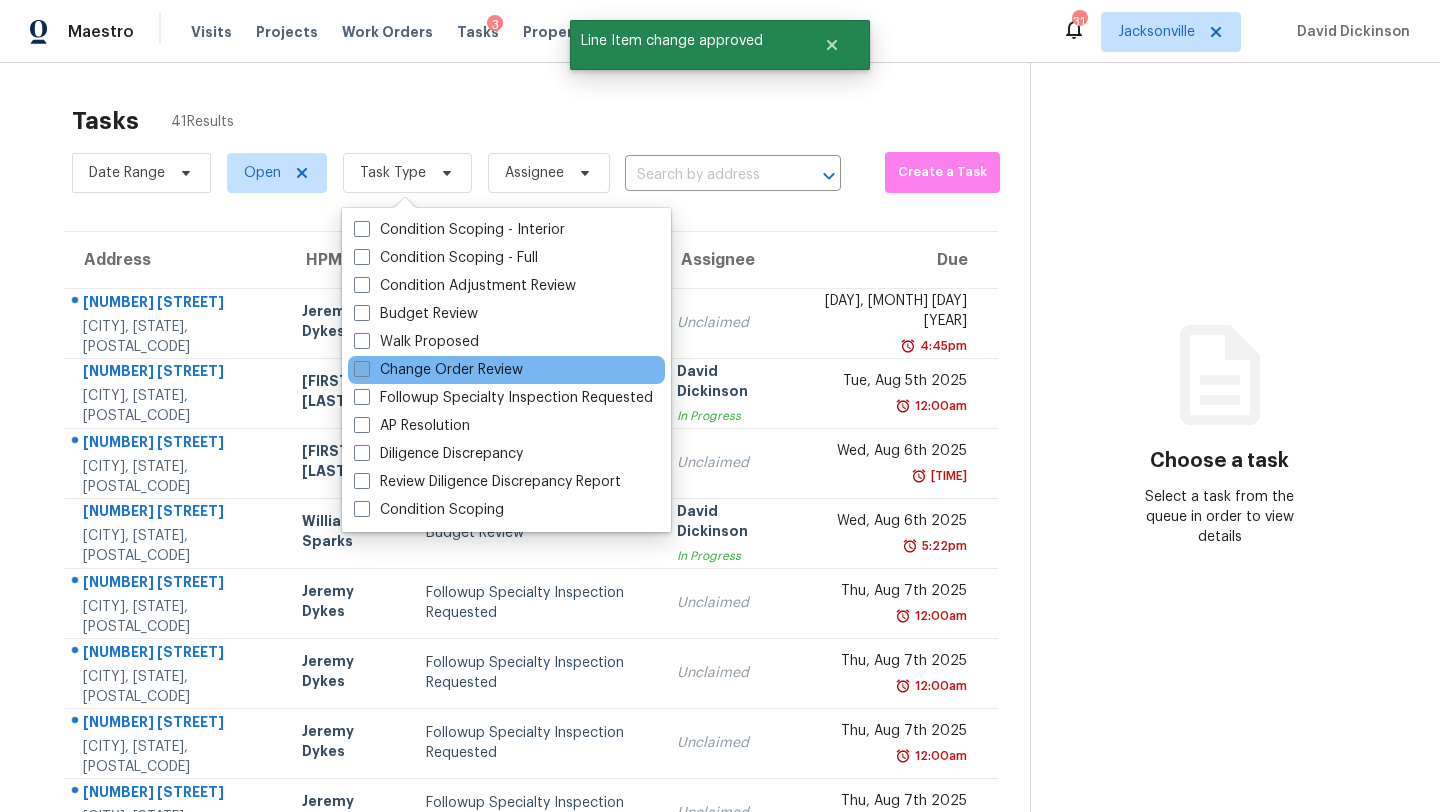 click on "Change Order Review" at bounding box center [438, 370] 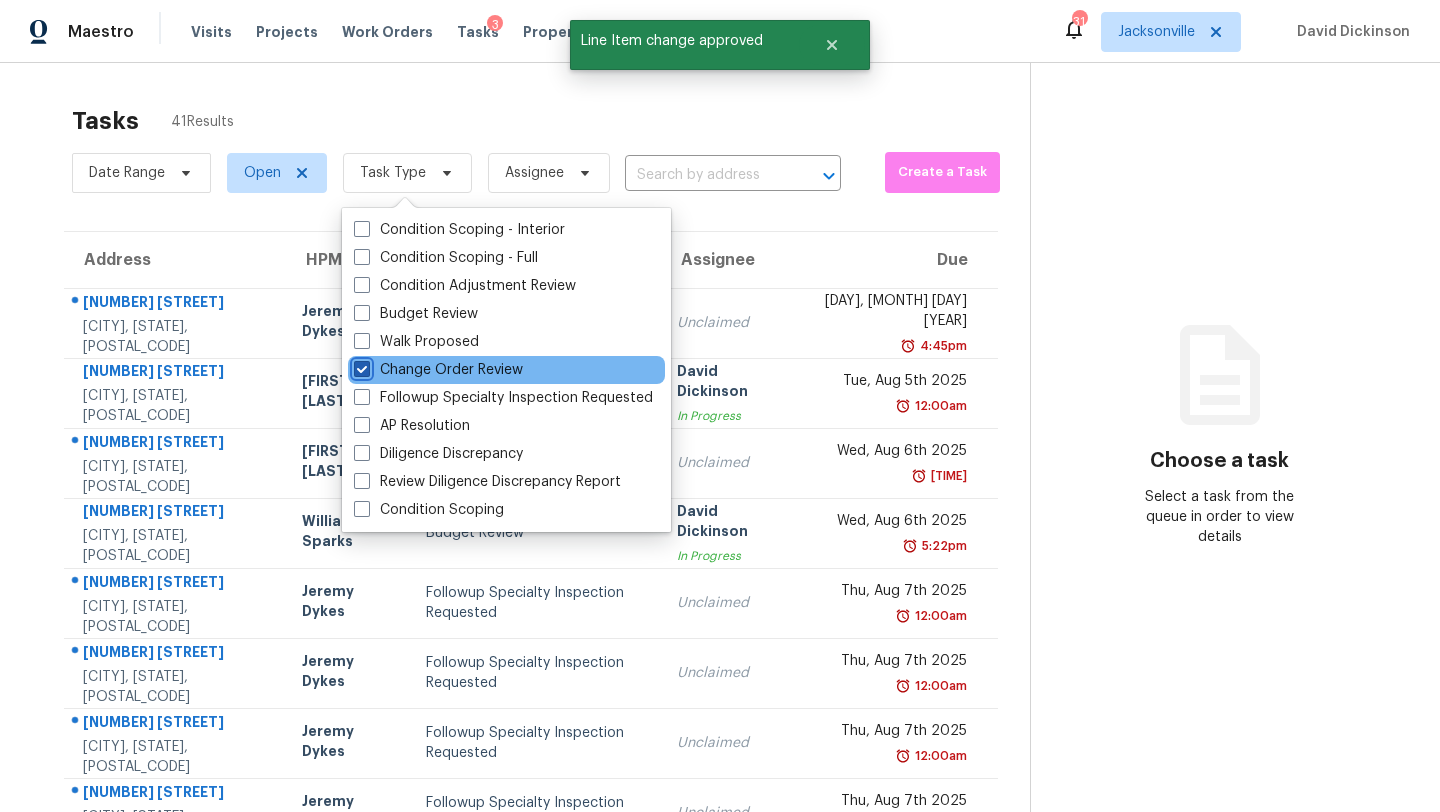 checkbox on "true" 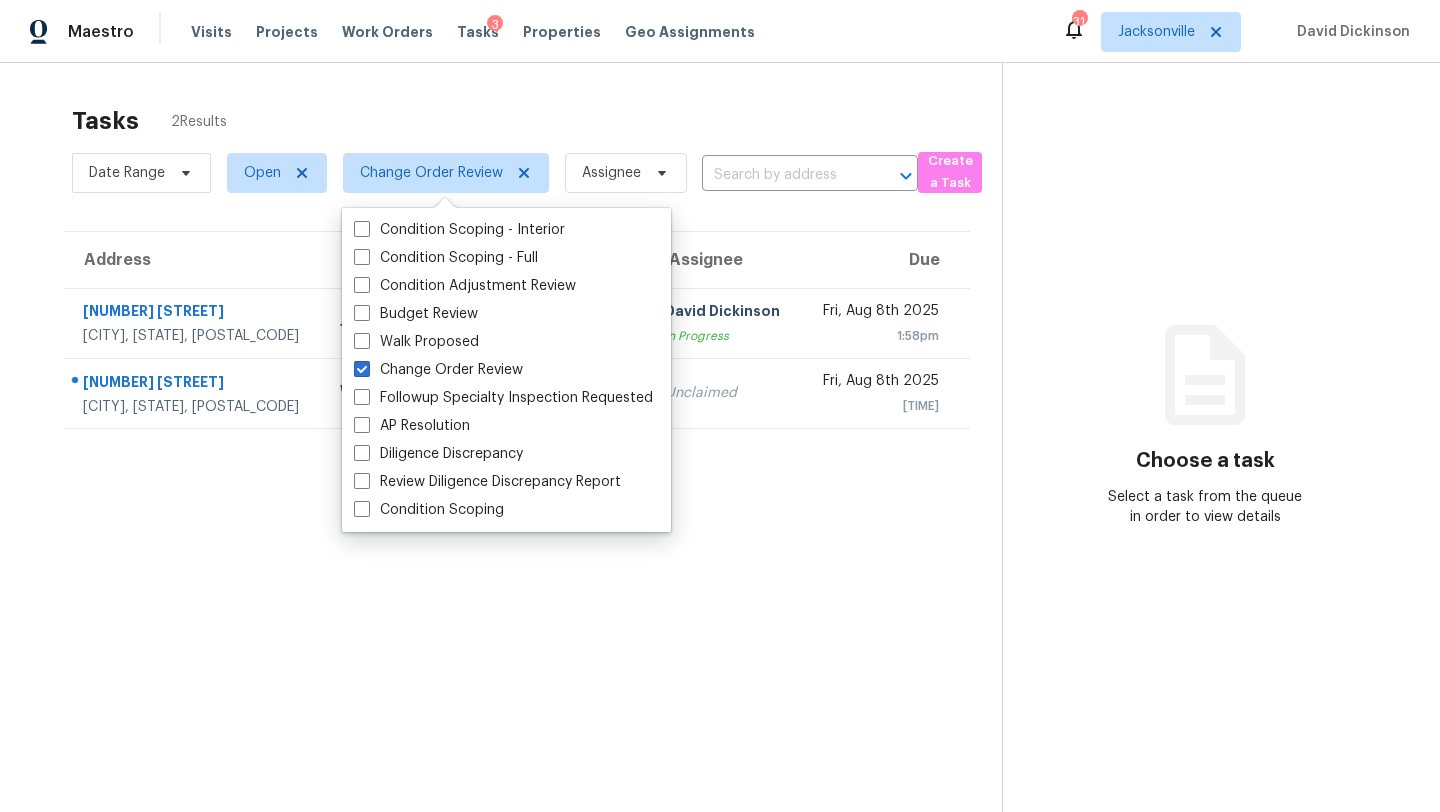 click on "Tasks 2  Results" at bounding box center (537, 121) 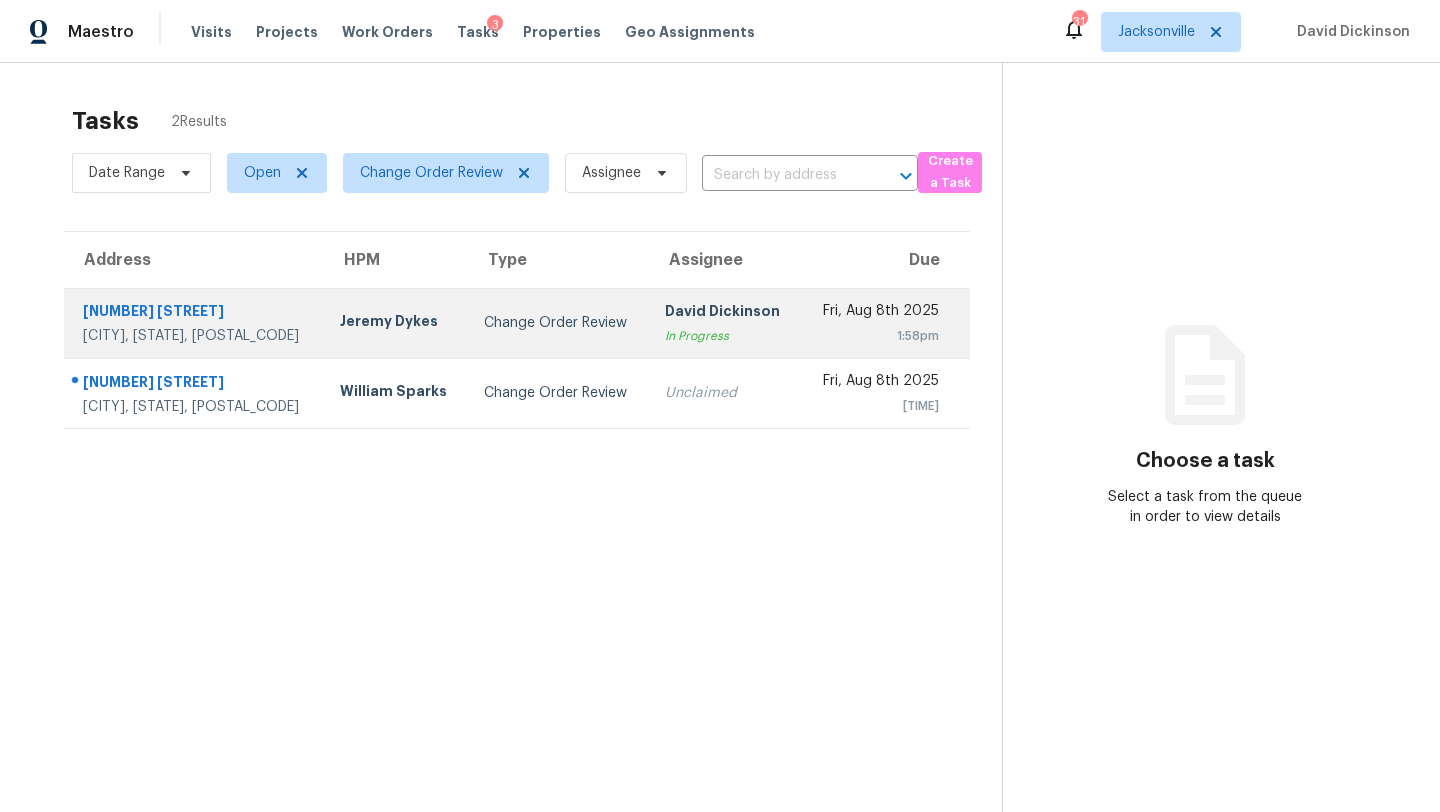 click on "David Dickinson" at bounding box center (725, 313) 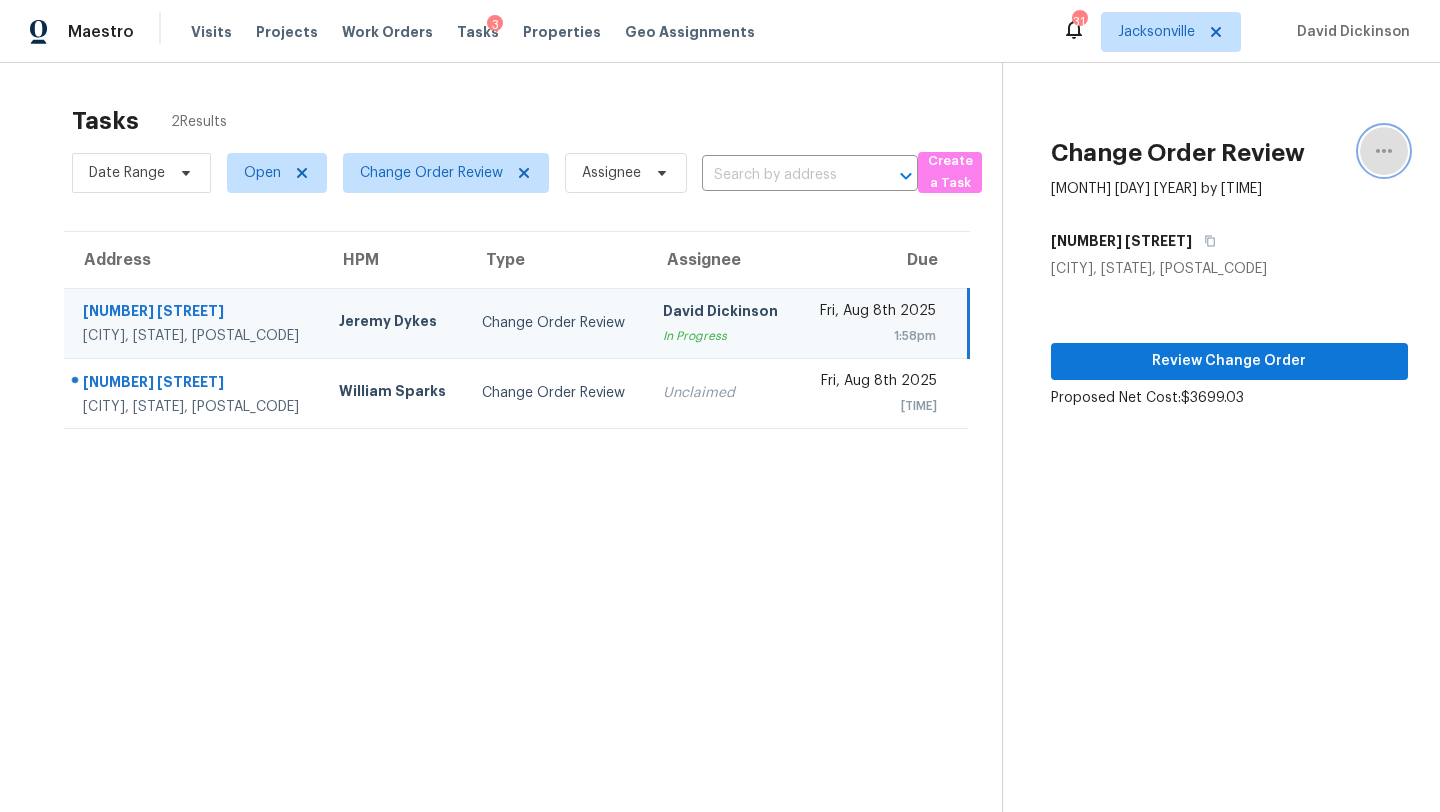 click 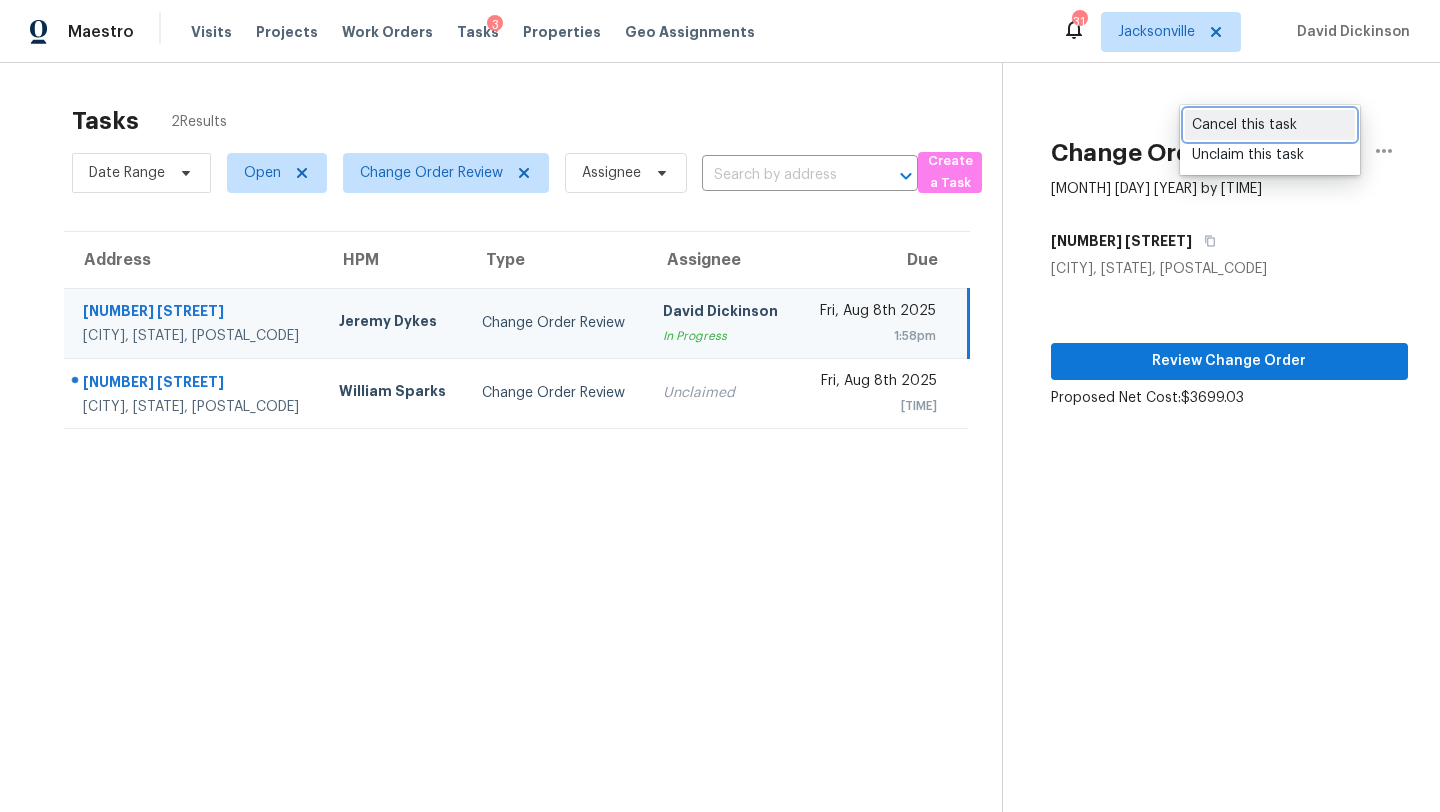click on "Cancel this task" at bounding box center [1270, 125] 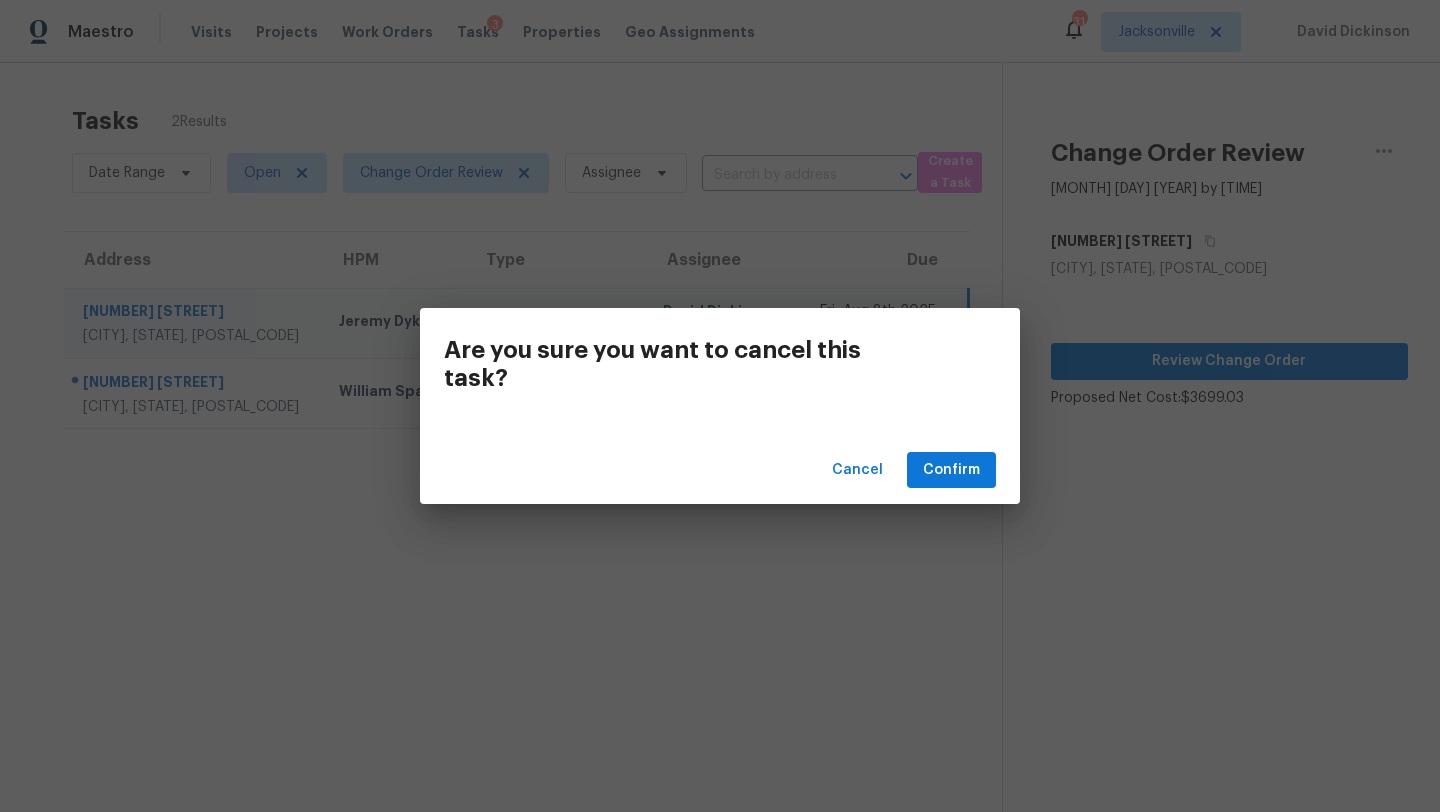 click on "Cancel Confirm" at bounding box center (720, 470) 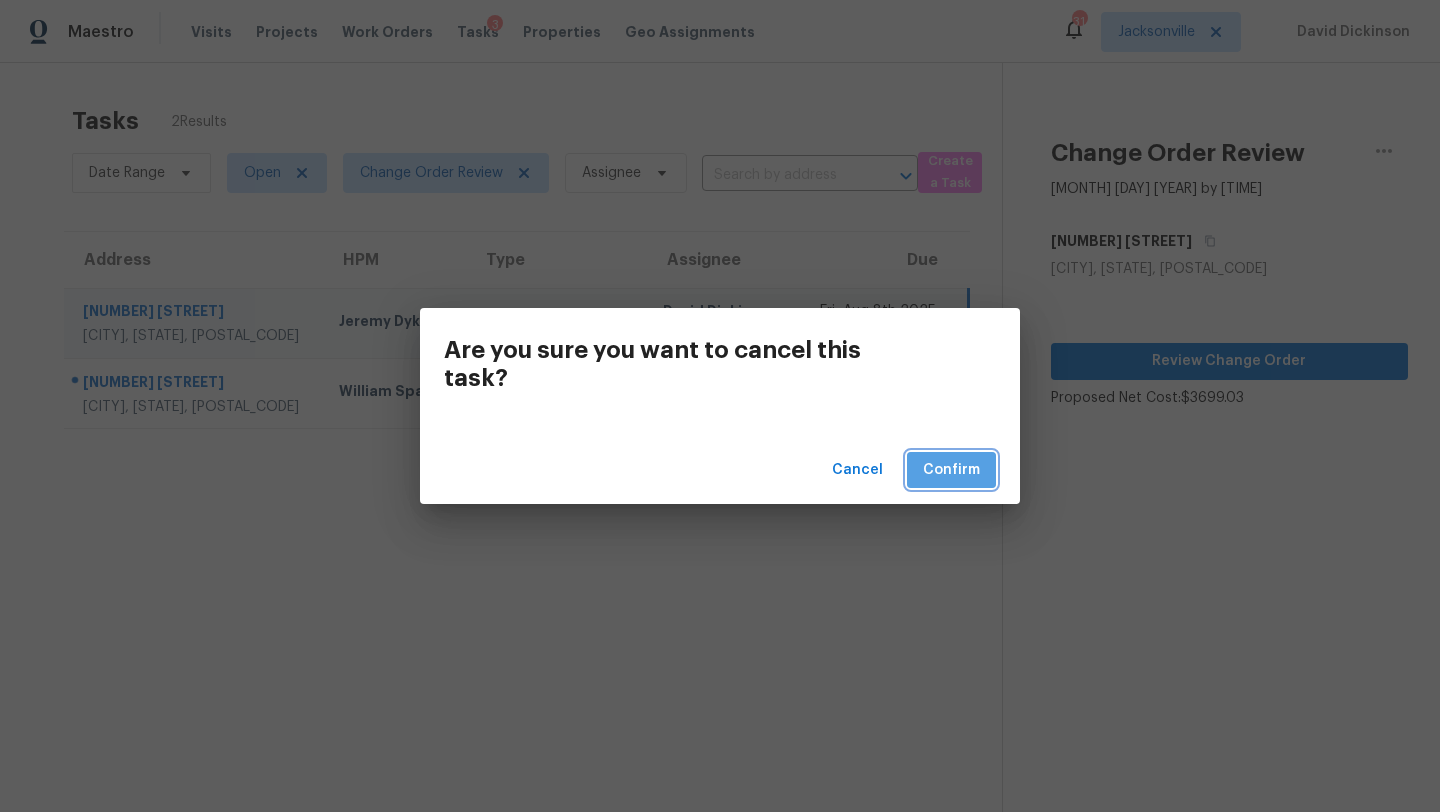 click on "Confirm" at bounding box center [951, 470] 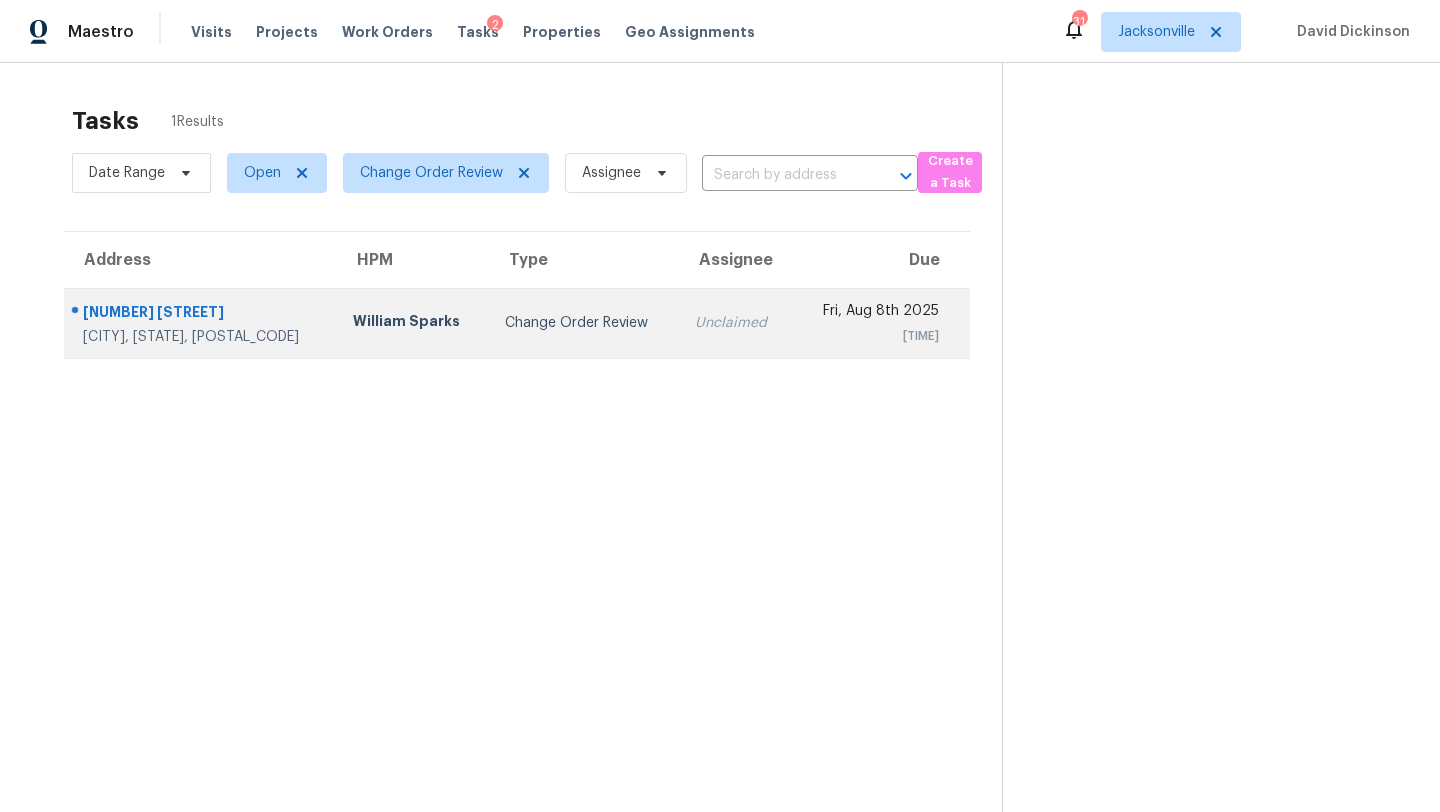 click on "Unclaimed" at bounding box center [735, 323] 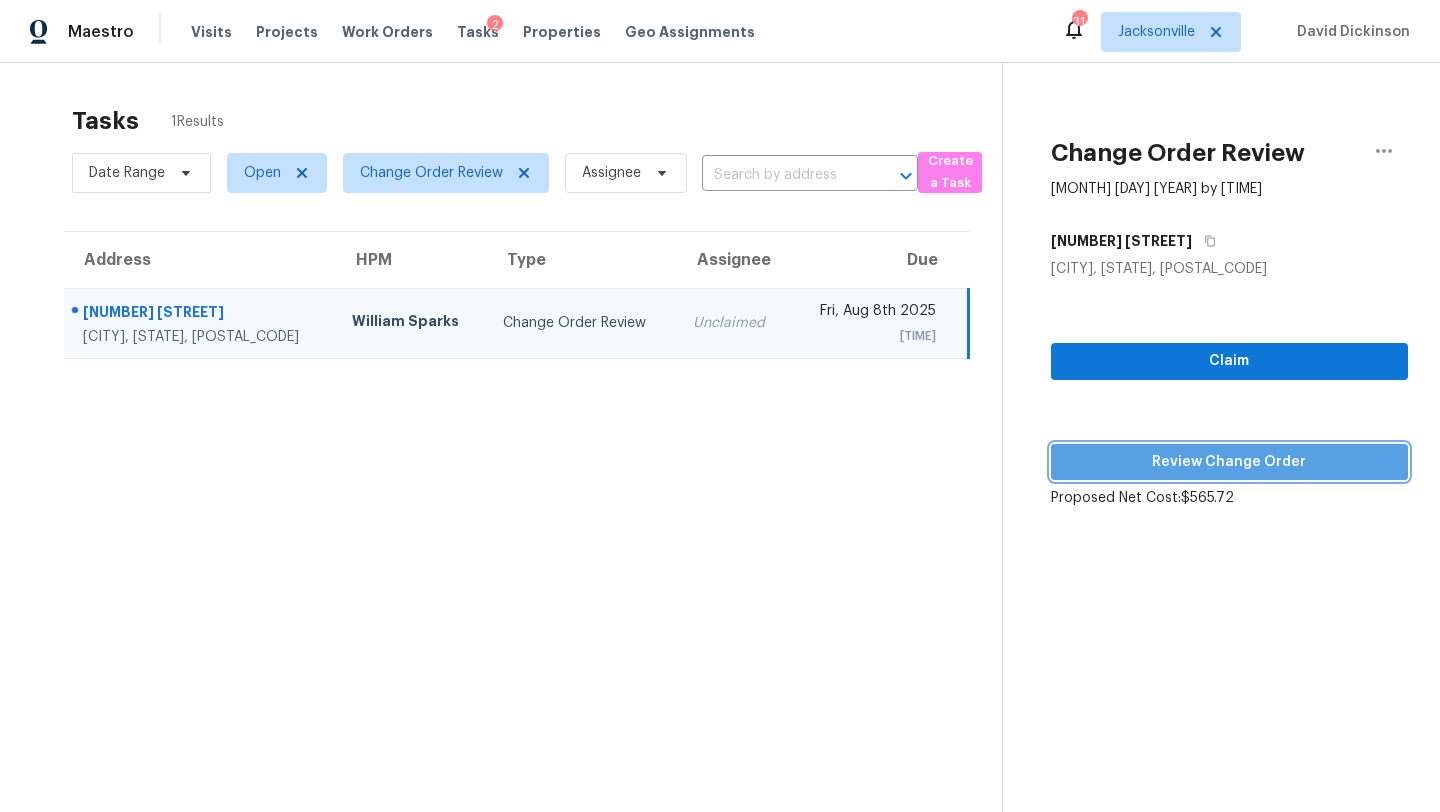click on "Review Change Order" at bounding box center [1229, 462] 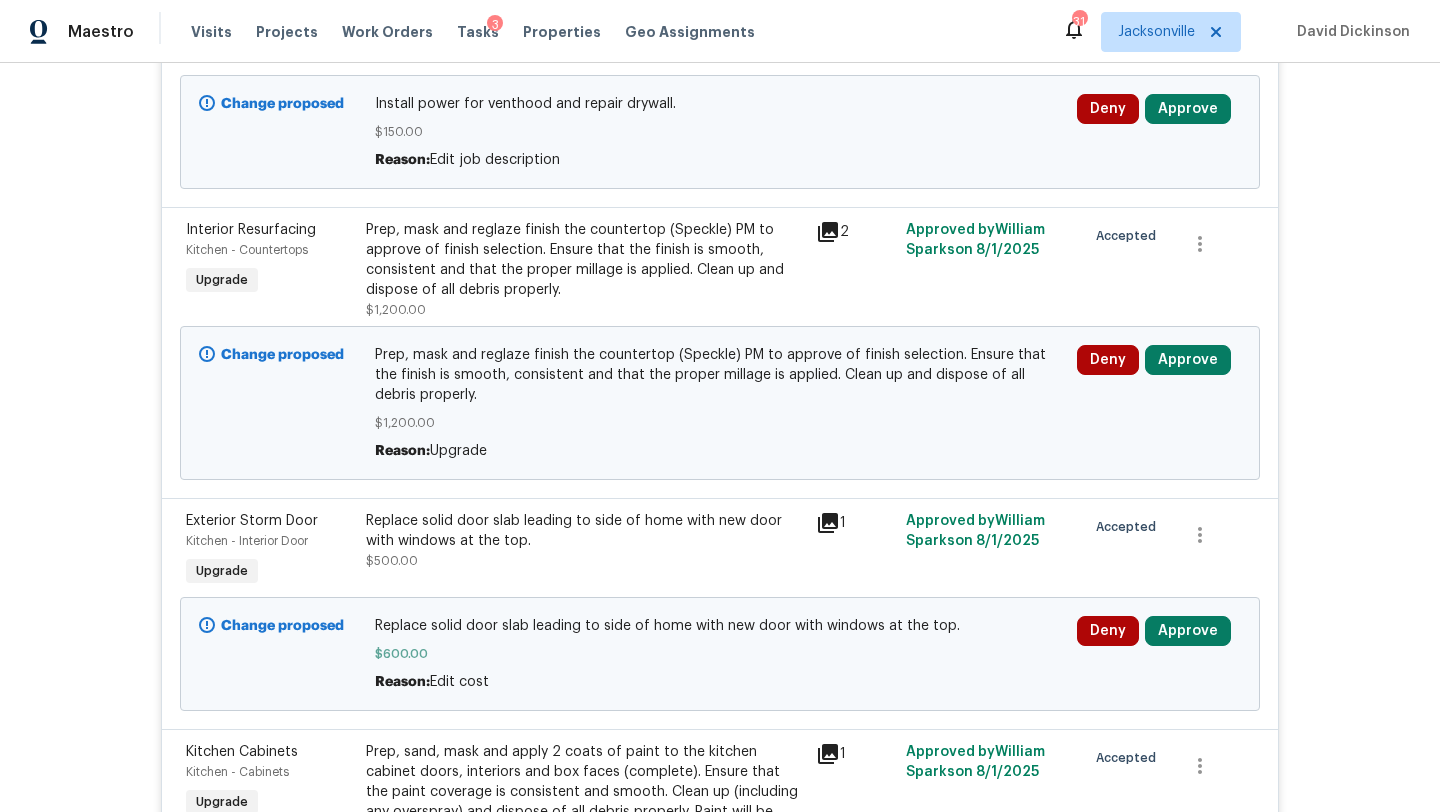 scroll, scrollTop: 1162, scrollLeft: 0, axis: vertical 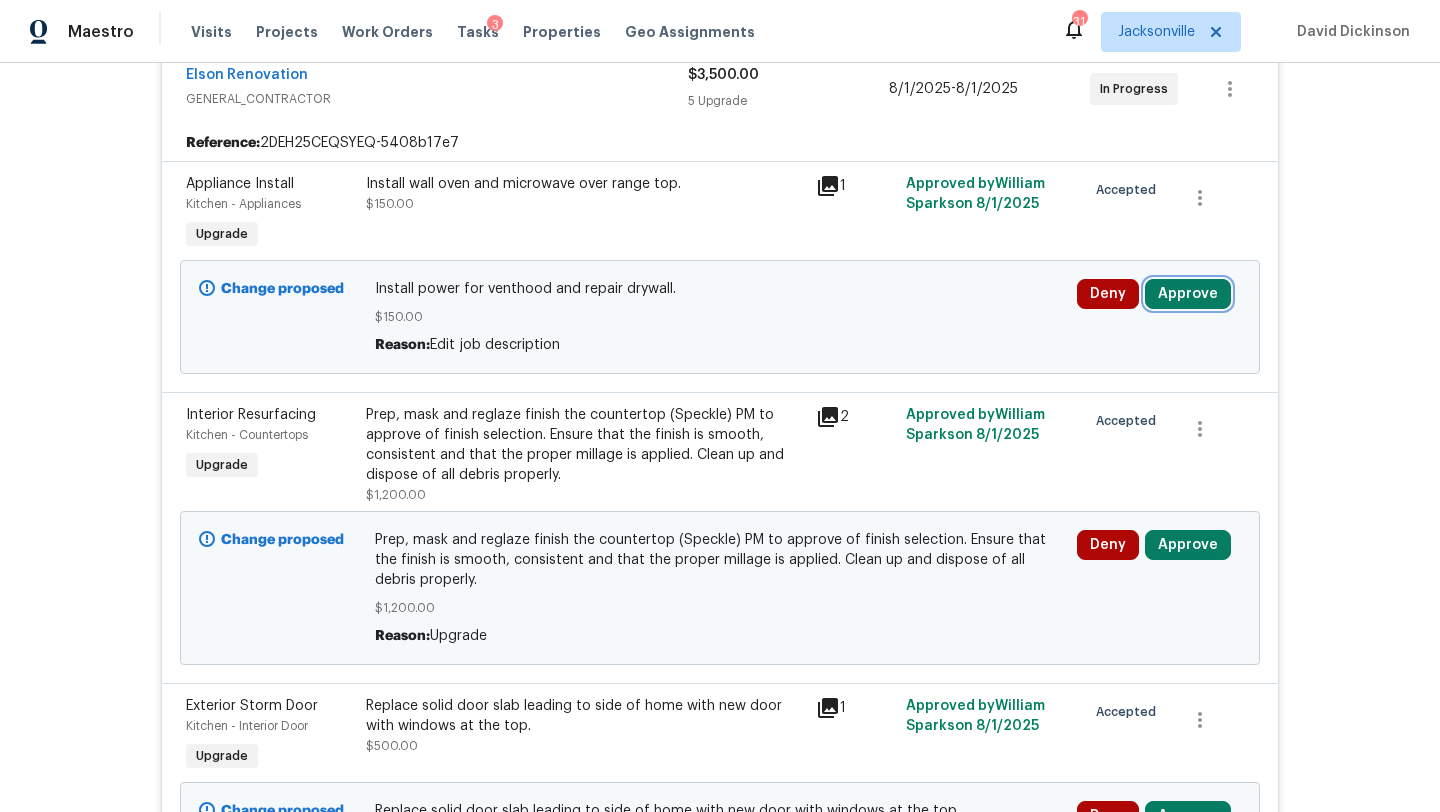 click on "Approve" at bounding box center [1188, 294] 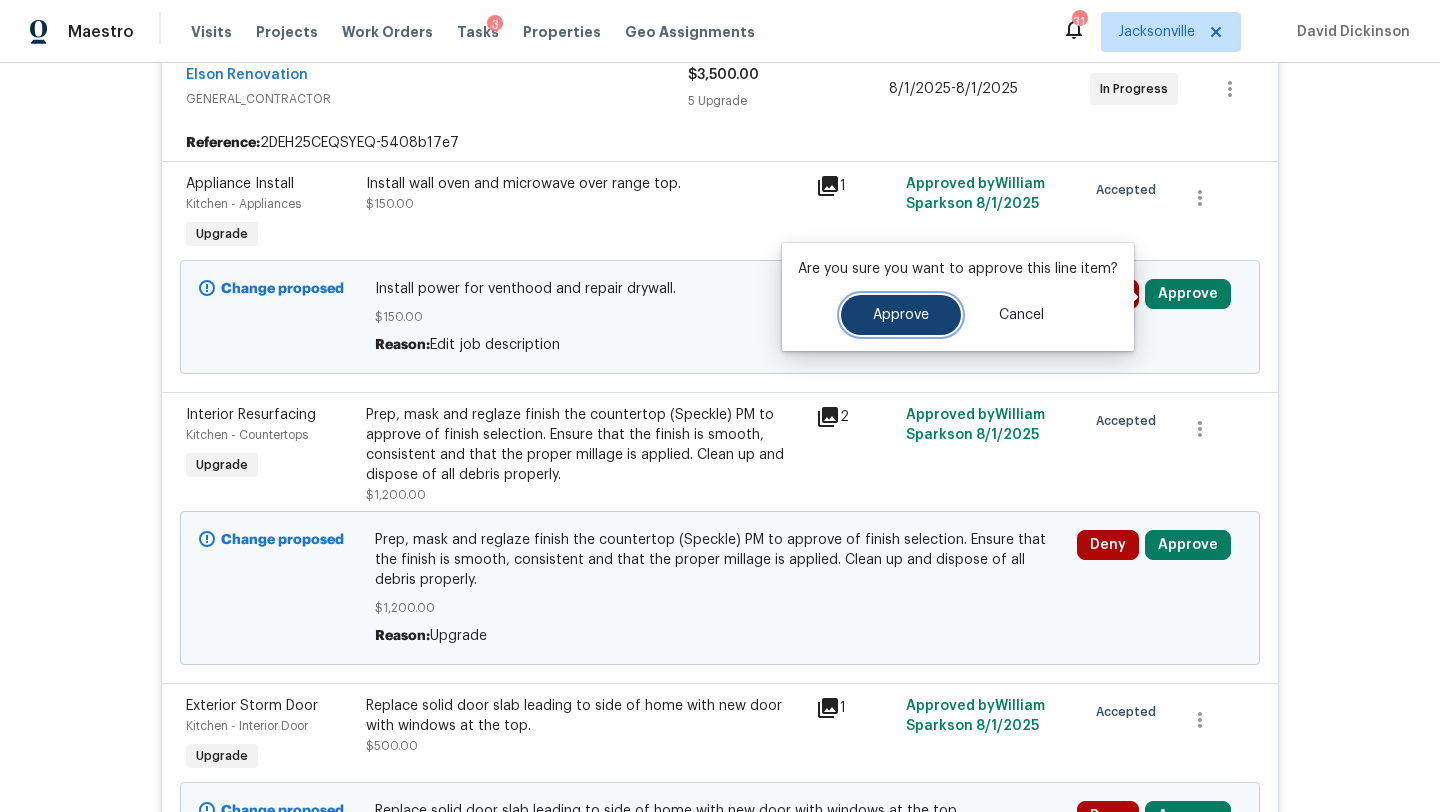 click on "Approve" at bounding box center [901, 315] 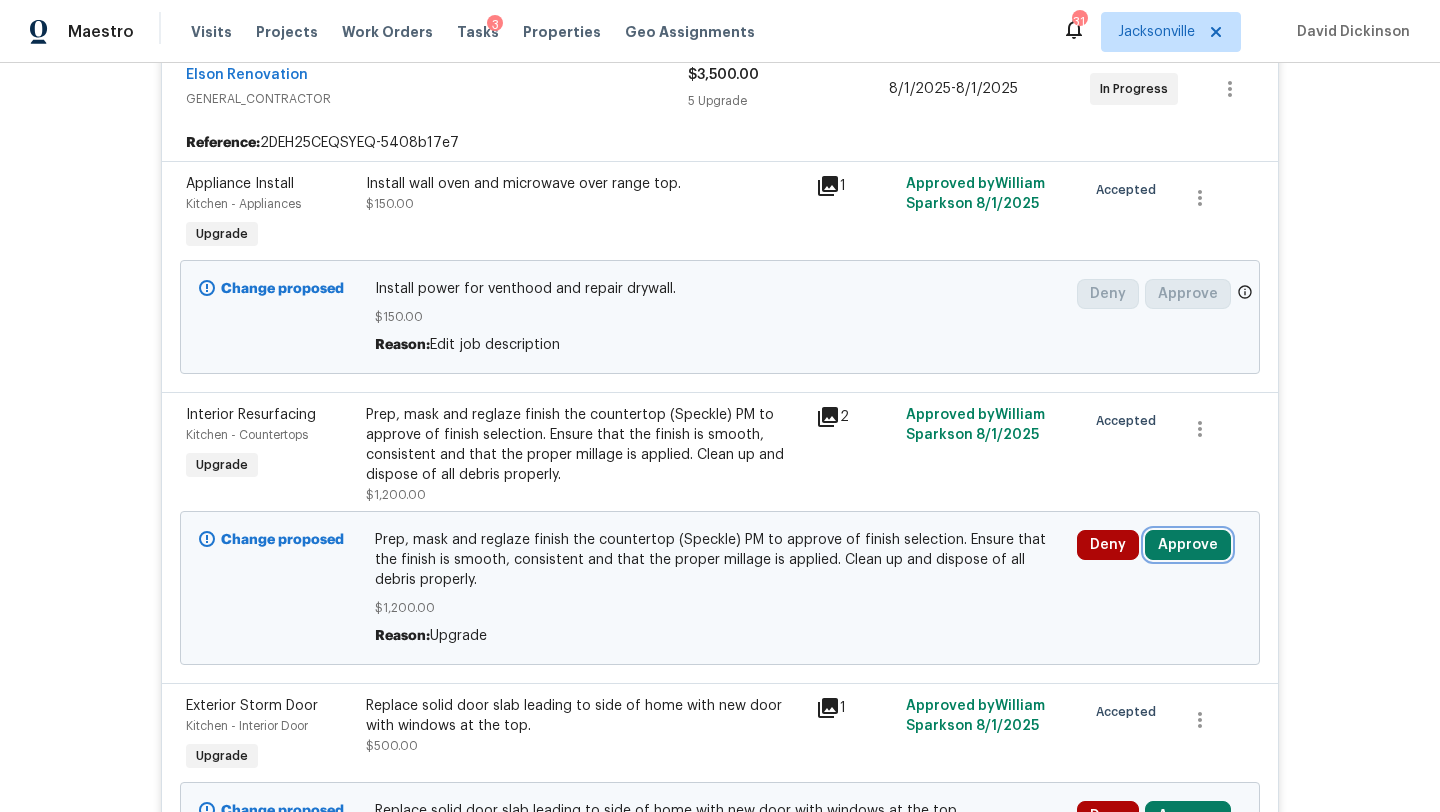 click on "Approve" at bounding box center (1188, 545) 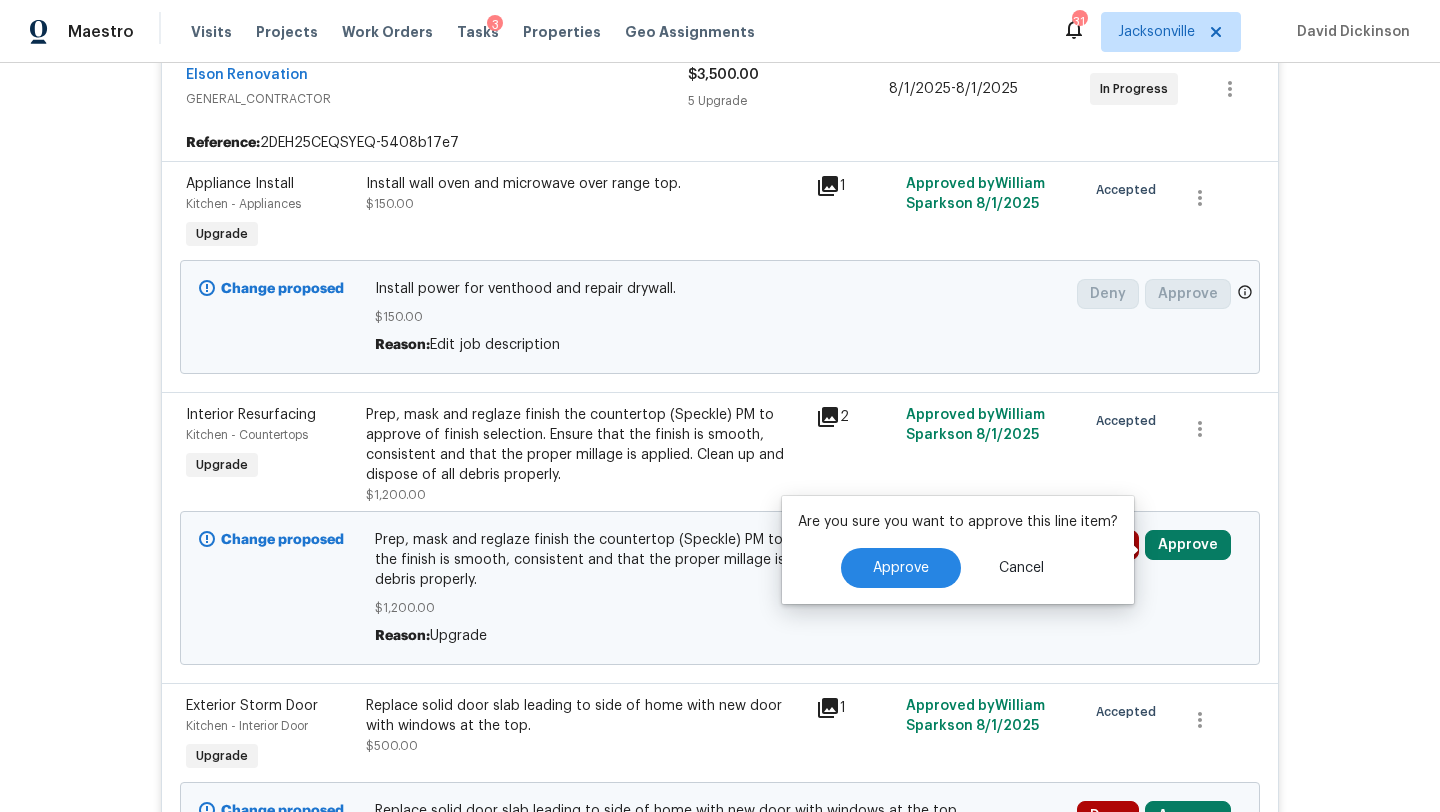 click on "Are you sure you want to approve this line item? Approve Cancel" at bounding box center [958, 550] 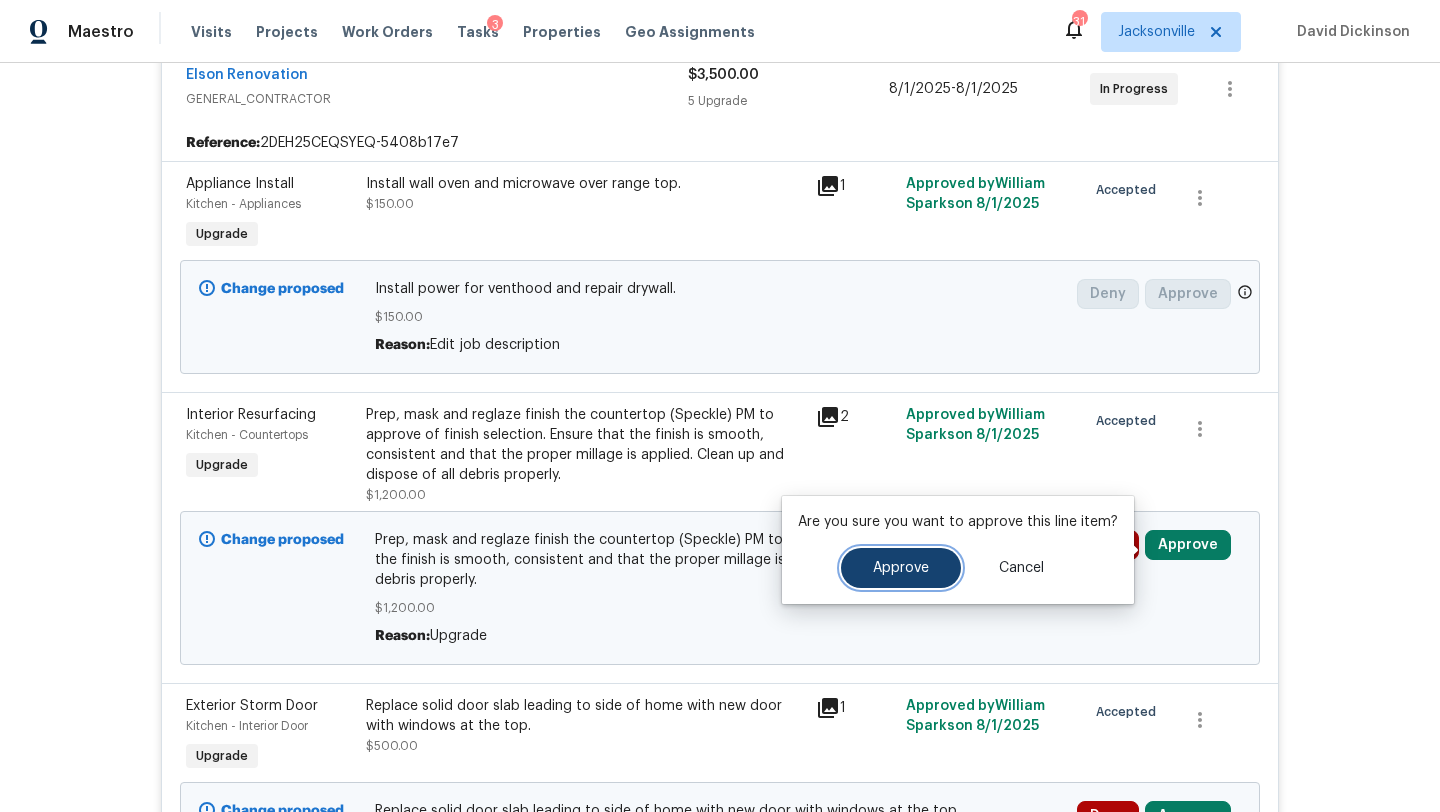 click on "Approve" at bounding box center [901, 568] 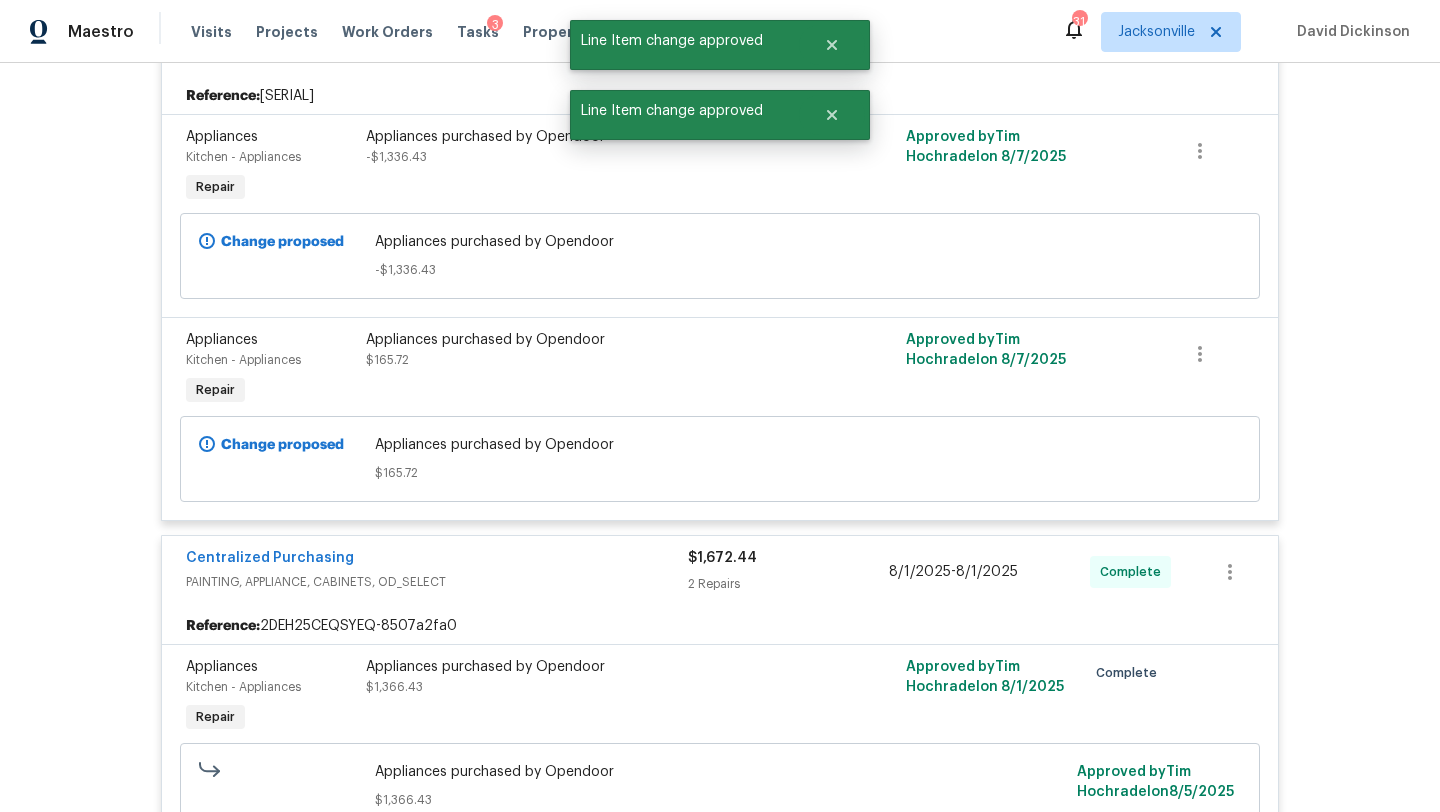 scroll, scrollTop: 1333, scrollLeft: 0, axis: vertical 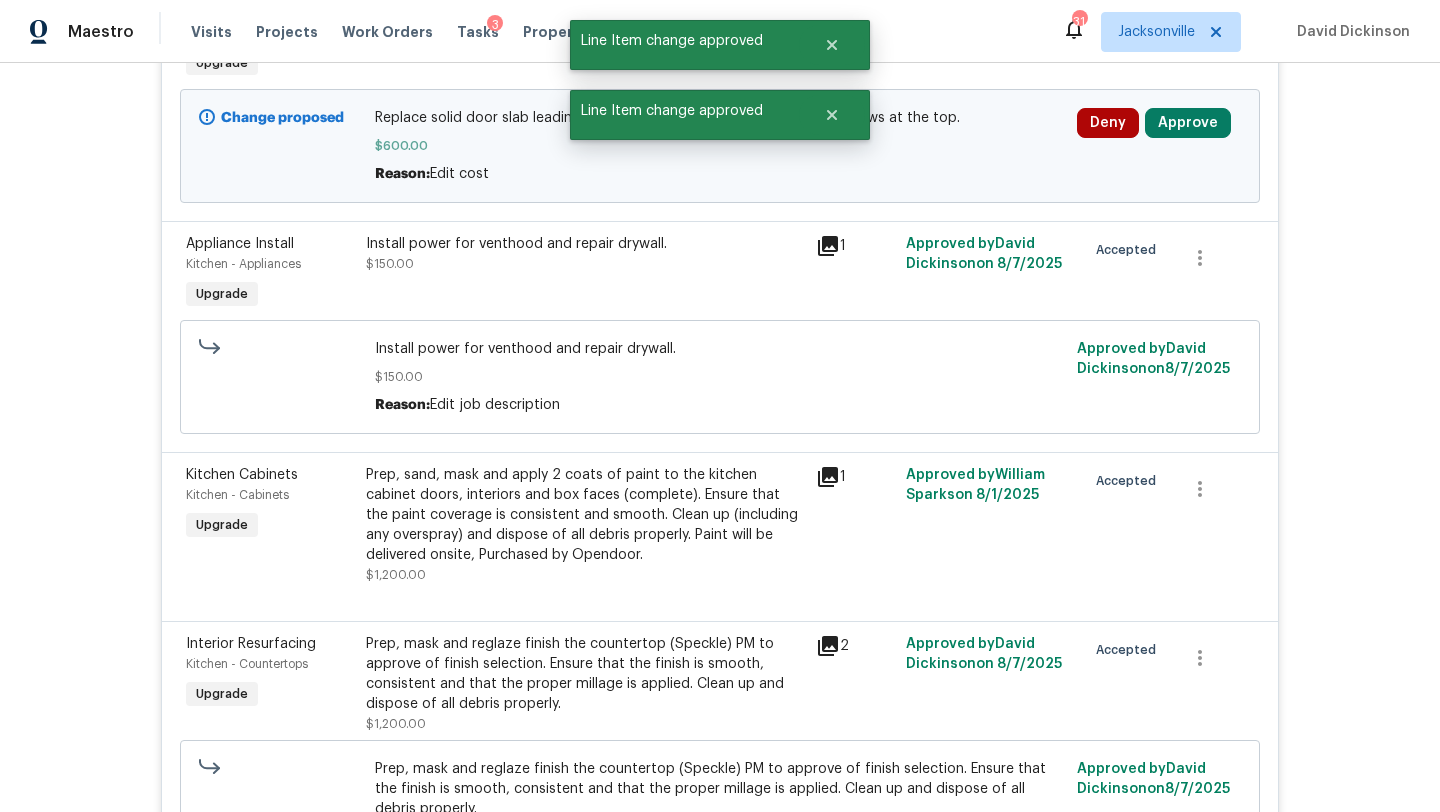 click on "Deny Approve" at bounding box center (1159, 146) 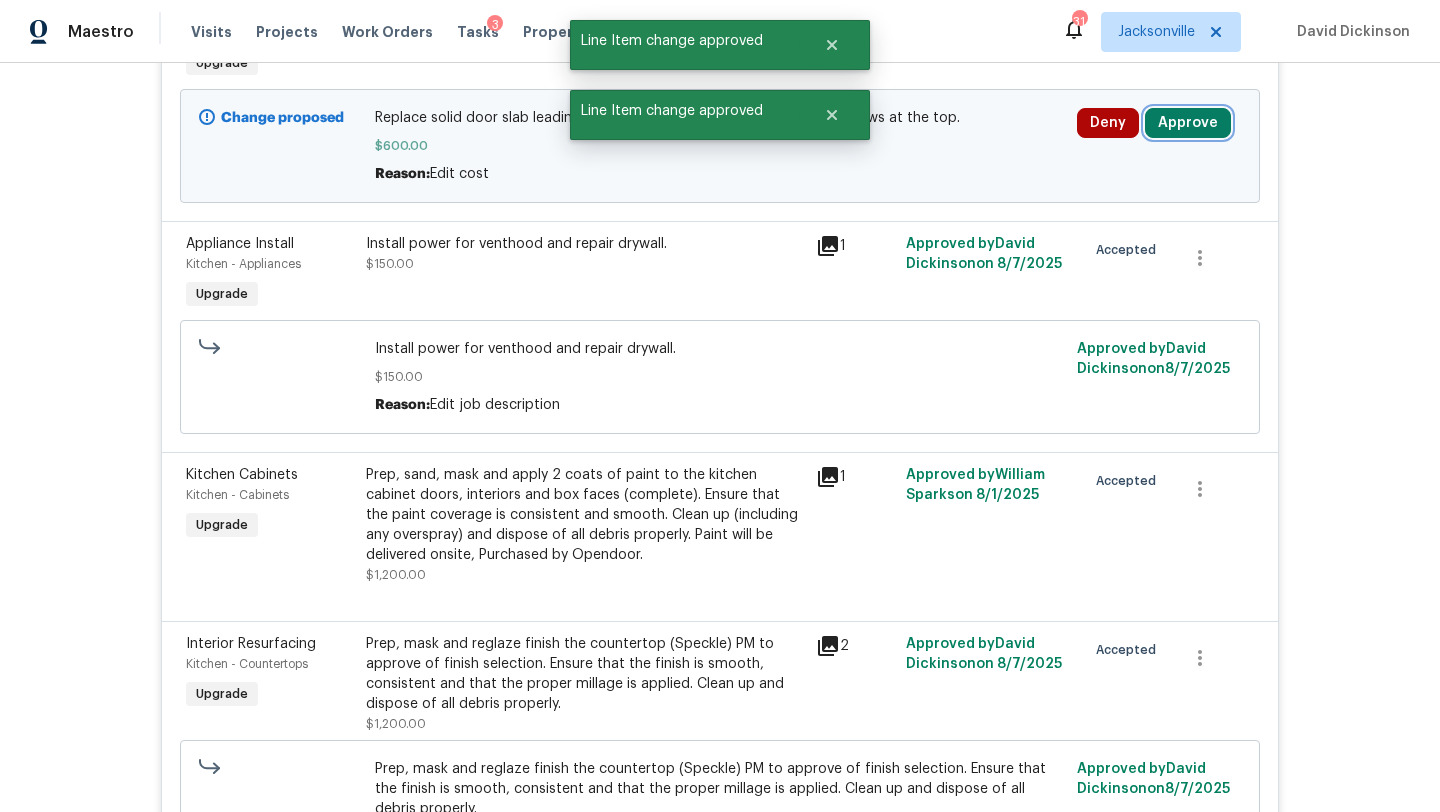 click on "Approve" at bounding box center [1188, 123] 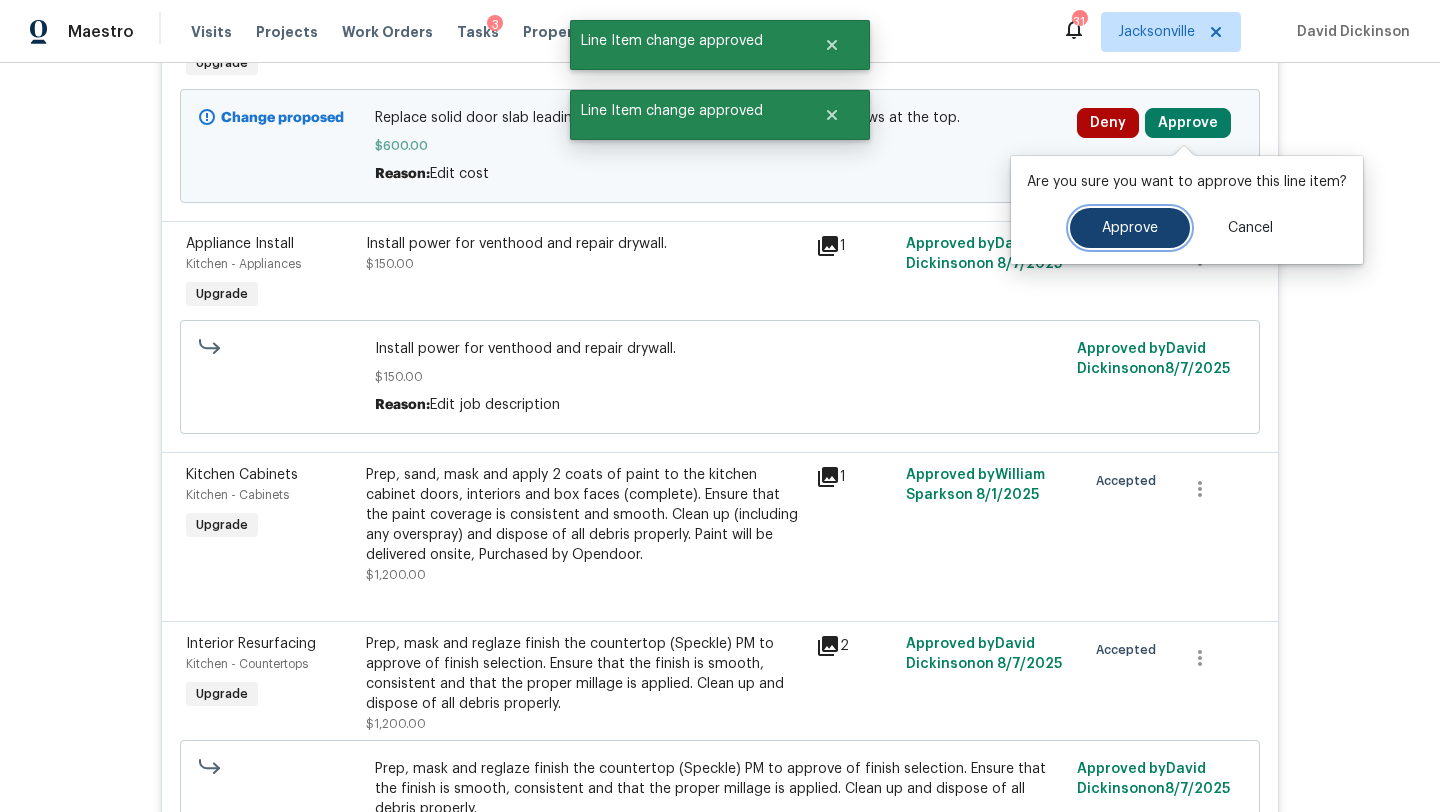 click on "Approve" at bounding box center (1130, 228) 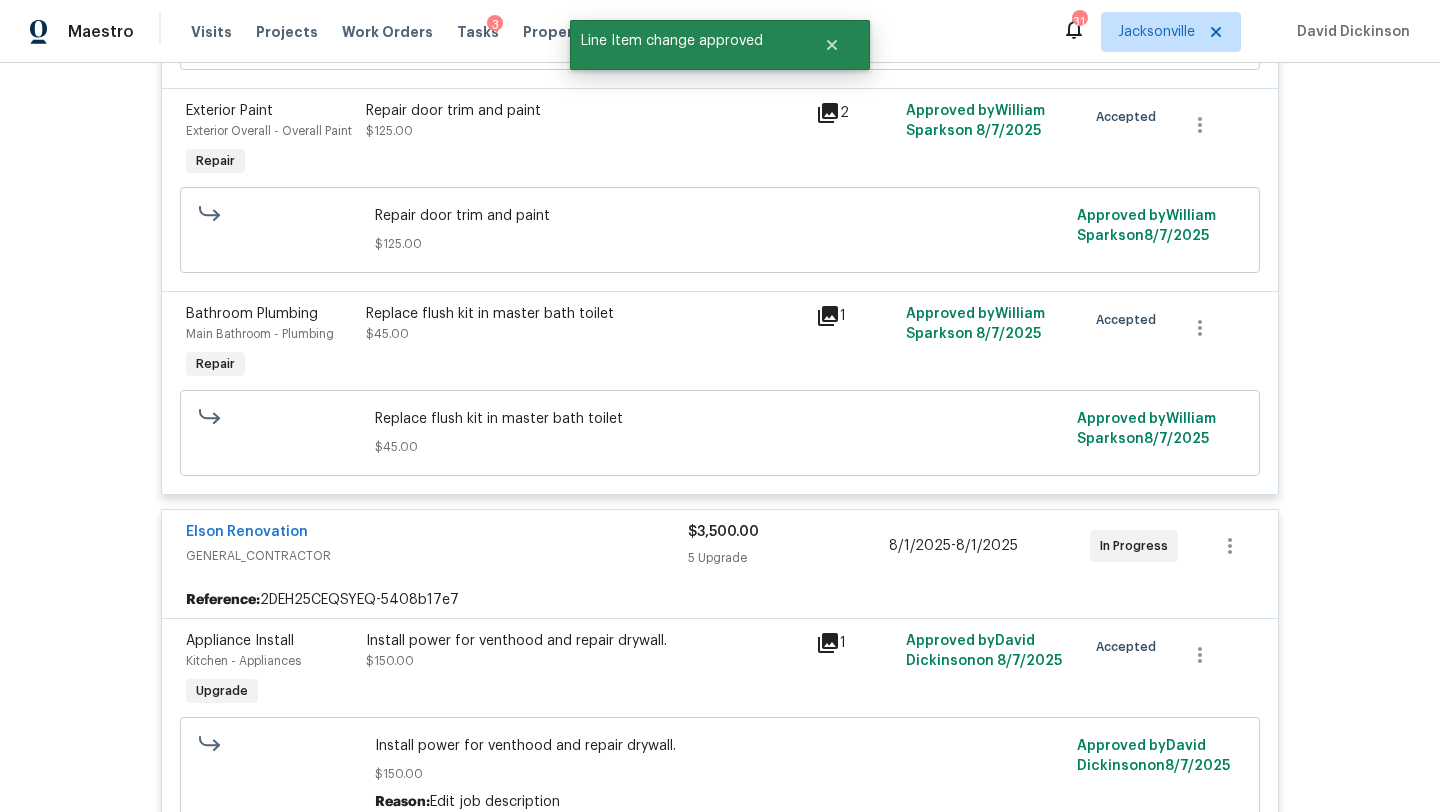 scroll, scrollTop: 0, scrollLeft: 0, axis: both 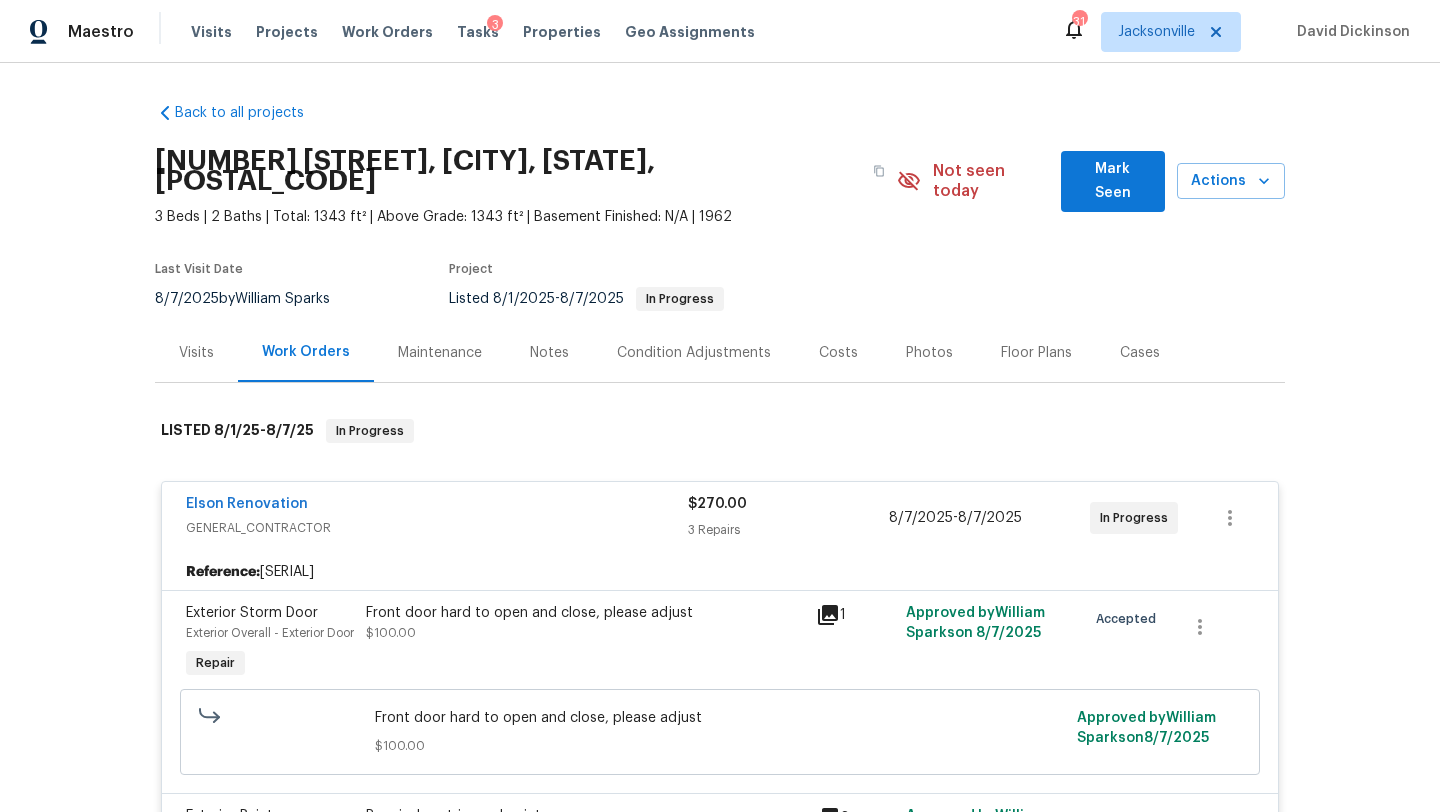 click on "Costs" at bounding box center (838, 353) 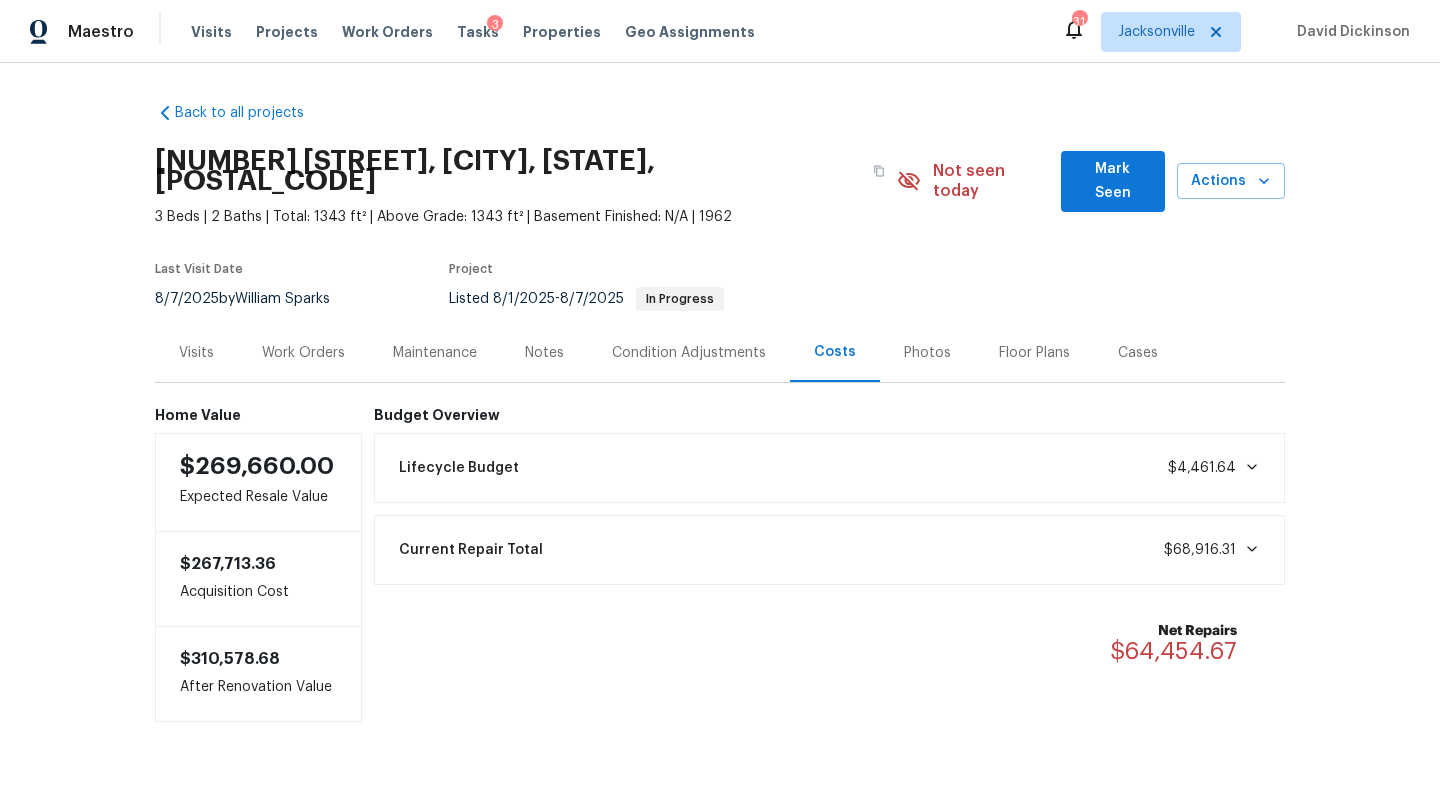 click on "Work Orders" at bounding box center (303, 353) 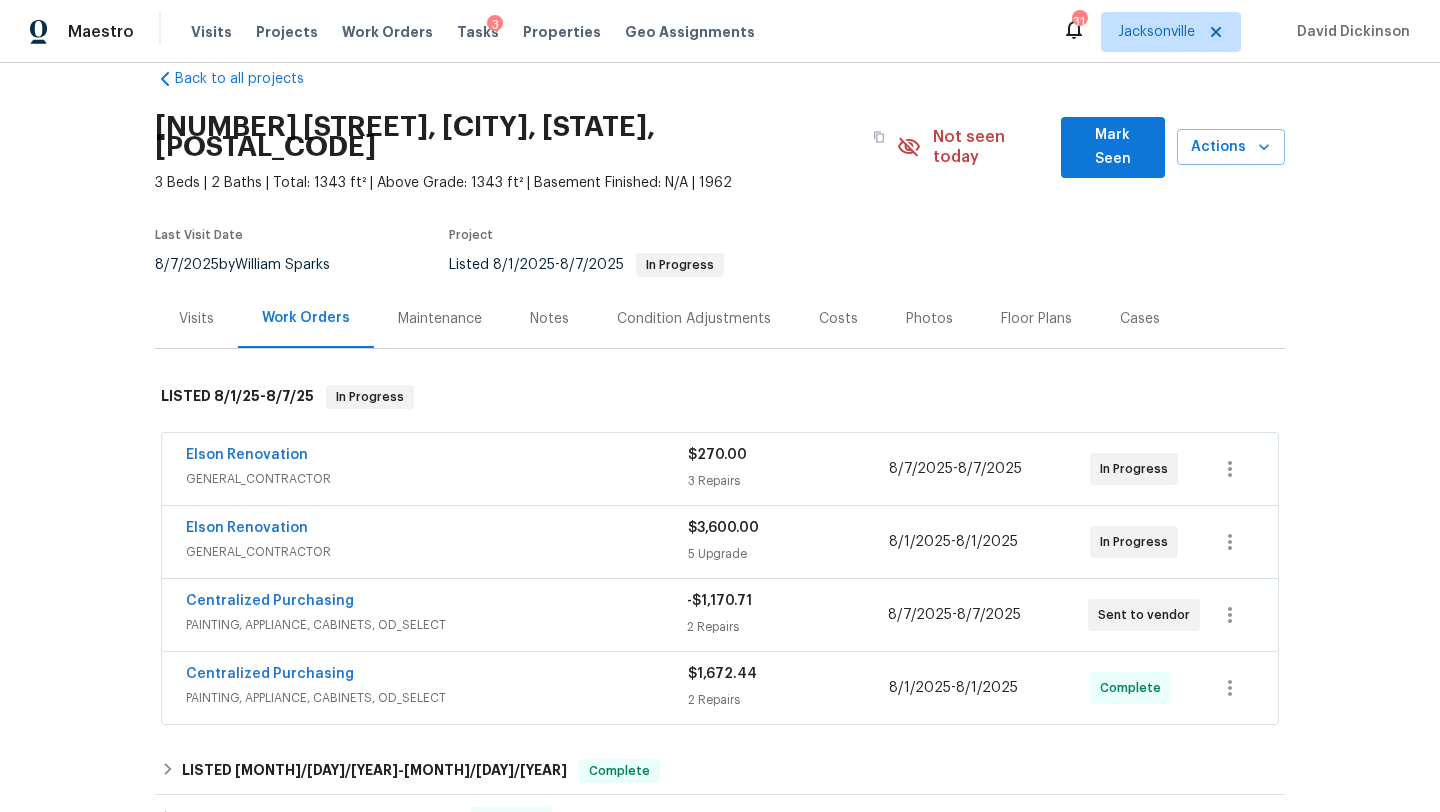 scroll, scrollTop: 42, scrollLeft: 0, axis: vertical 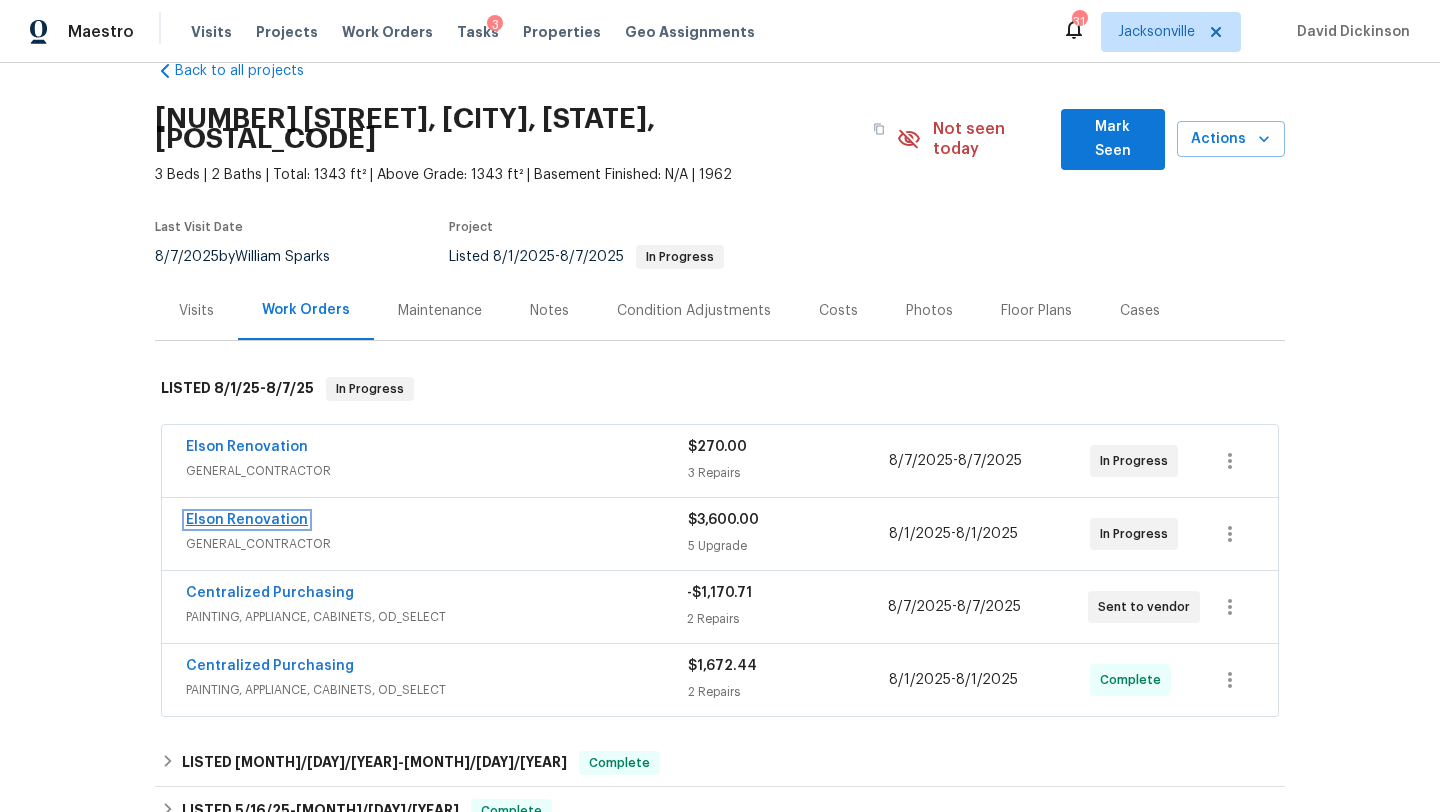 click on "Elson Renovation" at bounding box center (247, 520) 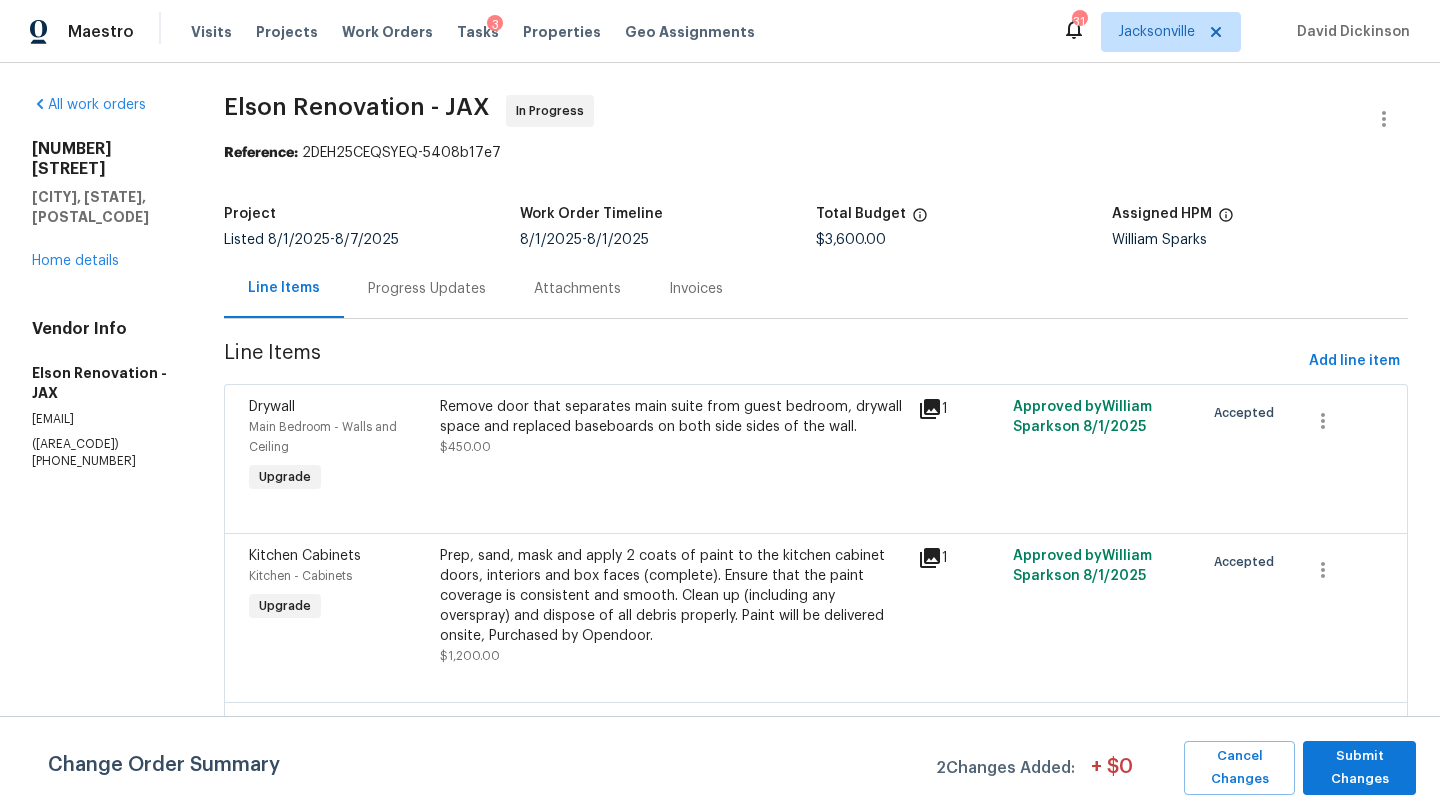 click on "[NUMBER] [STREET] [CITY], [STATE] [POSTAL_CODE] Home details" at bounding box center (104, 205) 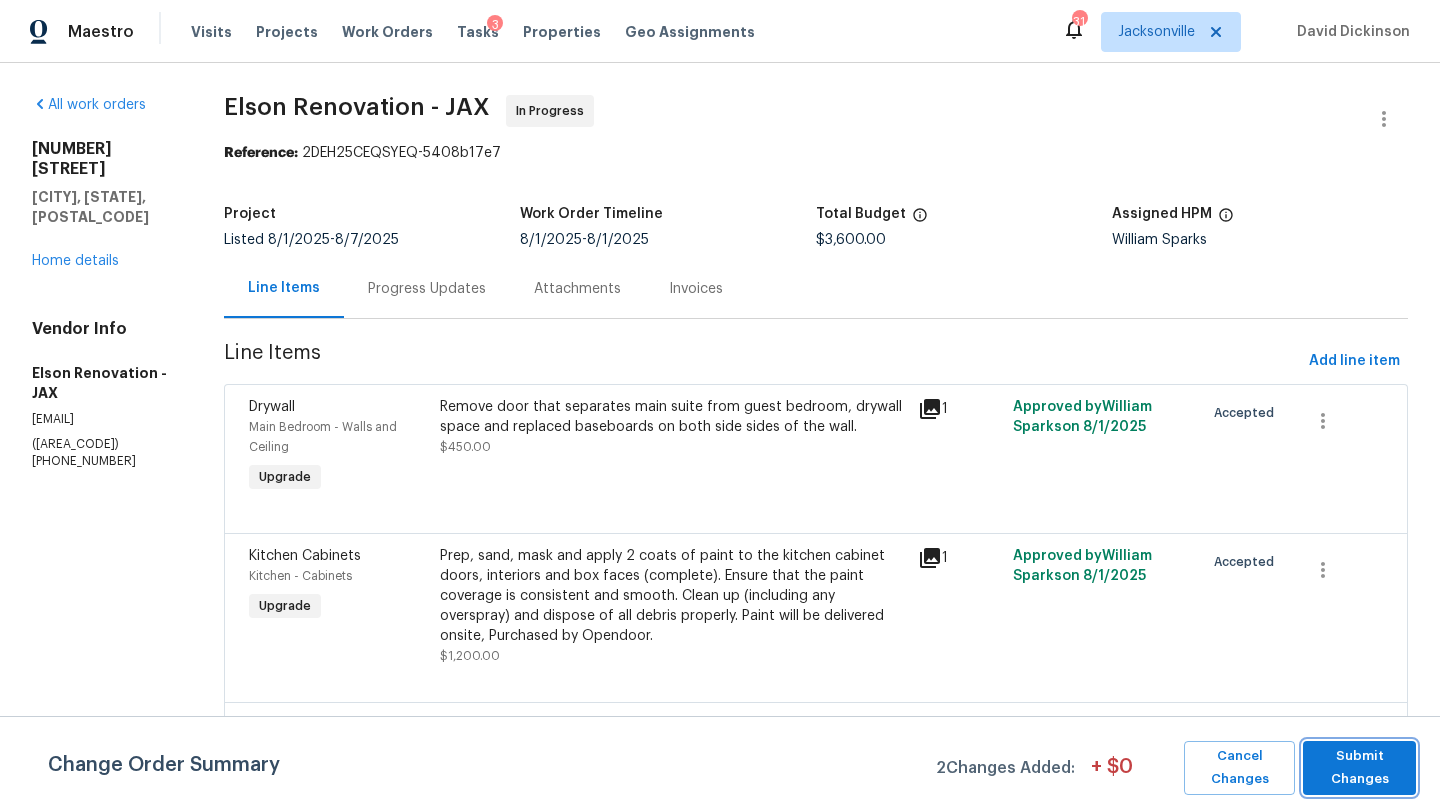 click on "Submit Changes" at bounding box center (1359, 768) 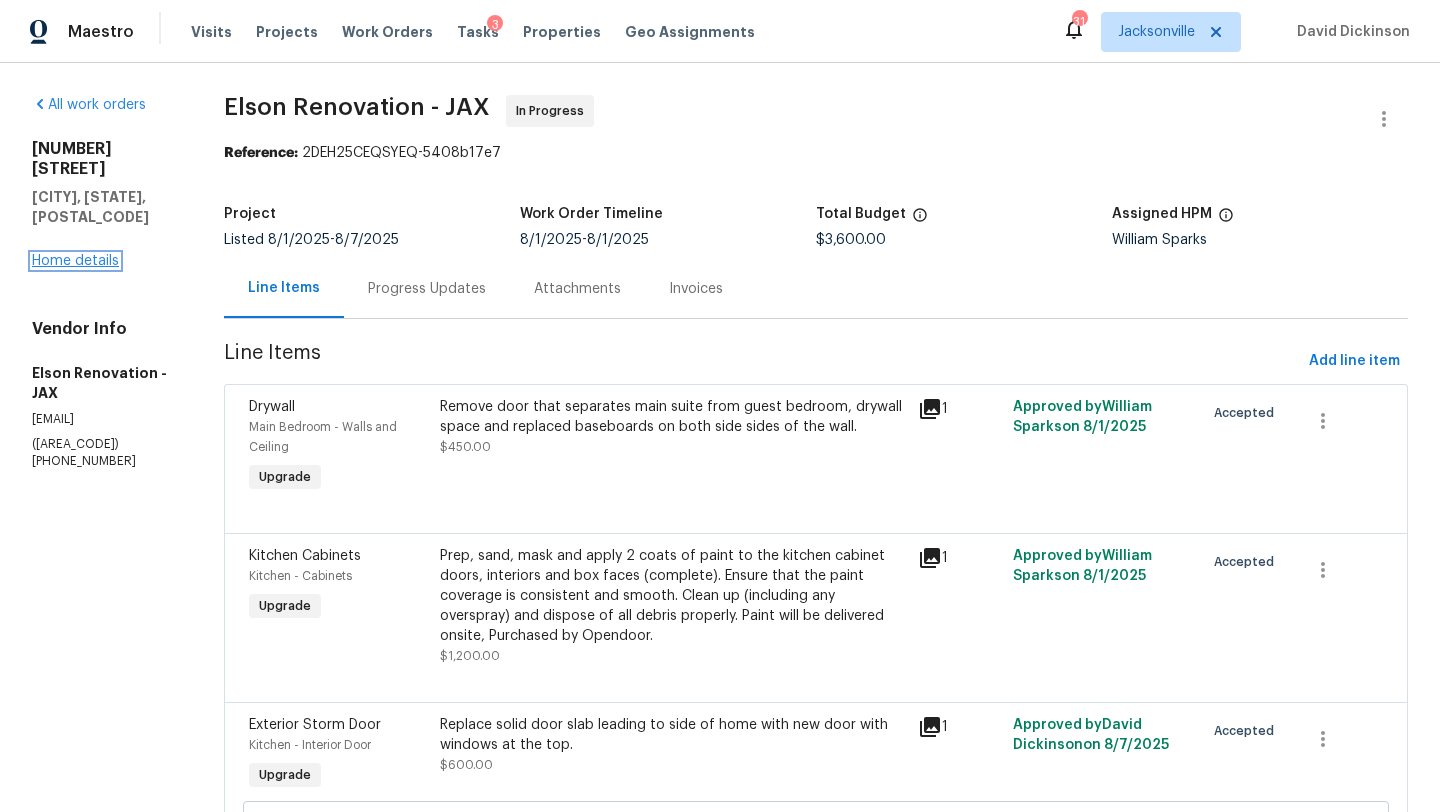 click on "Home details" at bounding box center (75, 261) 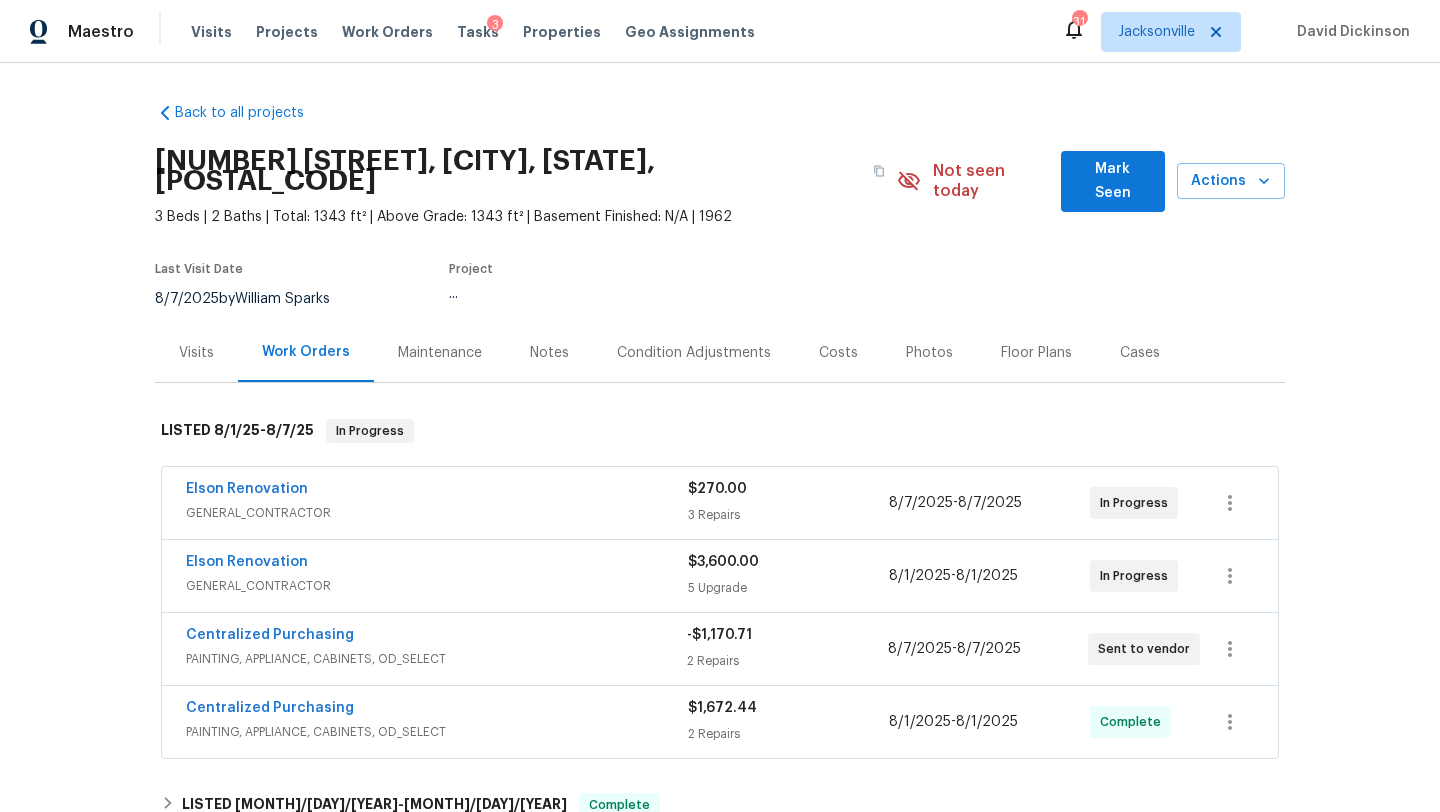 click on "Costs" at bounding box center (838, 352) 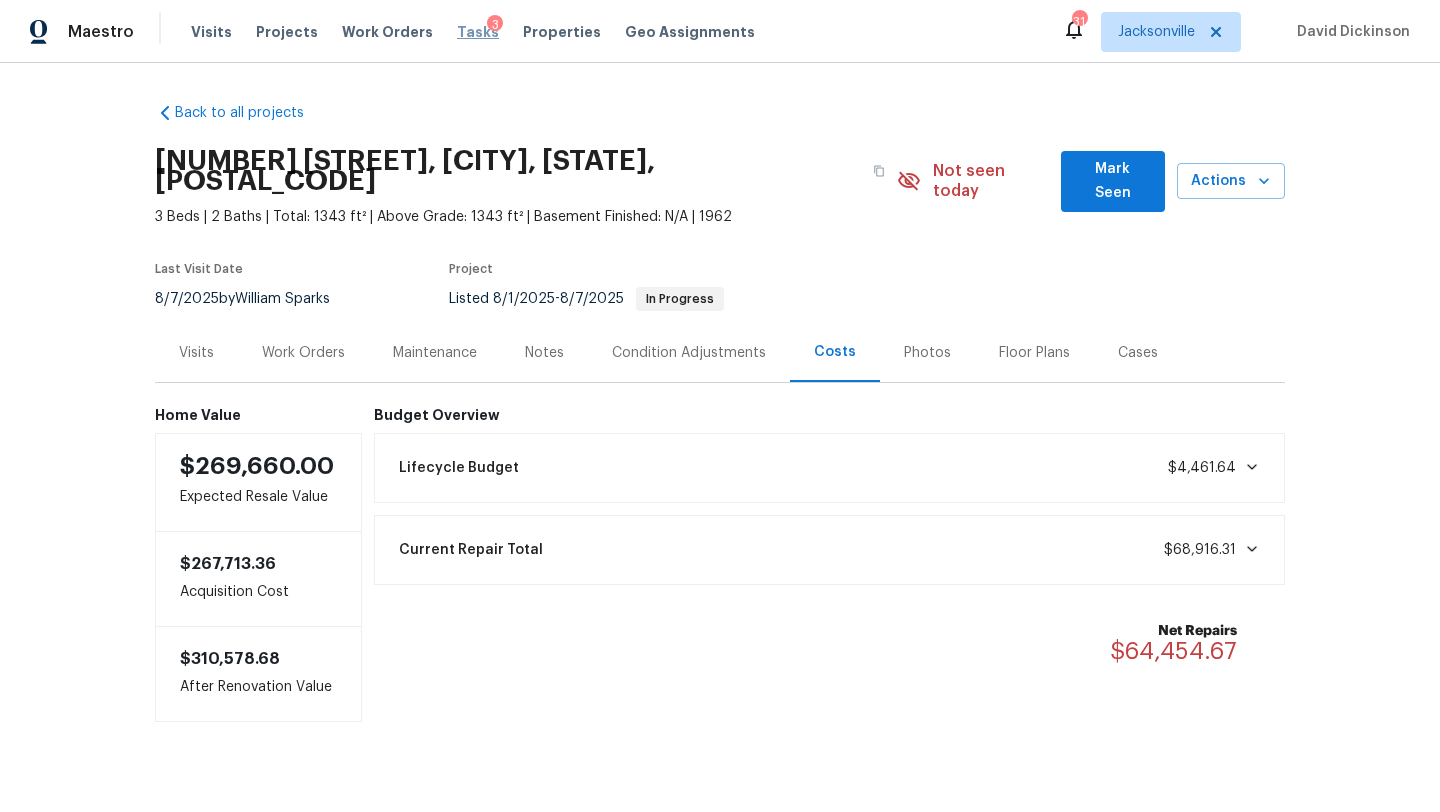 click on "Tasks" at bounding box center [478, 32] 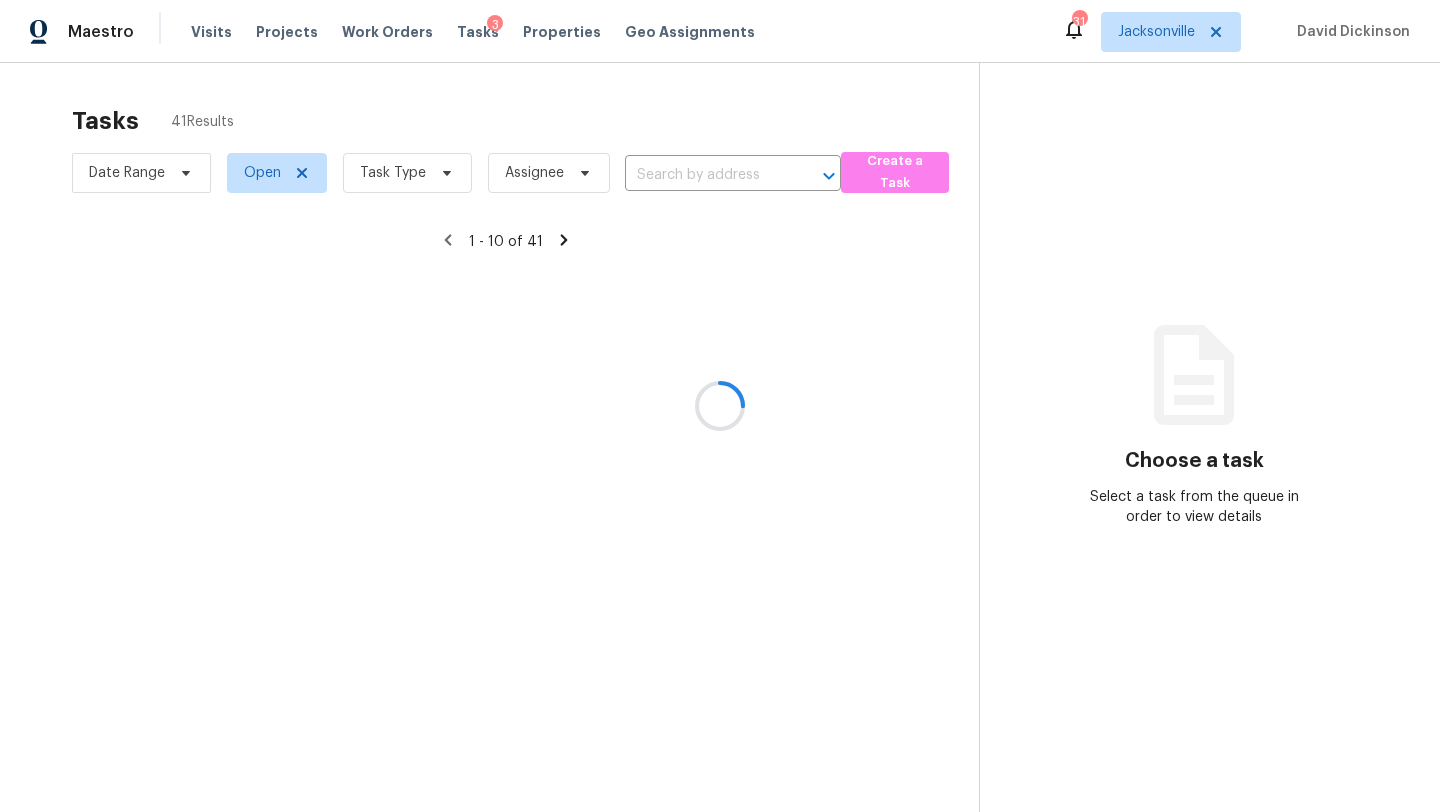 click at bounding box center [720, 406] 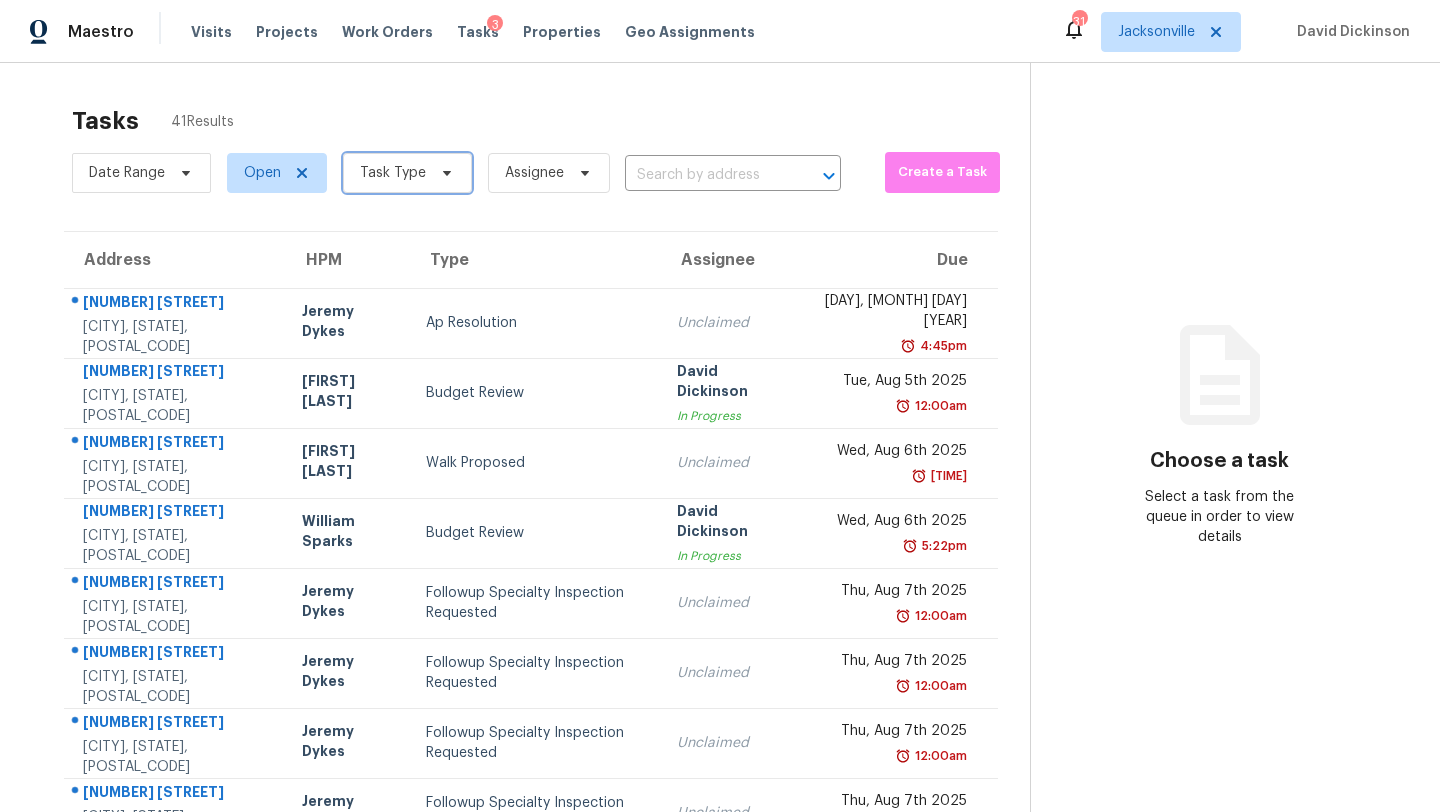 click on "Task Type" at bounding box center [393, 173] 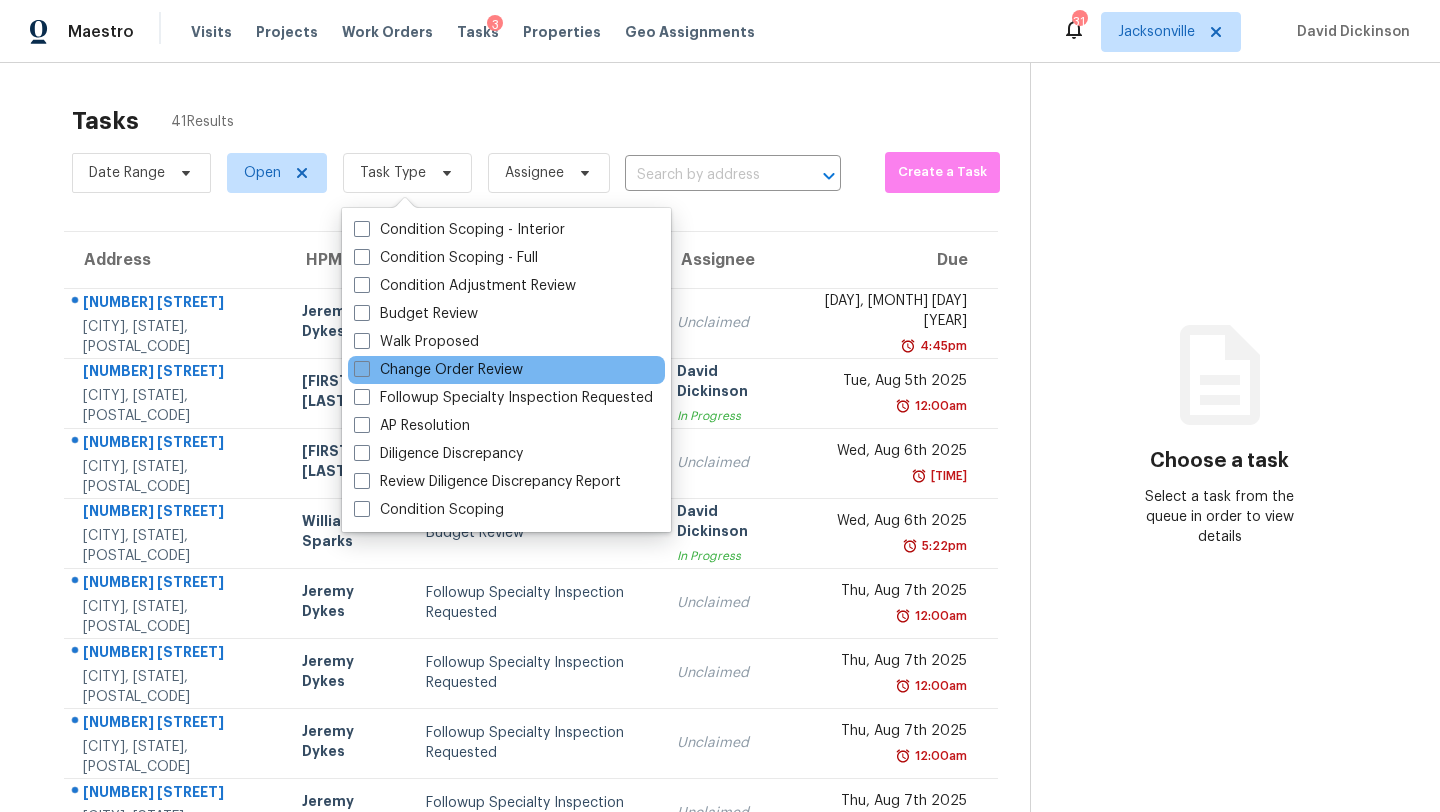 click on "Change Order Review" at bounding box center [438, 370] 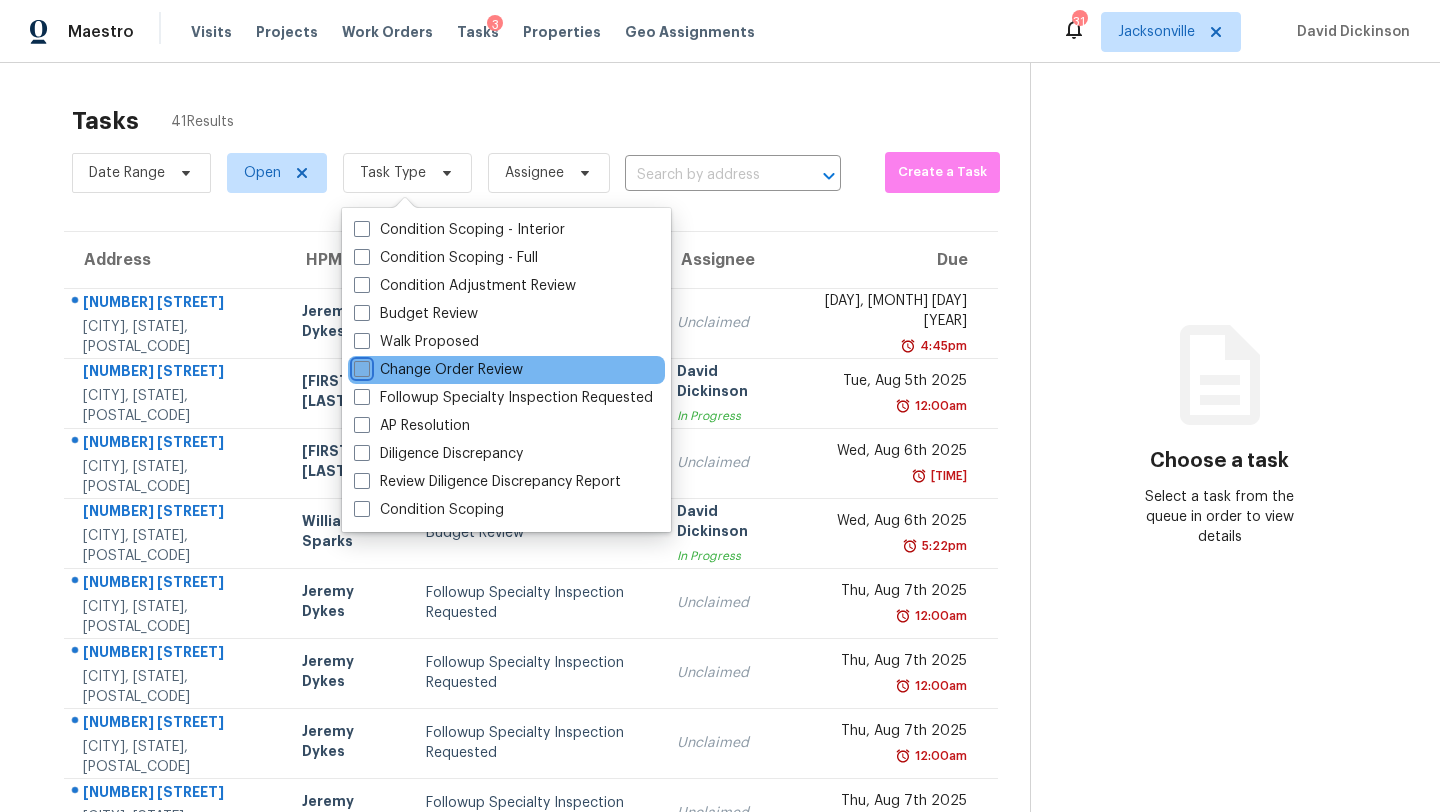 click on "Change Order Review" at bounding box center (360, 366) 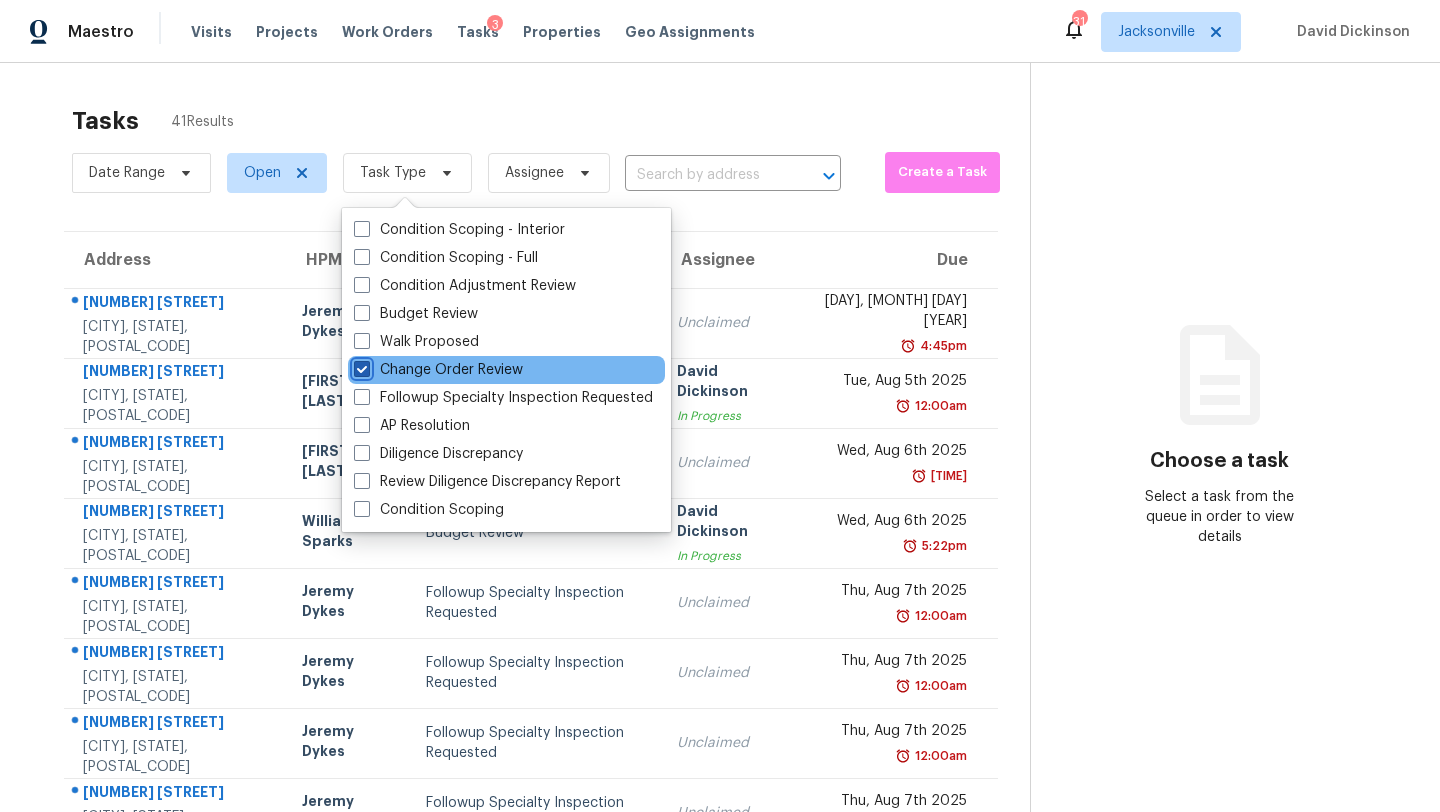 checkbox on "true" 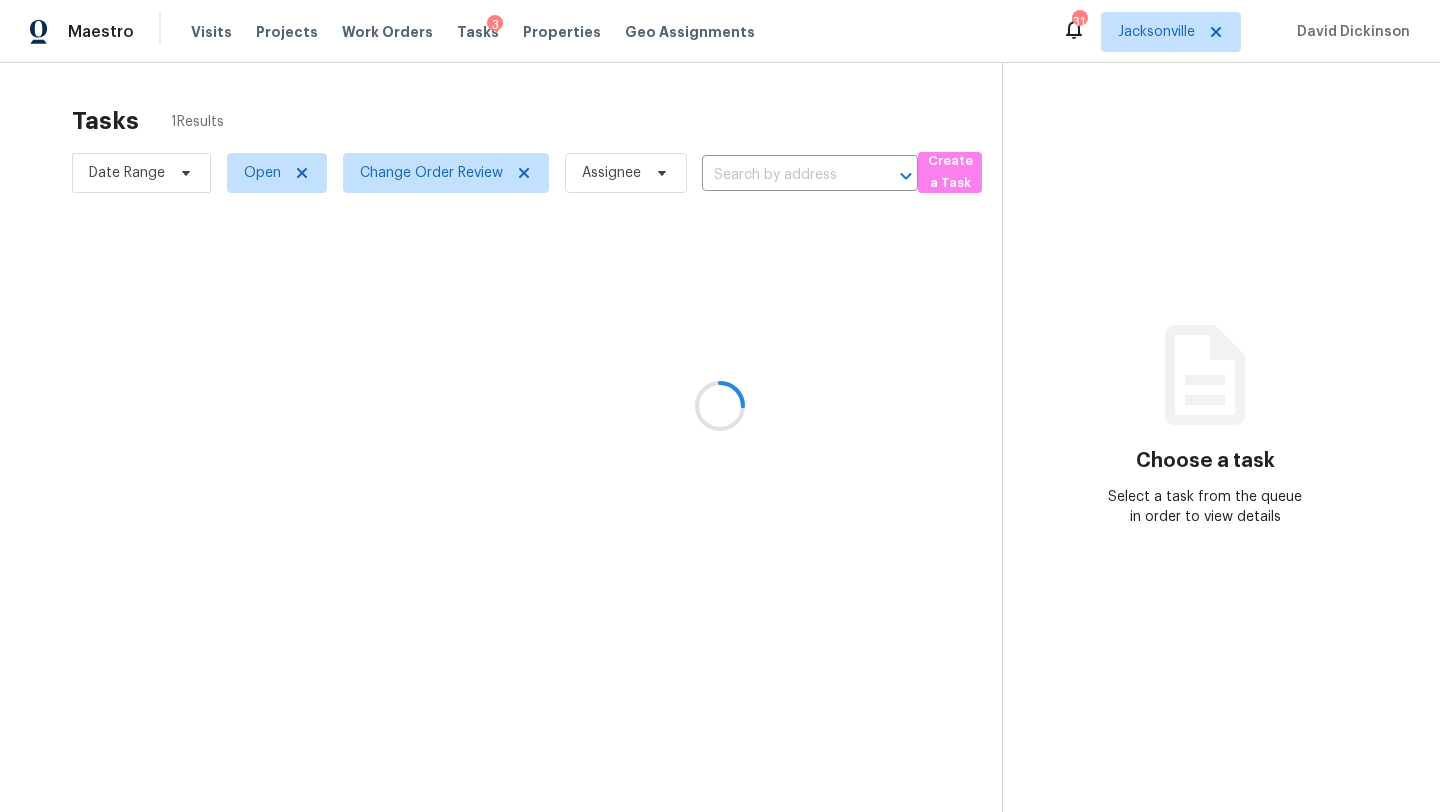 click at bounding box center [720, 406] 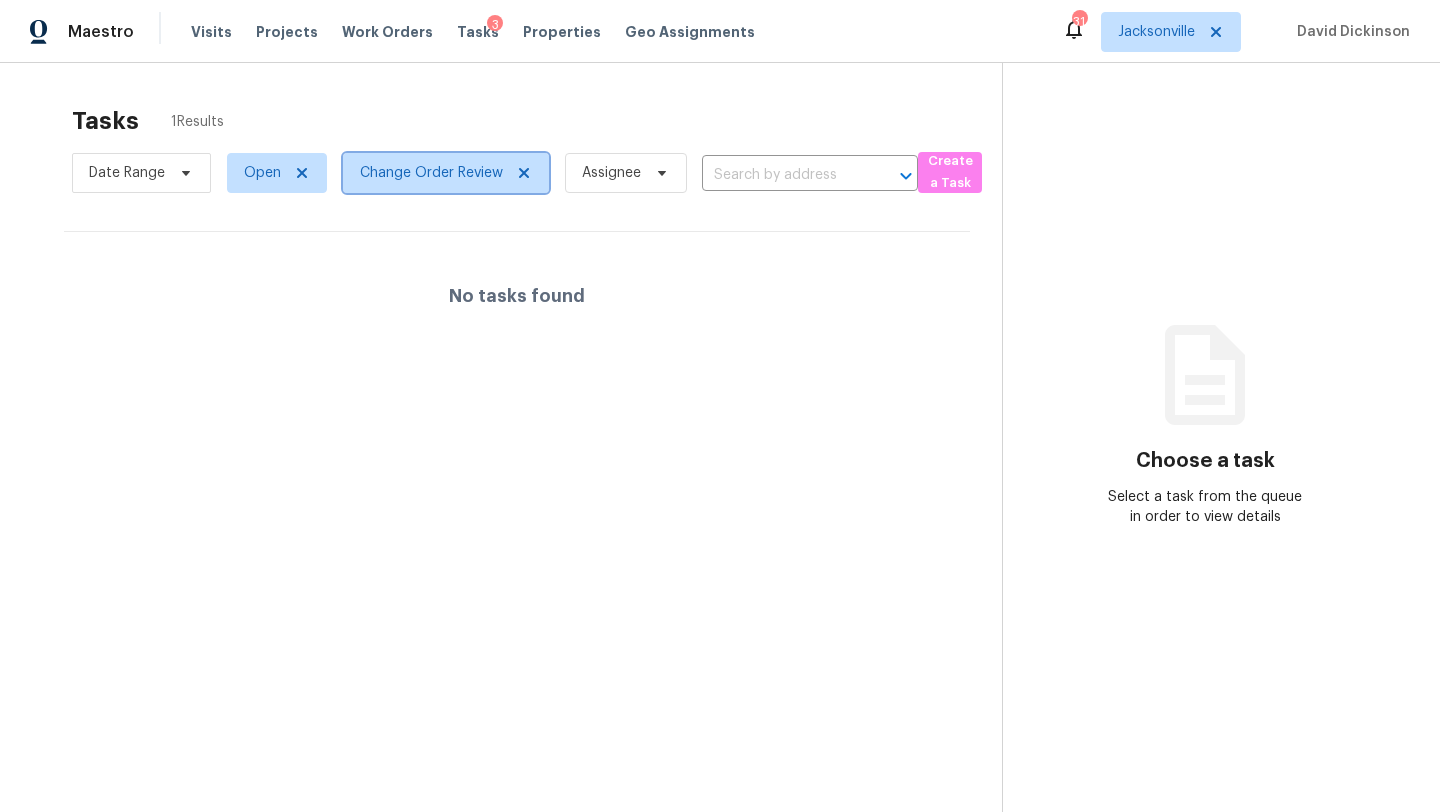 click on "Change Order Review" at bounding box center [446, 173] 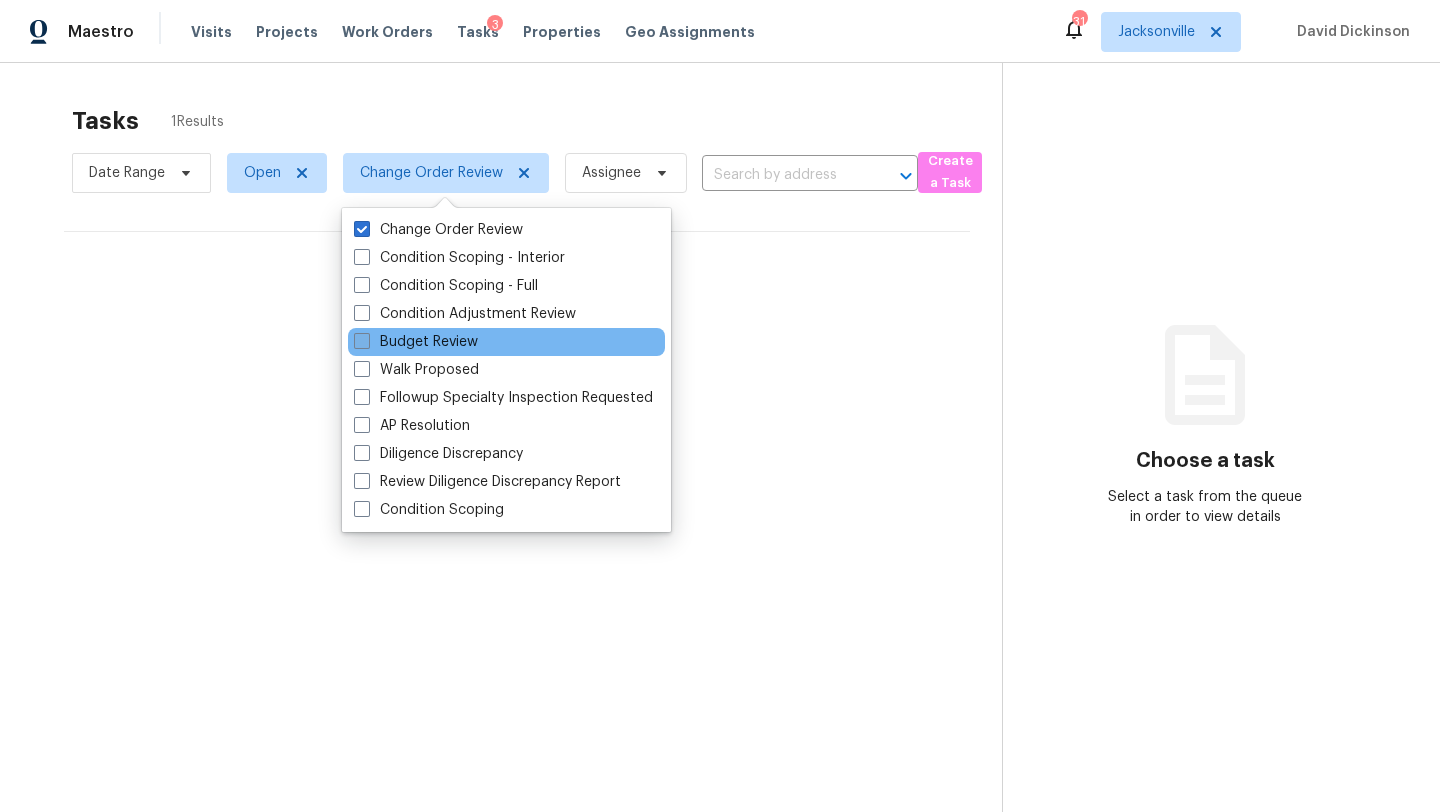 click on "Budget Review" at bounding box center (416, 342) 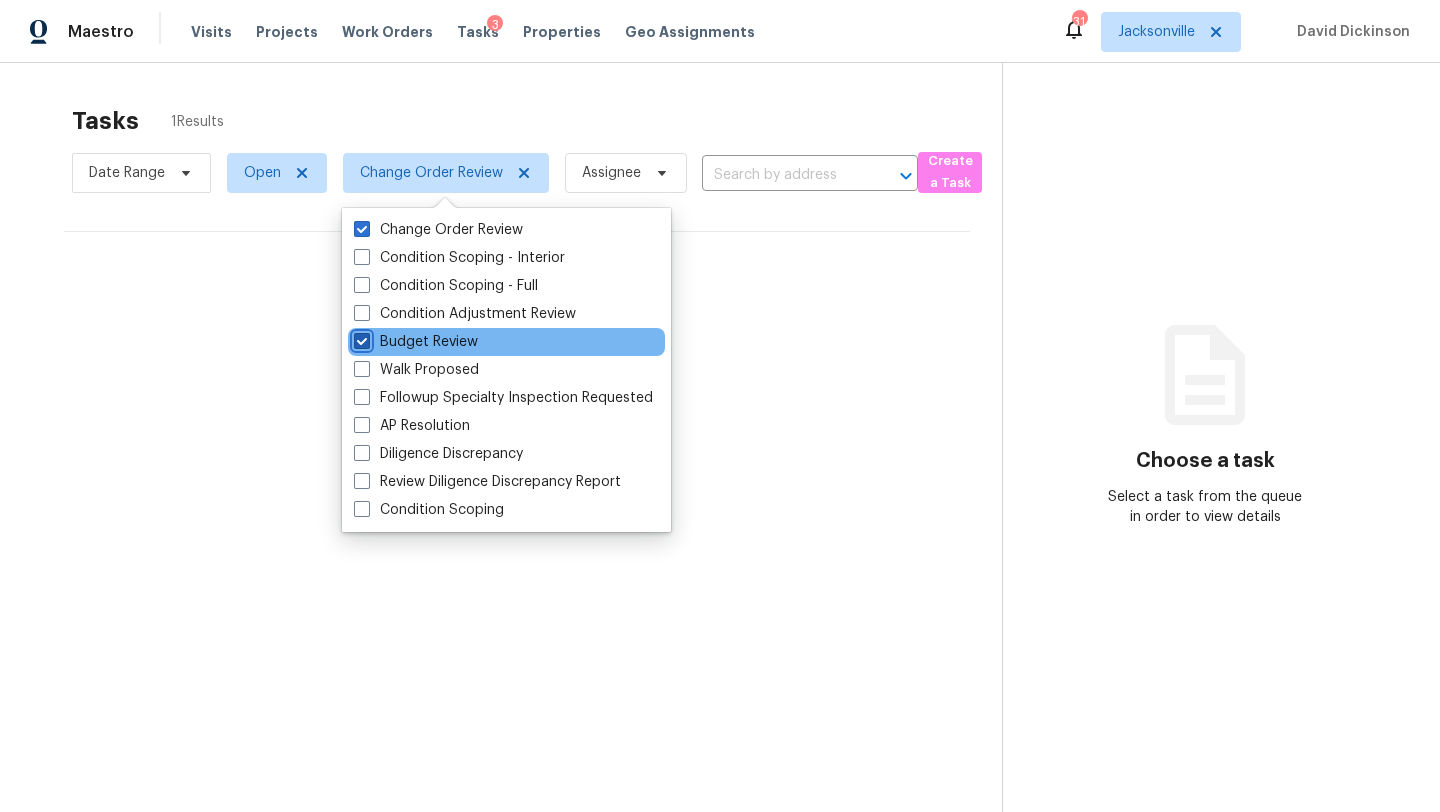 checkbox on "true" 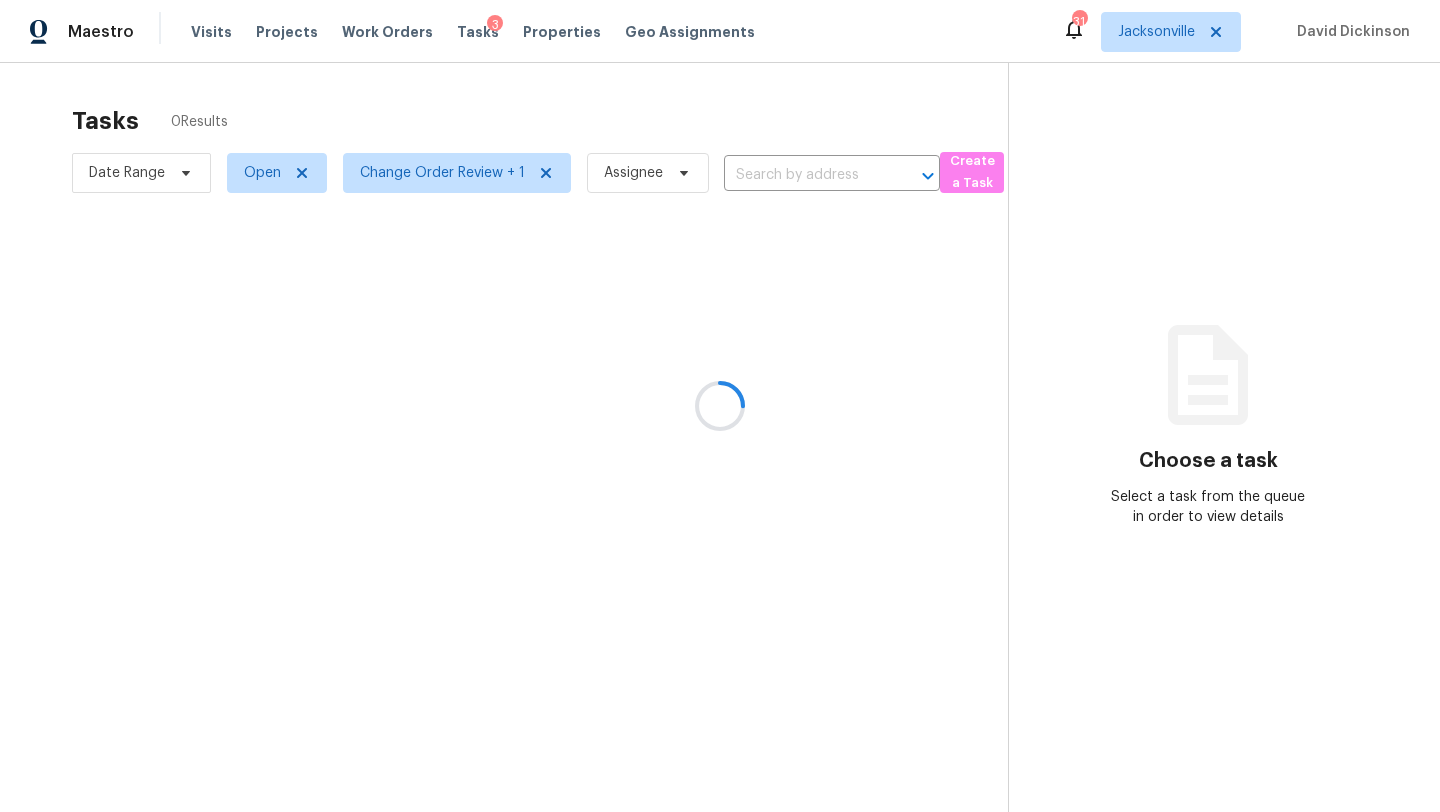 click at bounding box center [720, 406] 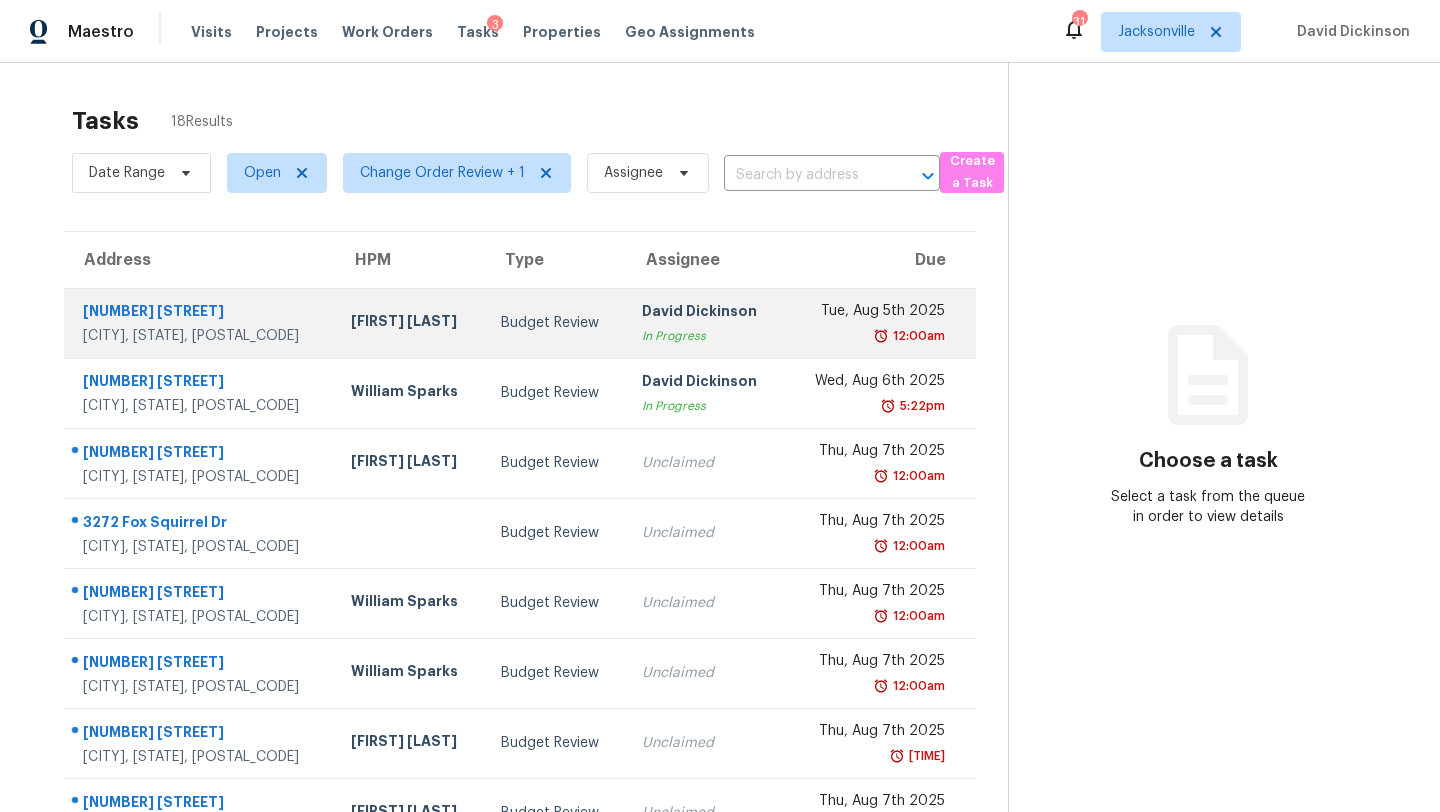 click on "In Progress" at bounding box center (705, 336) 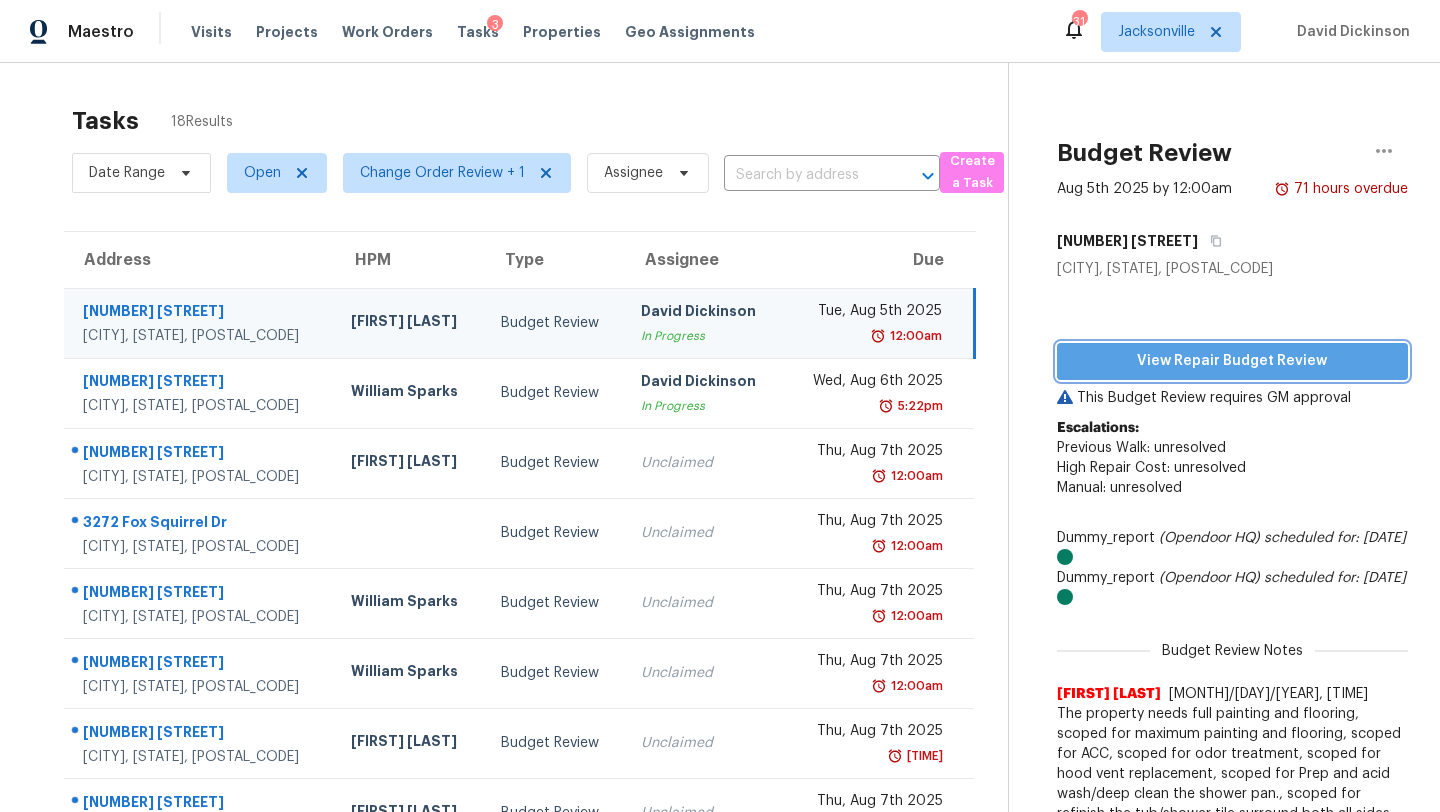 click on "View Repair Budget Review" at bounding box center [1232, 361] 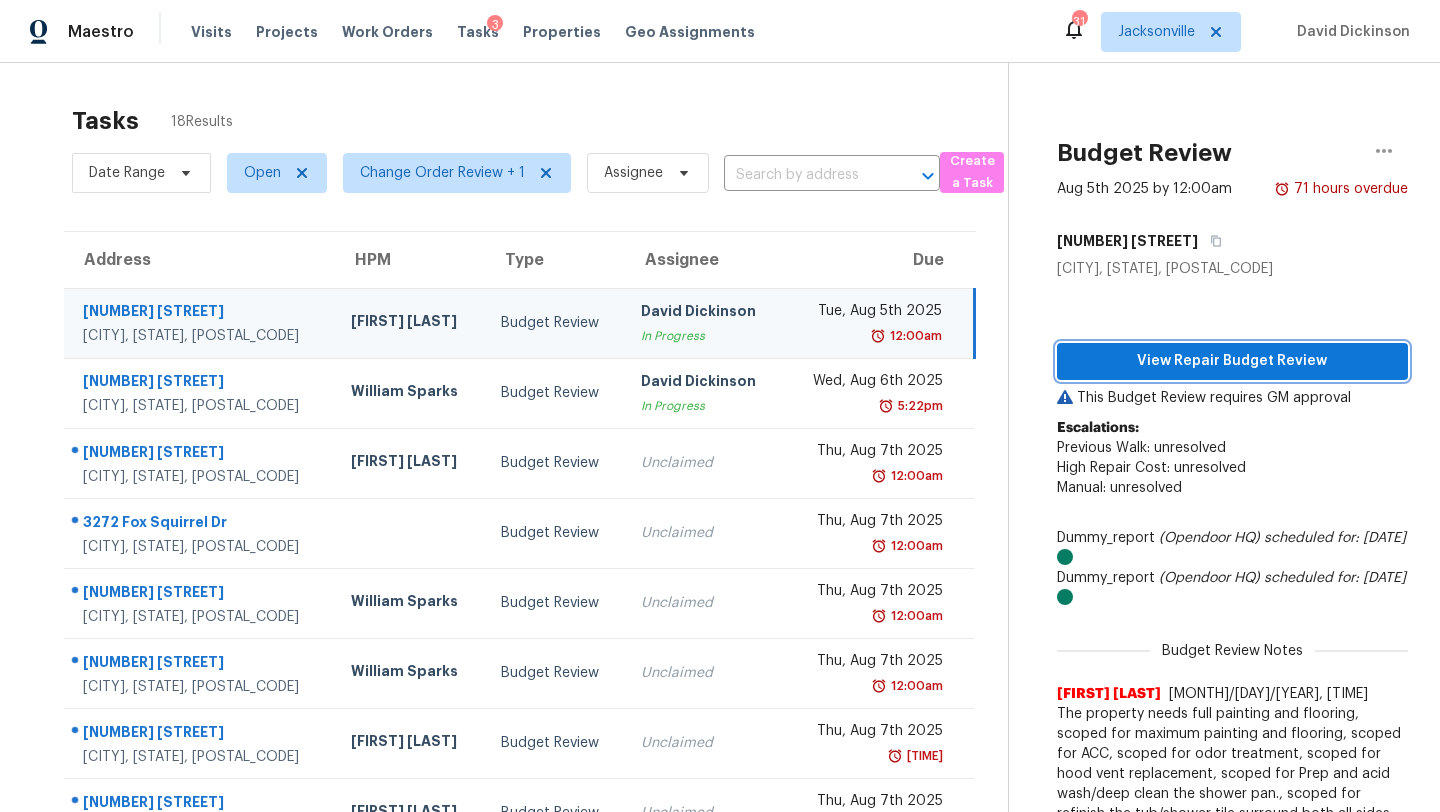 click on "View Repair Budget Review" at bounding box center (1232, 361) 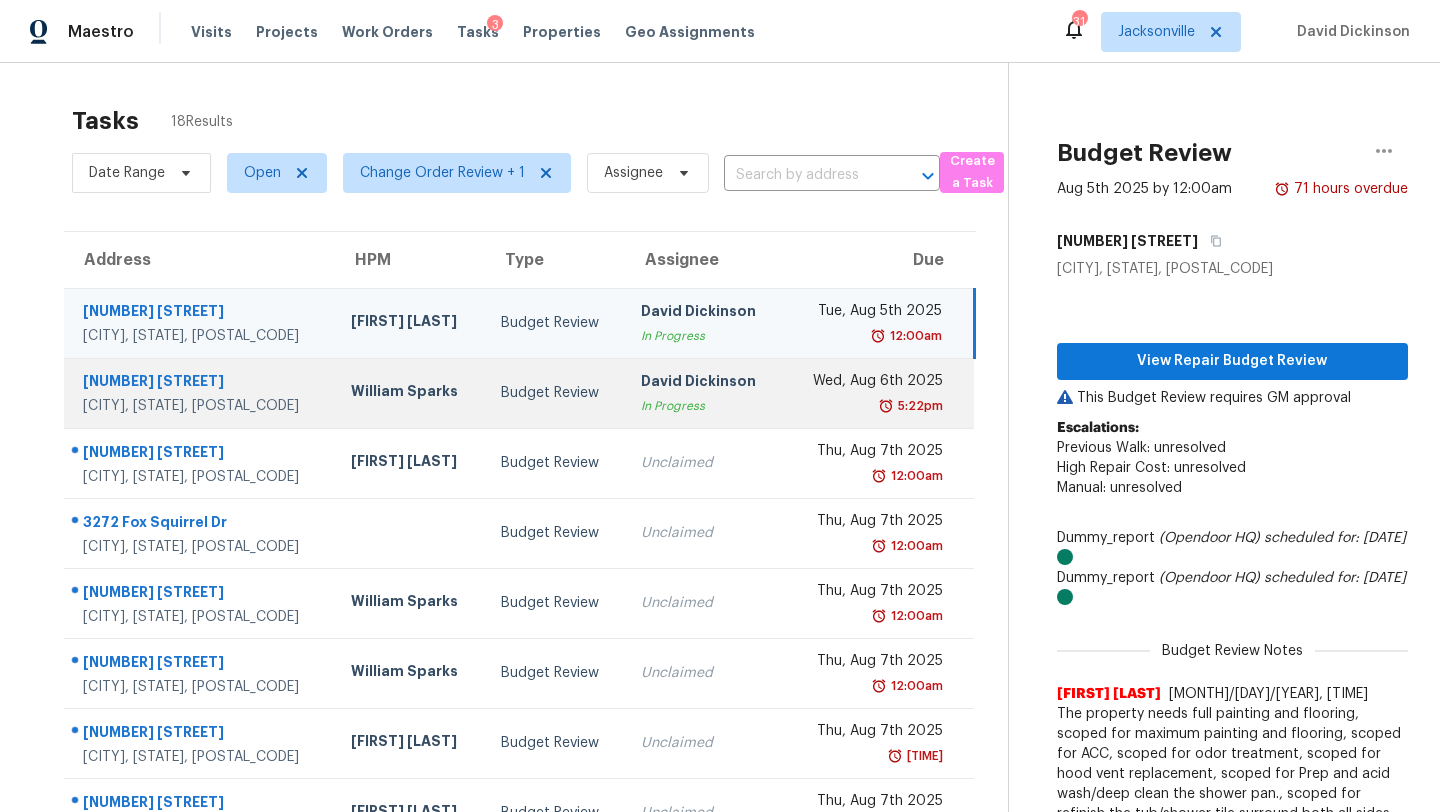 click on "In Progress" at bounding box center (704, 406) 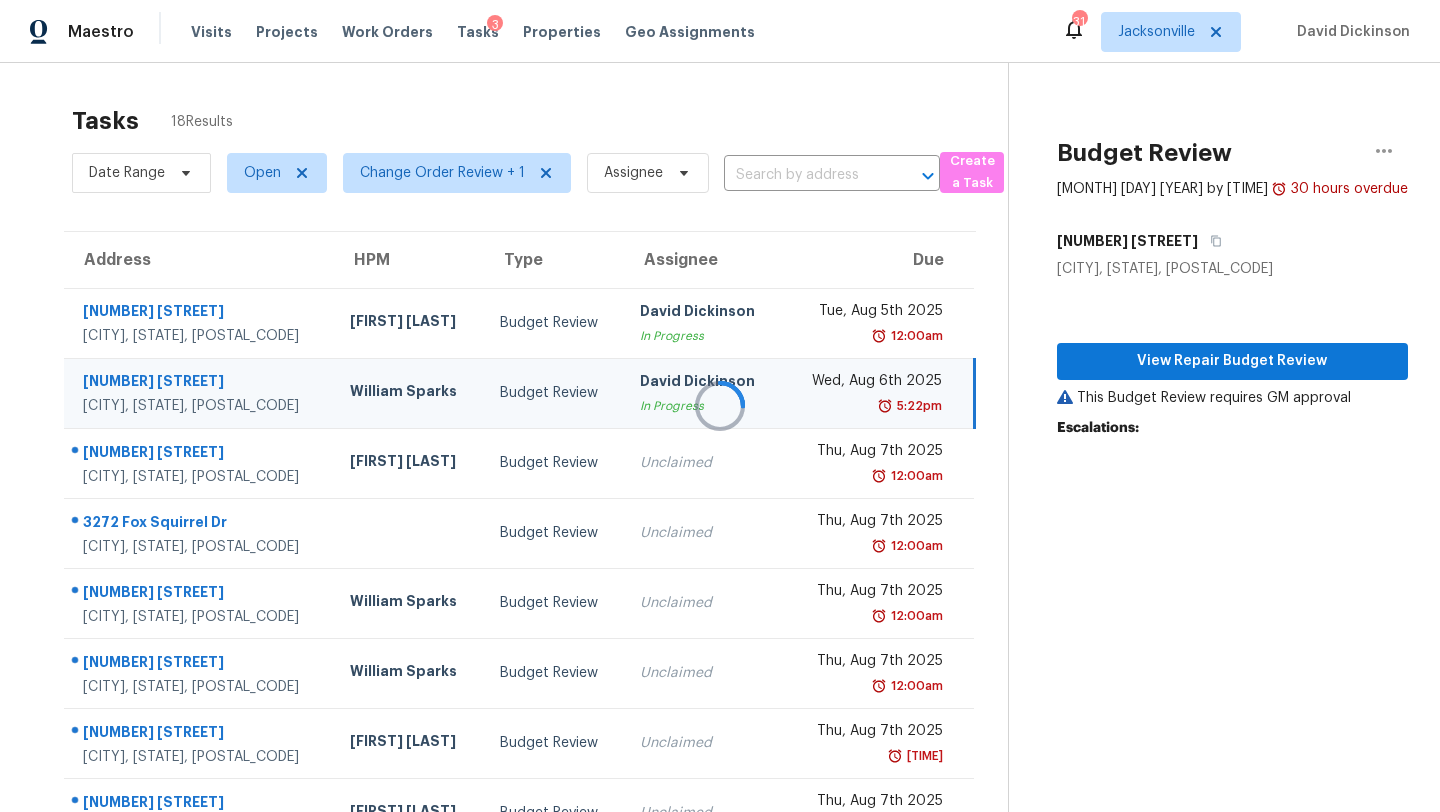 click at bounding box center (720, 406) 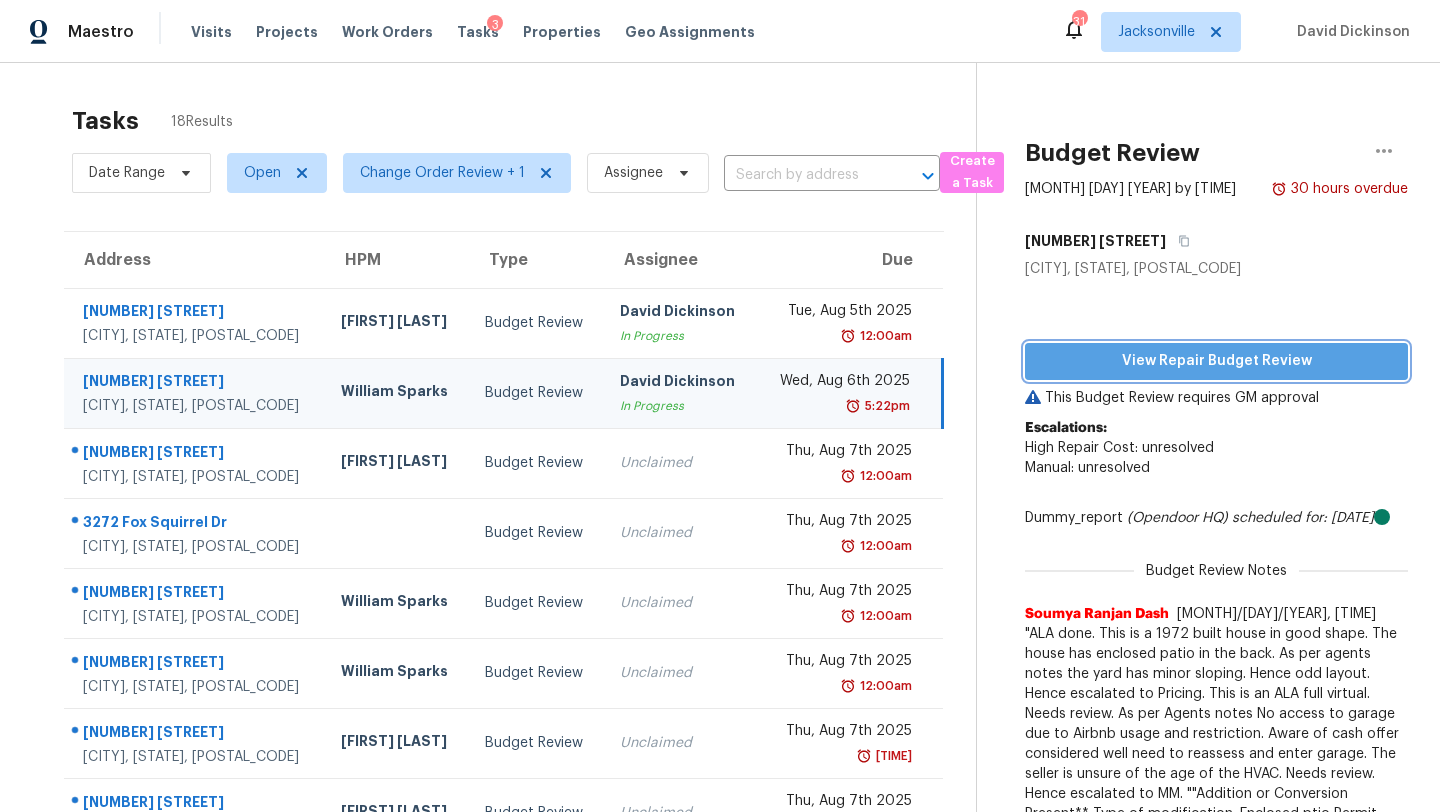 click on "View Repair Budget Review" at bounding box center [1216, 361] 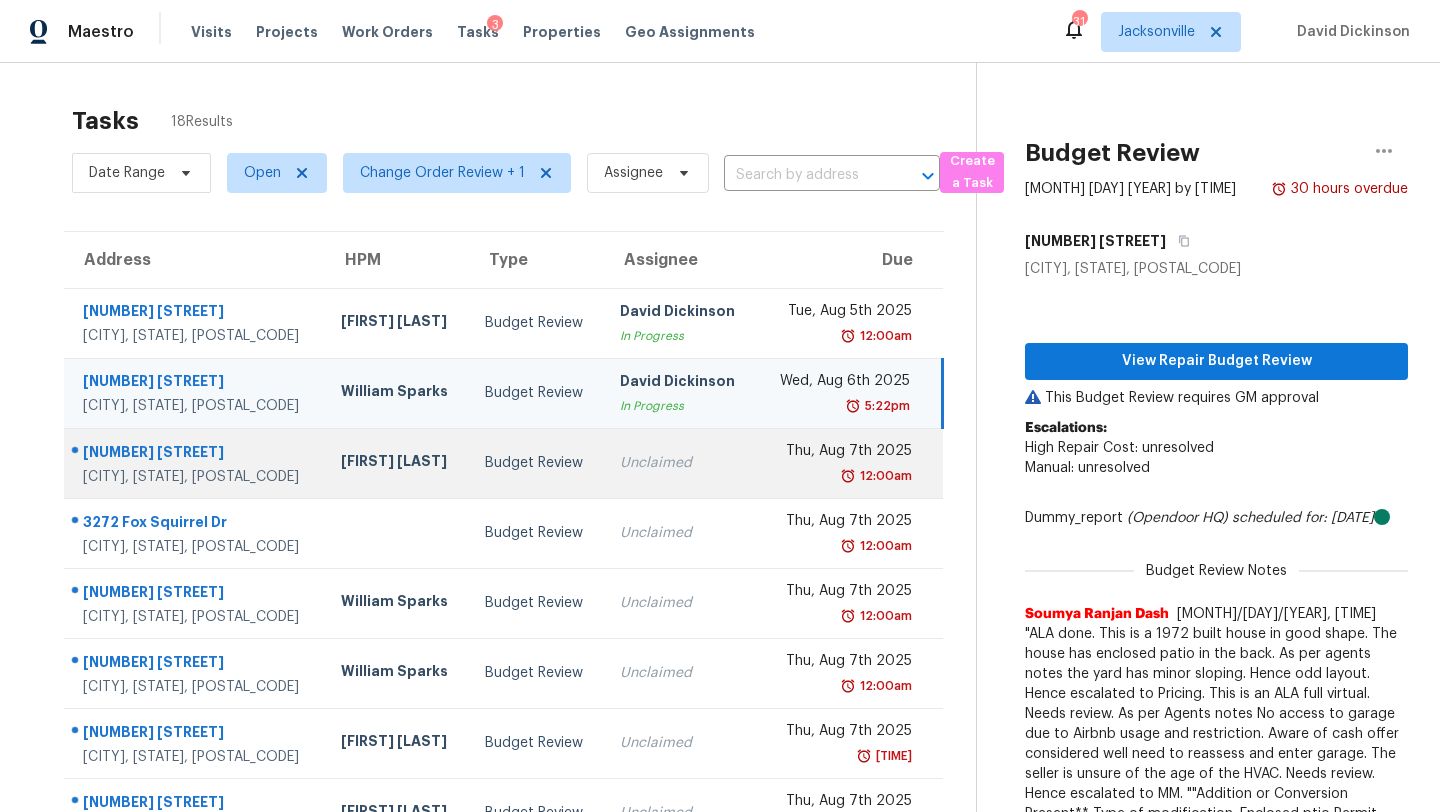 click on "Unclaimed" at bounding box center (680, 463) 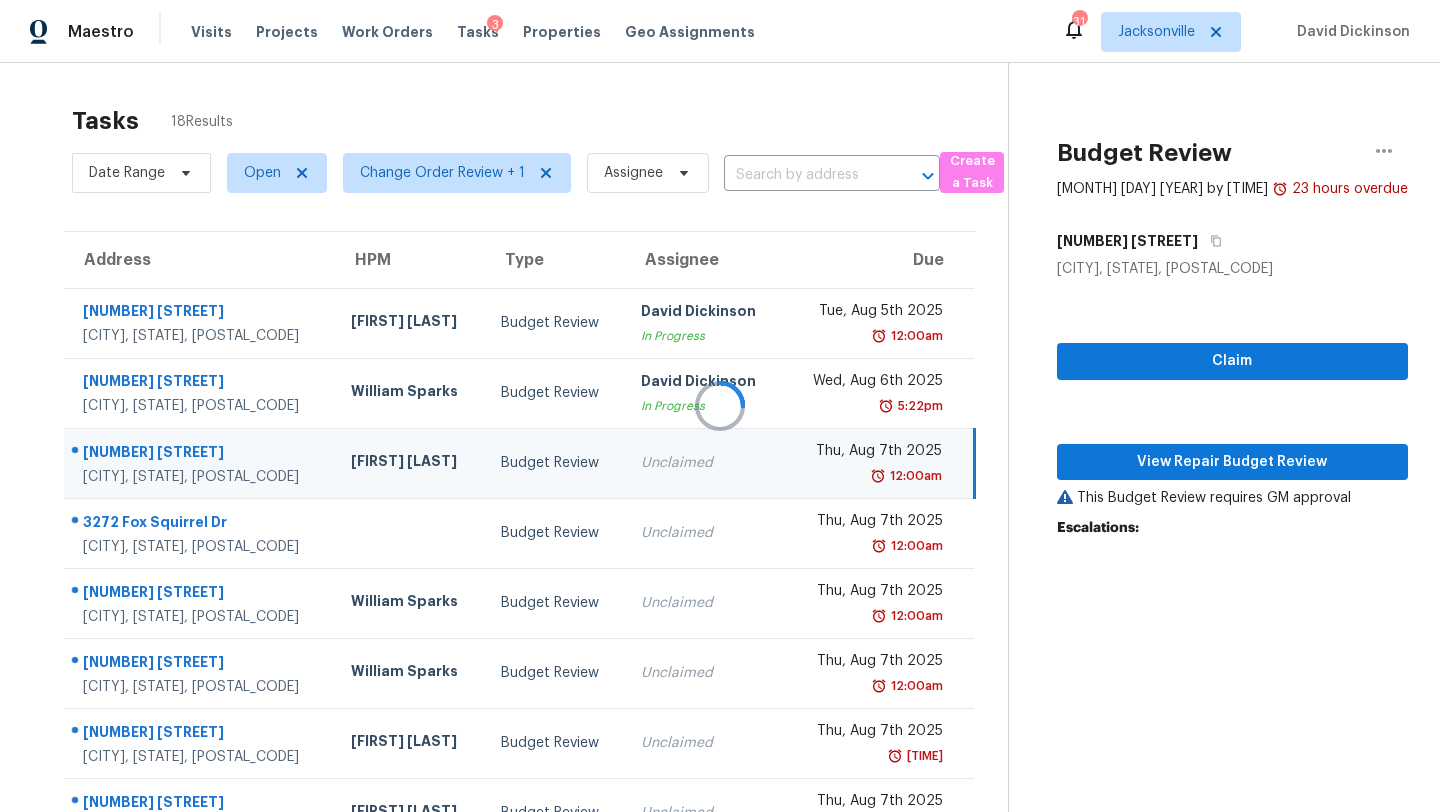 click at bounding box center [720, 406] 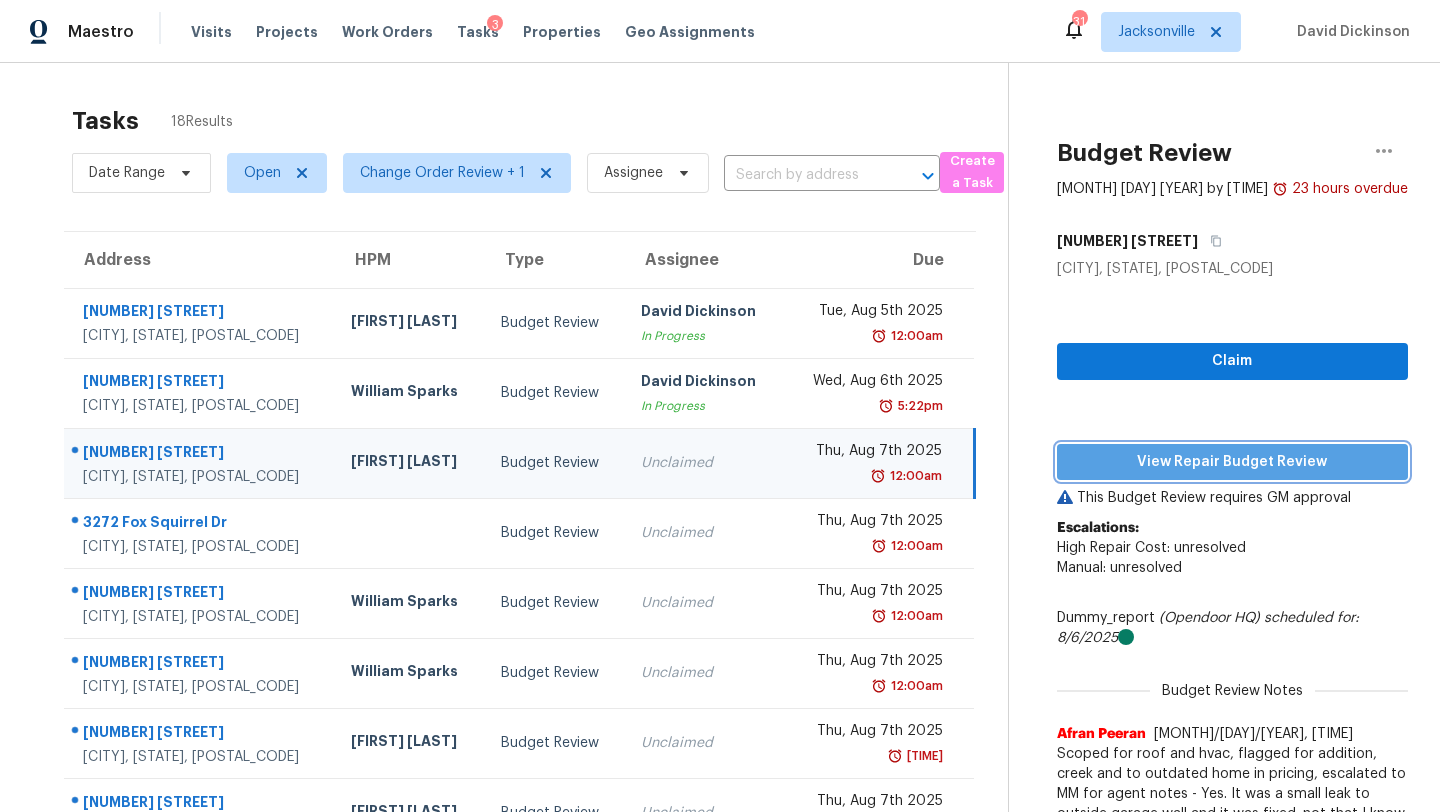 click on "View Repair Budget Review" at bounding box center [1232, 462] 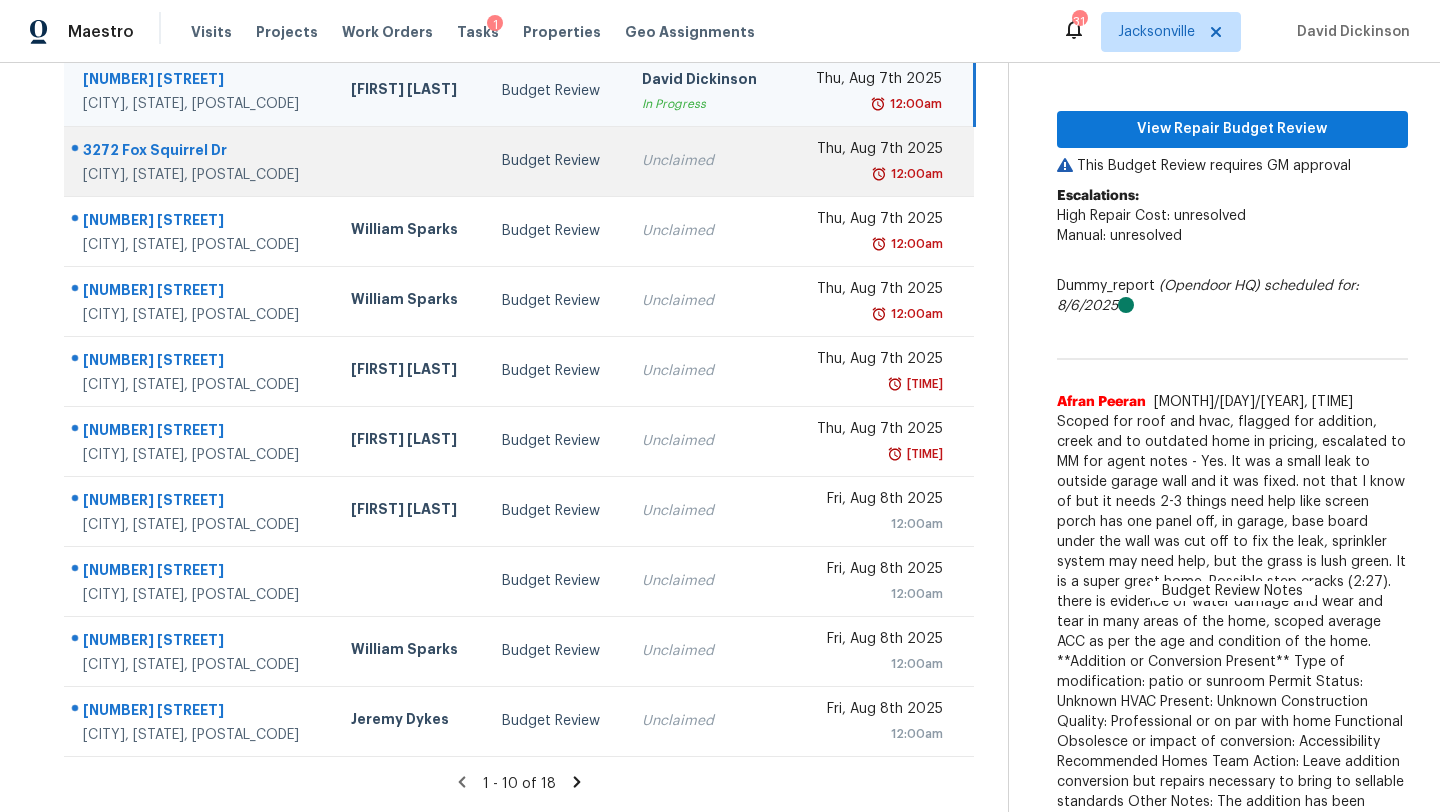 click on "Thu, Aug 7th 2025" at bounding box center [872, 431] 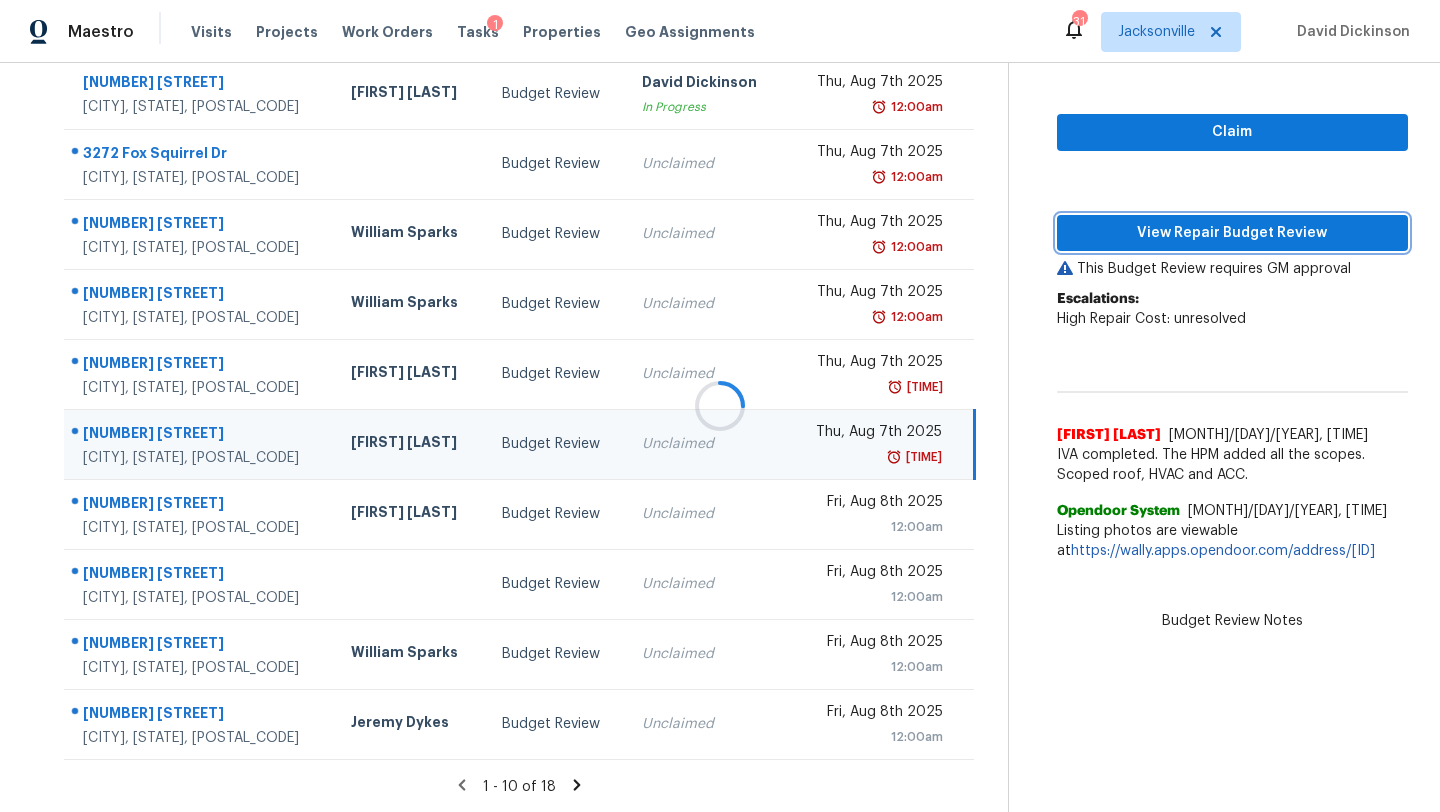 click on "View Repair Budget Review" at bounding box center [1232, 233] 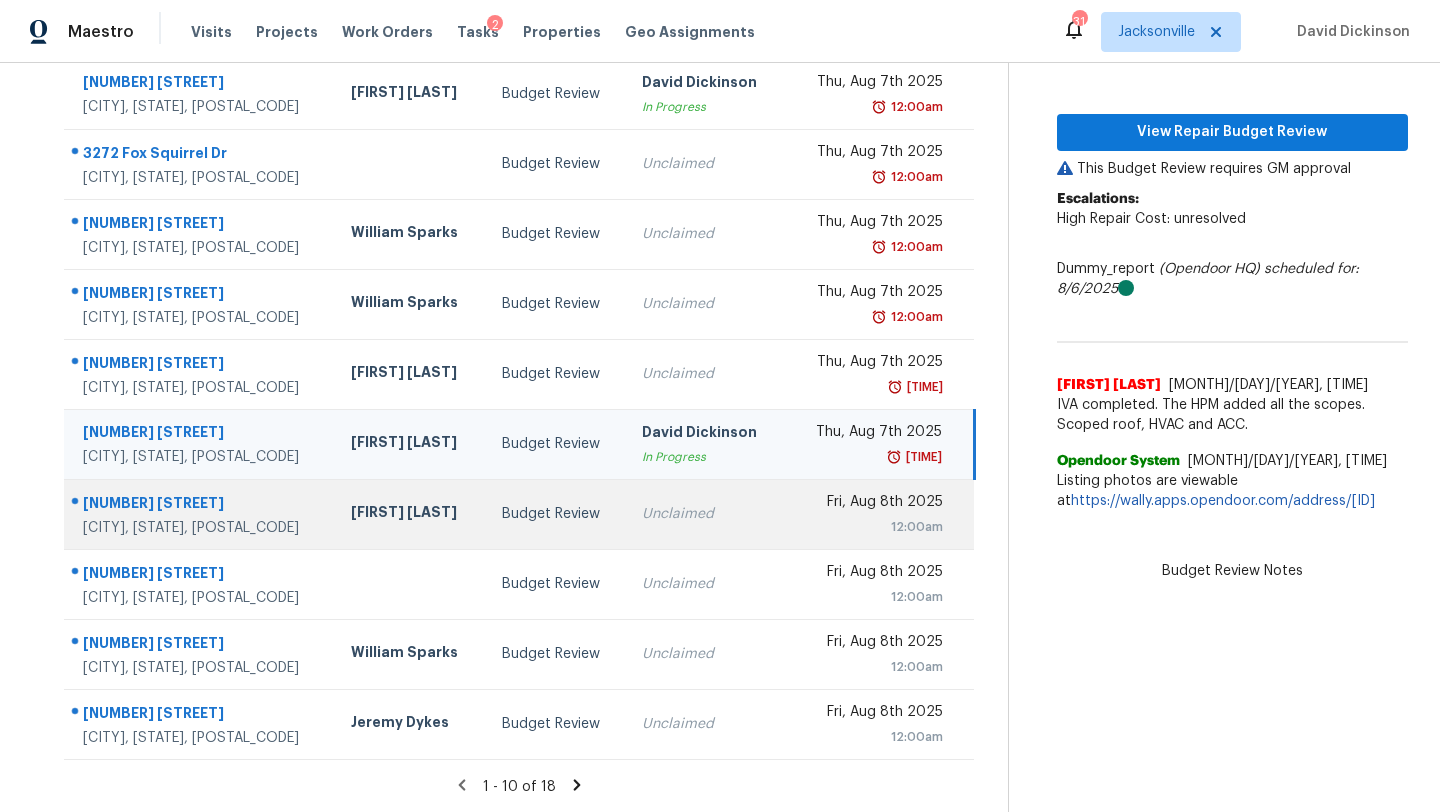 click on "Unclaimed" at bounding box center [705, 514] 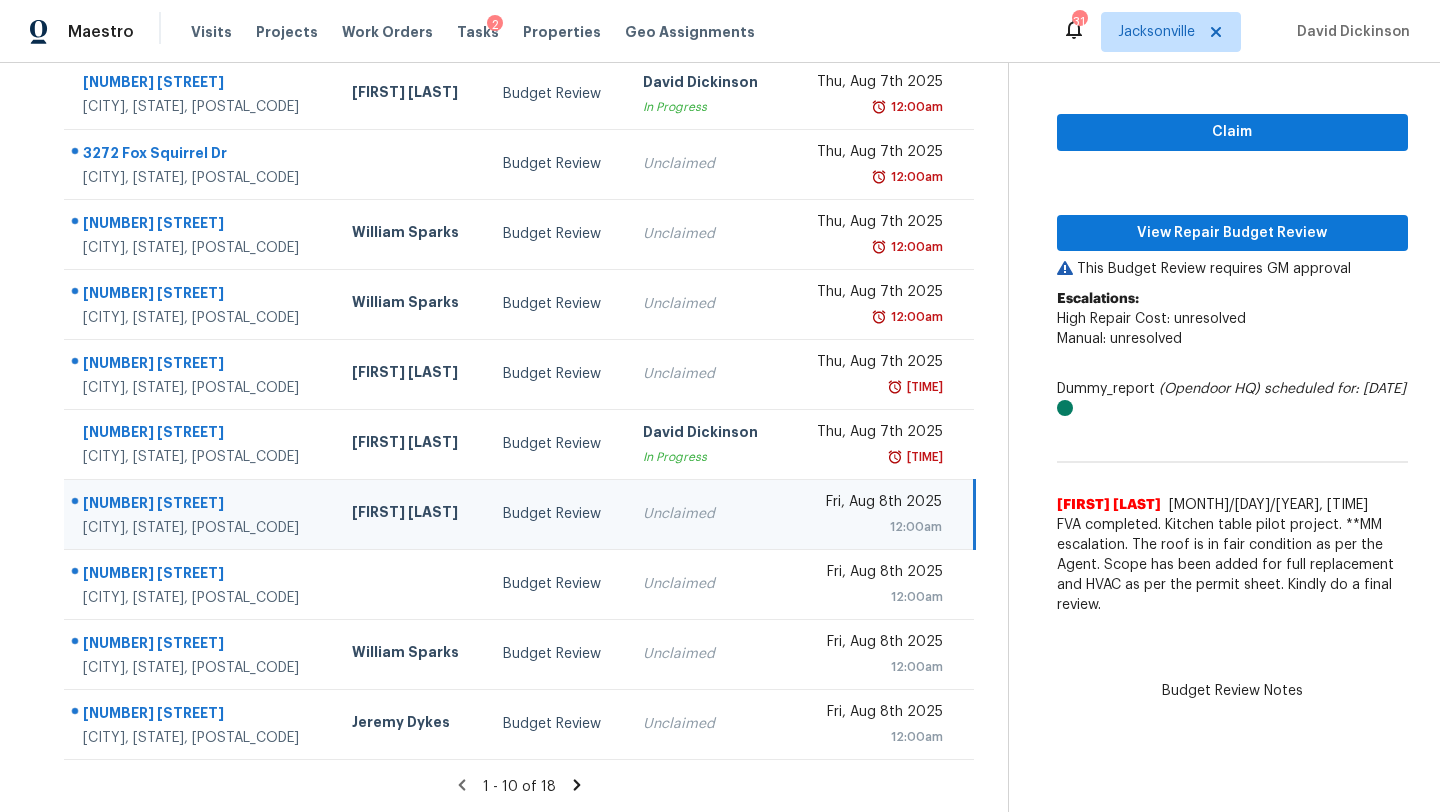 click on "[TIME]" at bounding box center (873, 387) 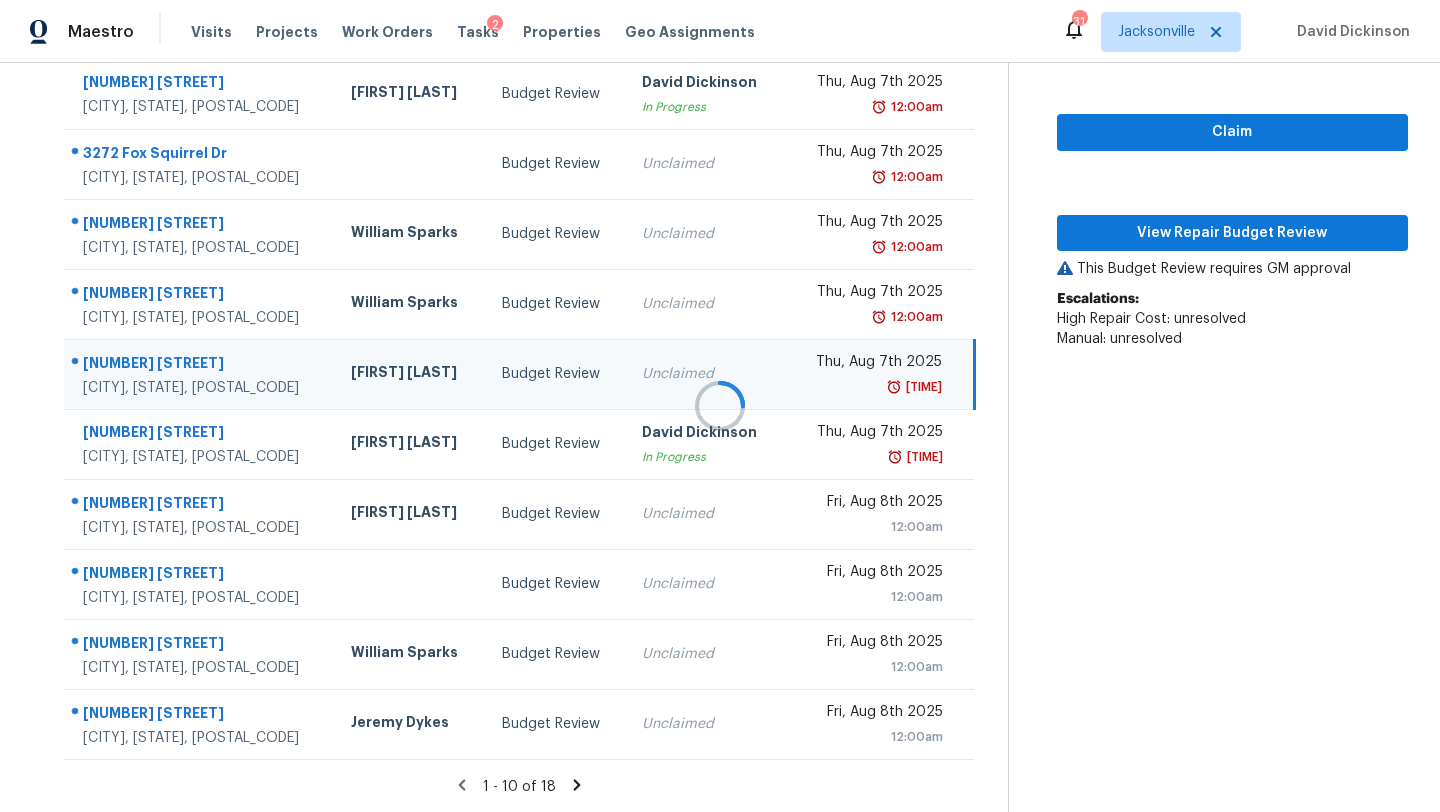 click at bounding box center (720, 406) 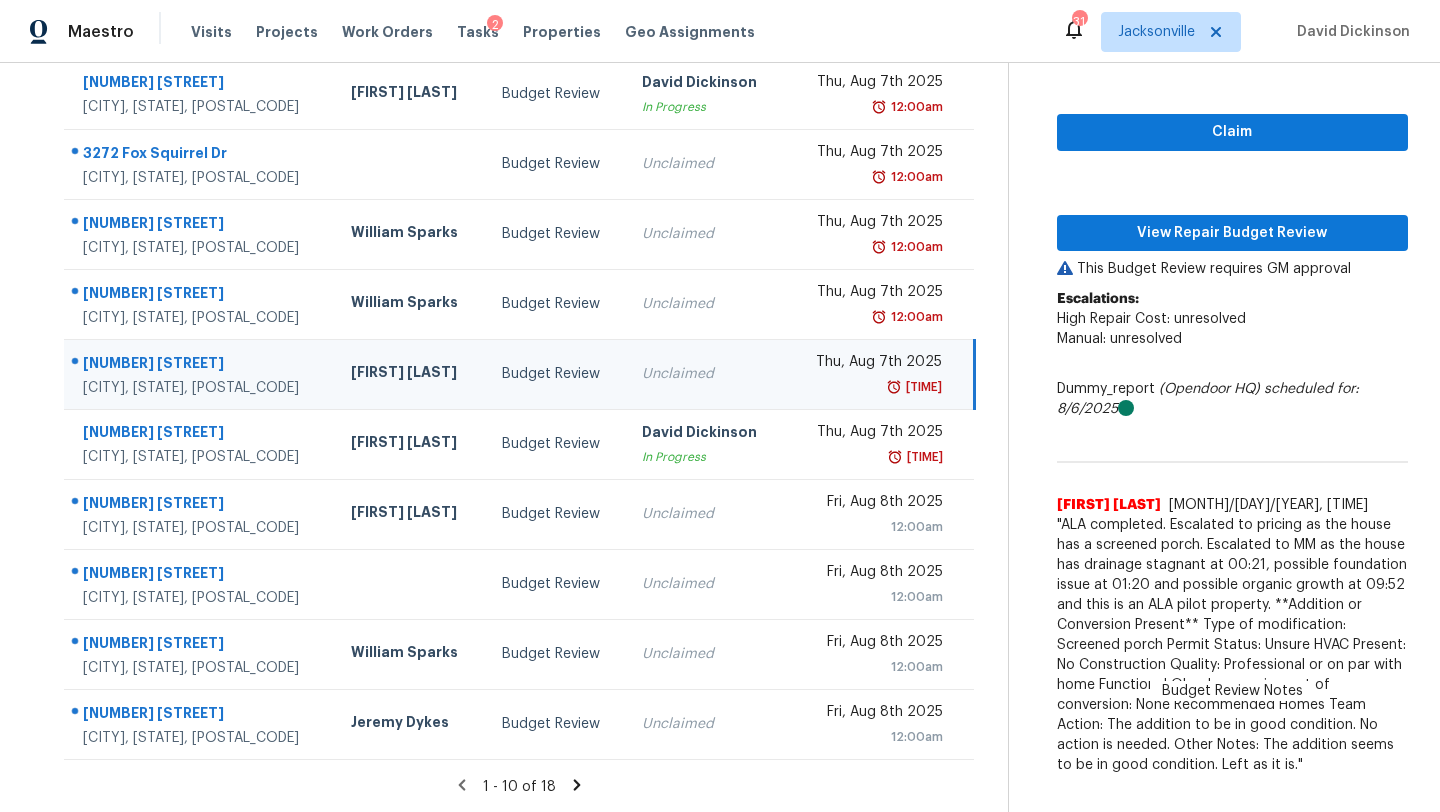 click on "Thu, Aug 7th 2025" at bounding box center (871, 364) 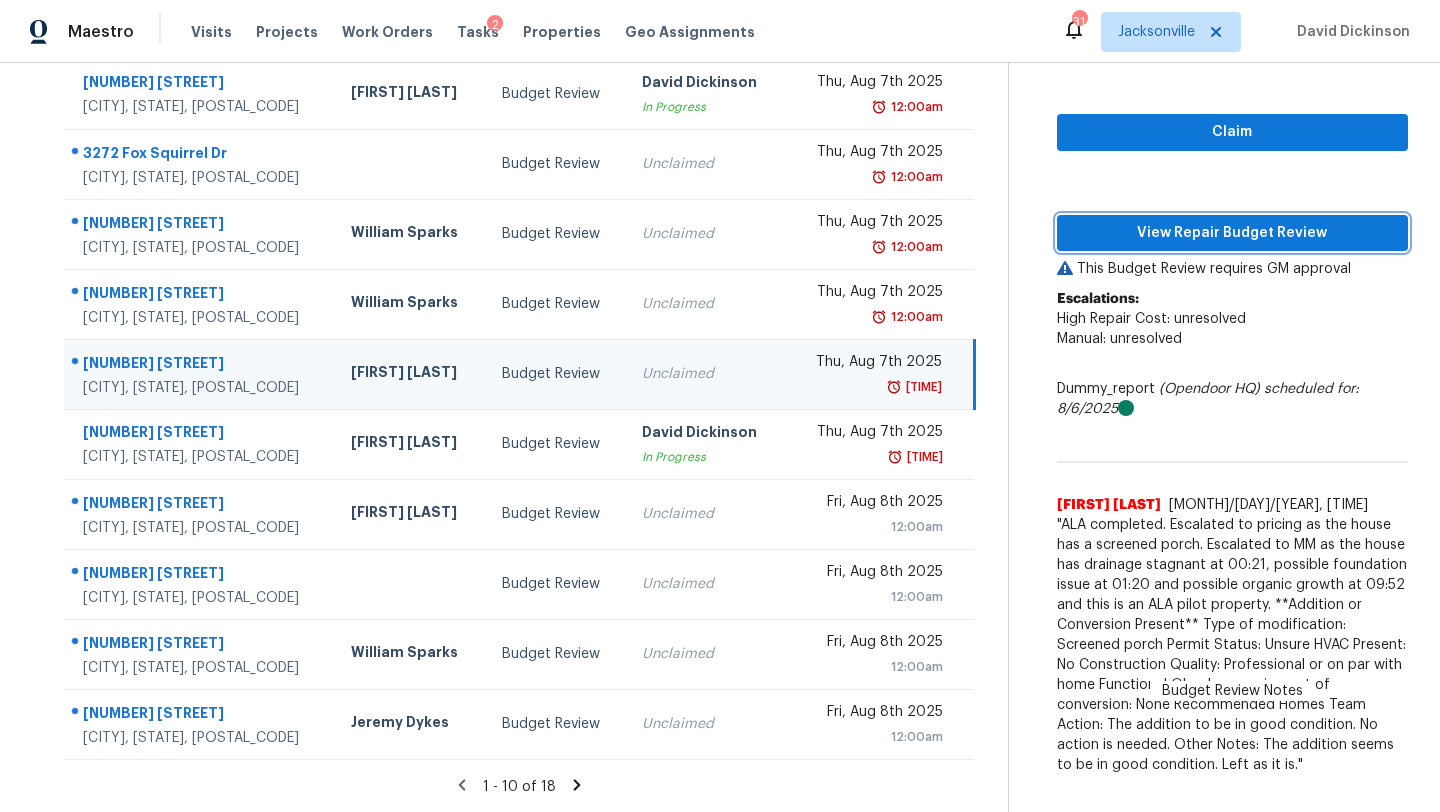 click on "View Repair Budget Review" at bounding box center [1232, 233] 